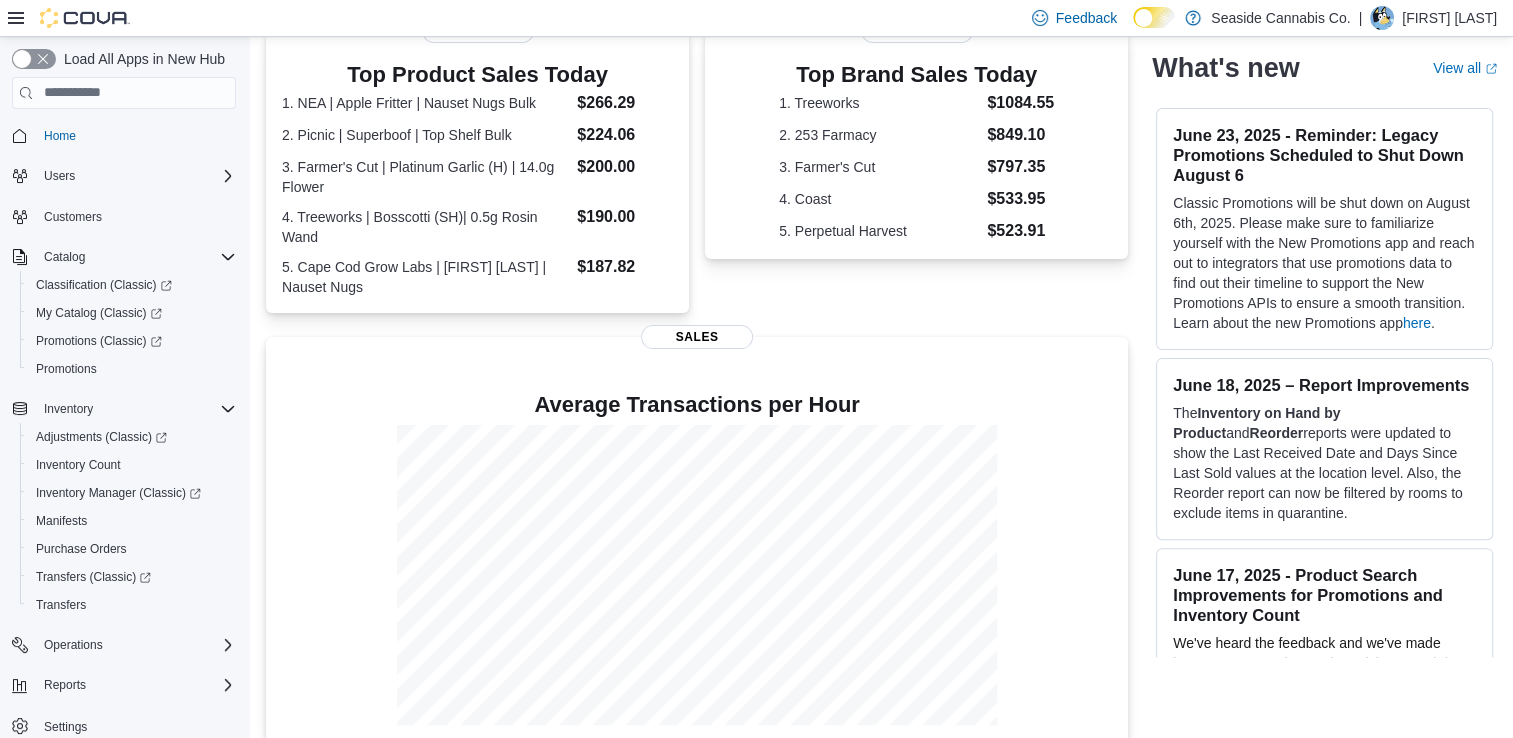 scroll, scrollTop: 596, scrollLeft: 0, axis: vertical 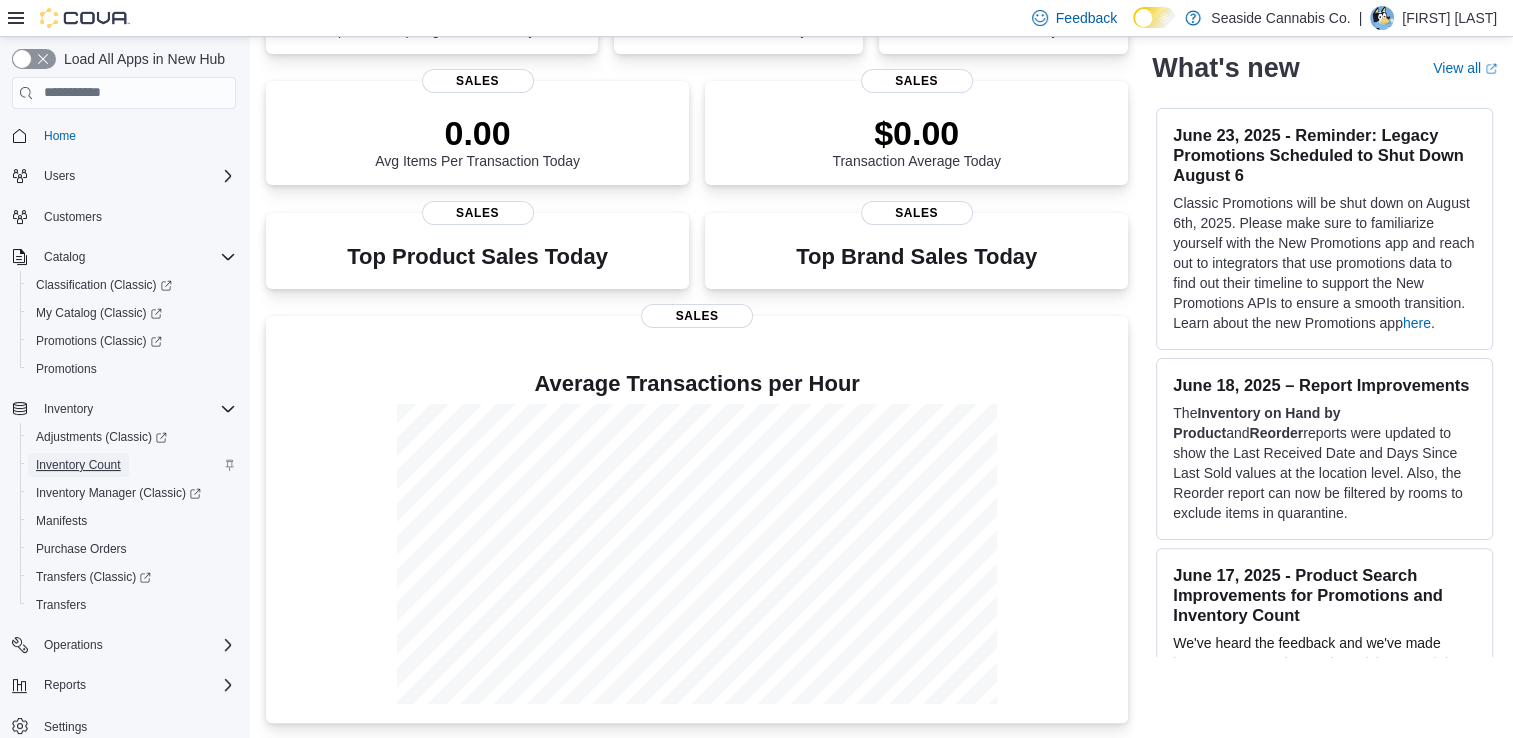 click on "Inventory Count" at bounding box center [78, 465] 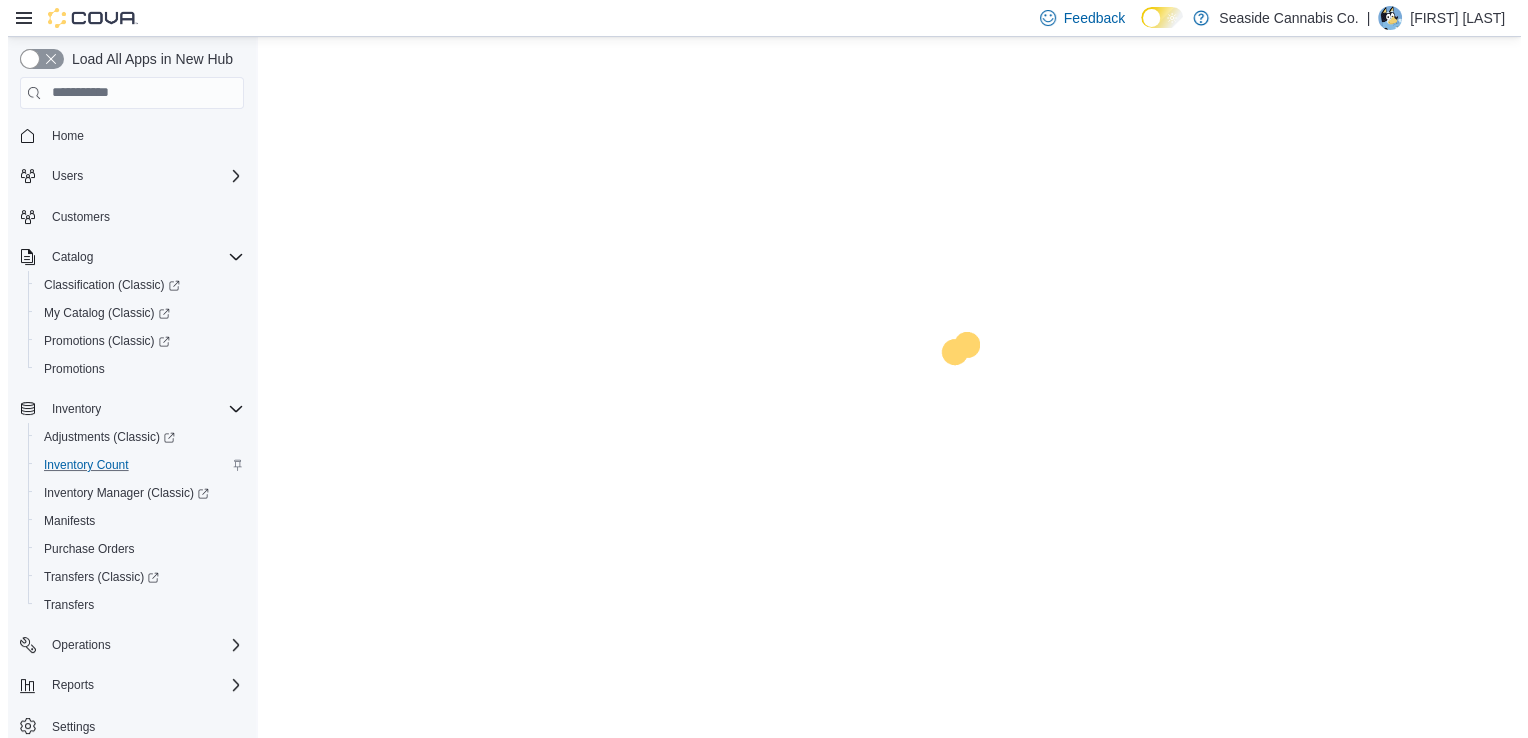 scroll, scrollTop: 0, scrollLeft: 0, axis: both 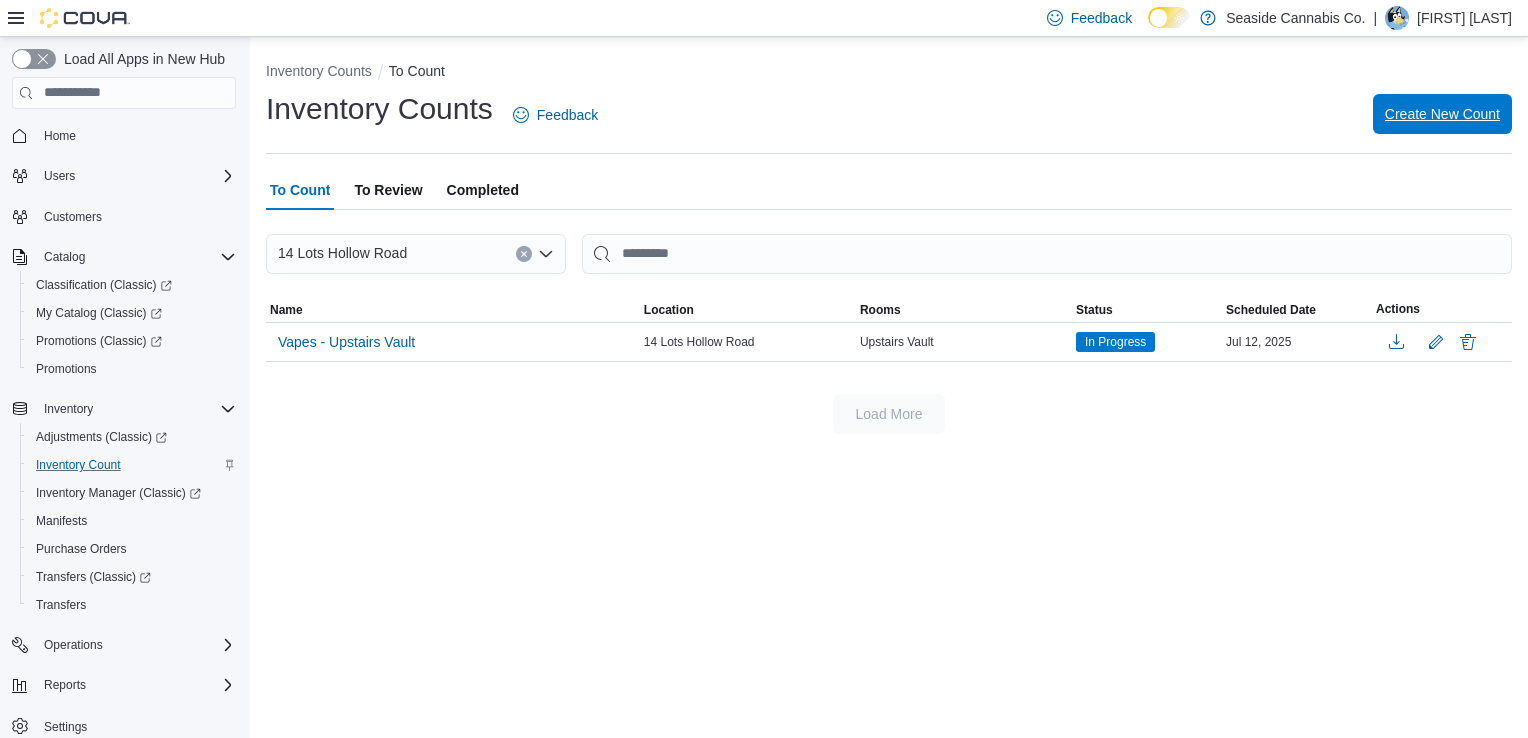click on "Create New Count" at bounding box center (1442, 114) 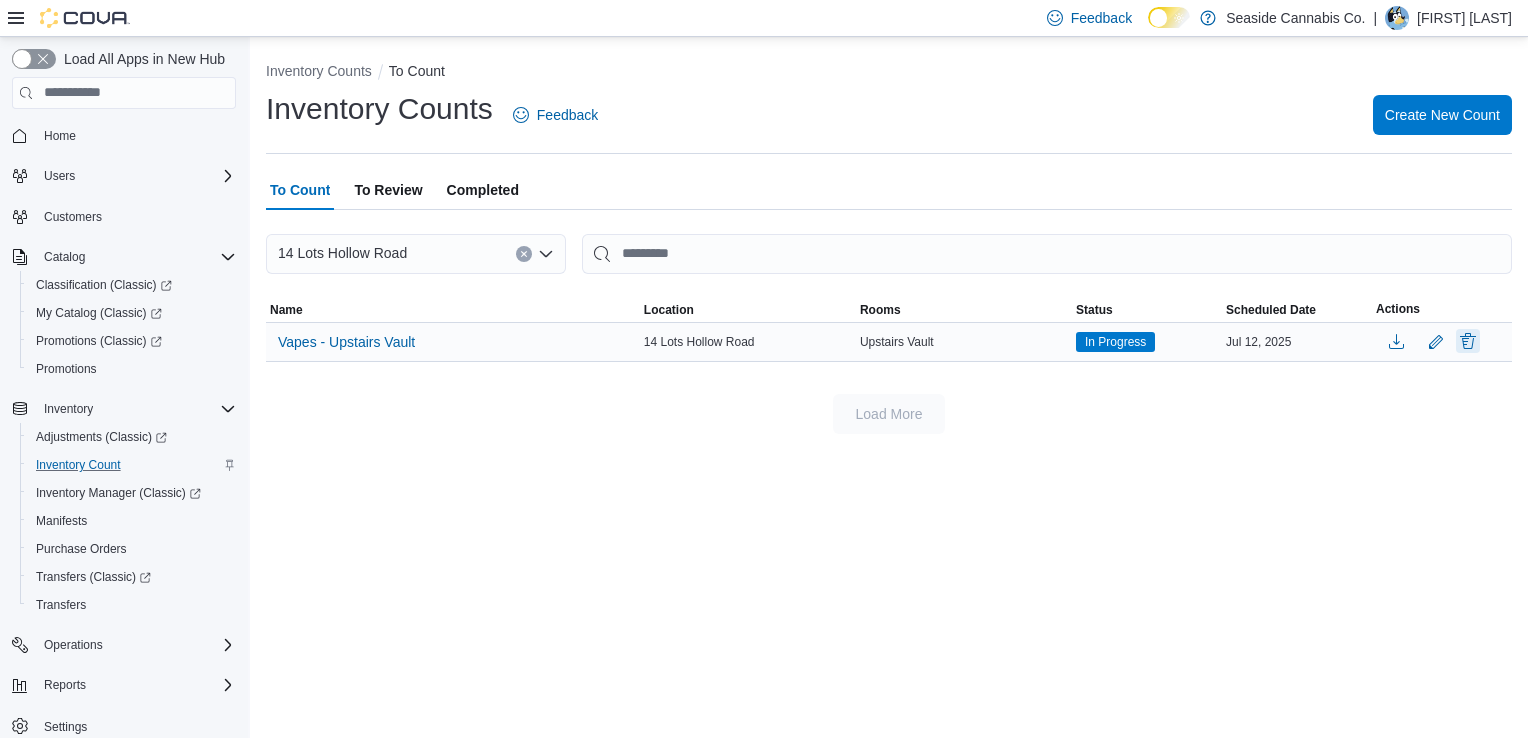 click at bounding box center [1468, 341] 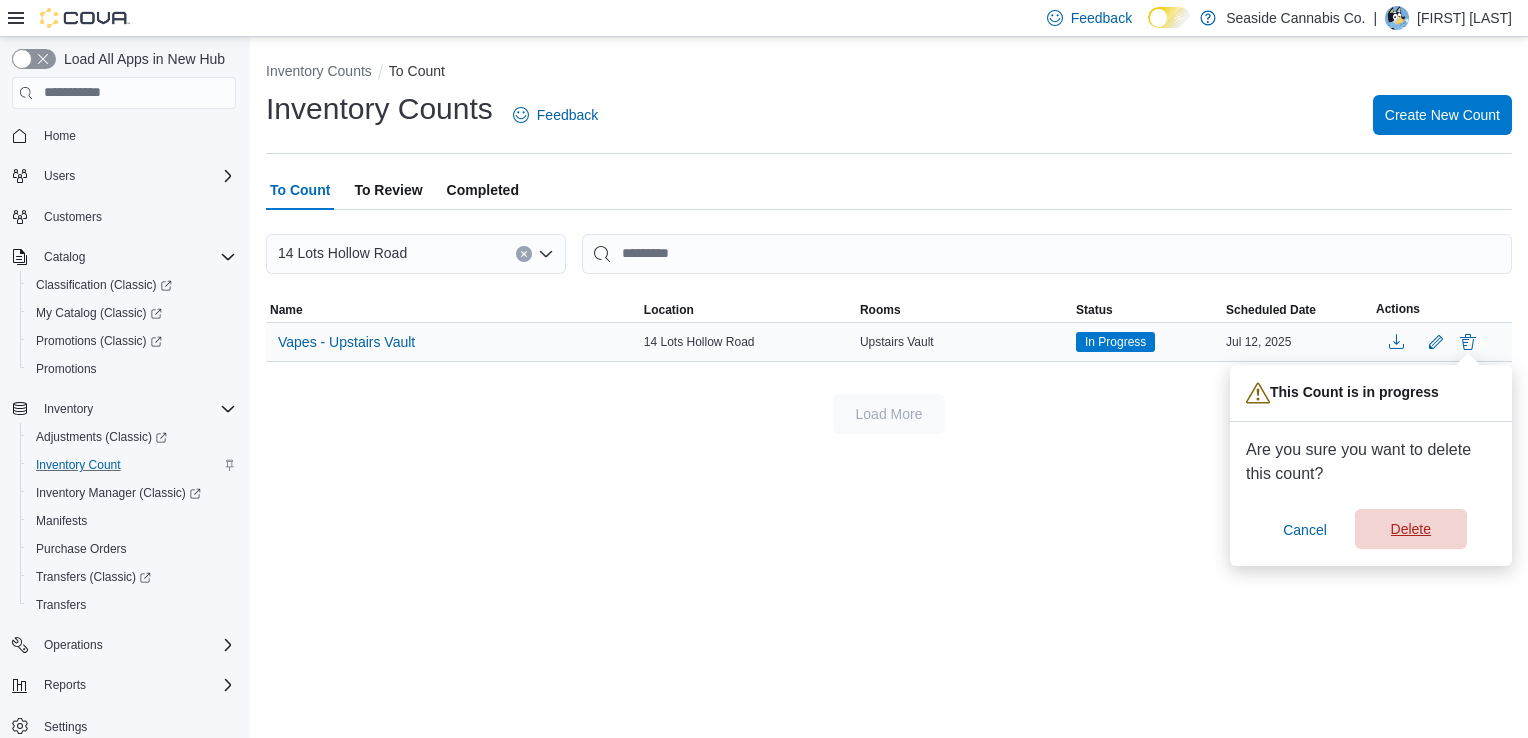 click on "Delete" at bounding box center [1411, 529] 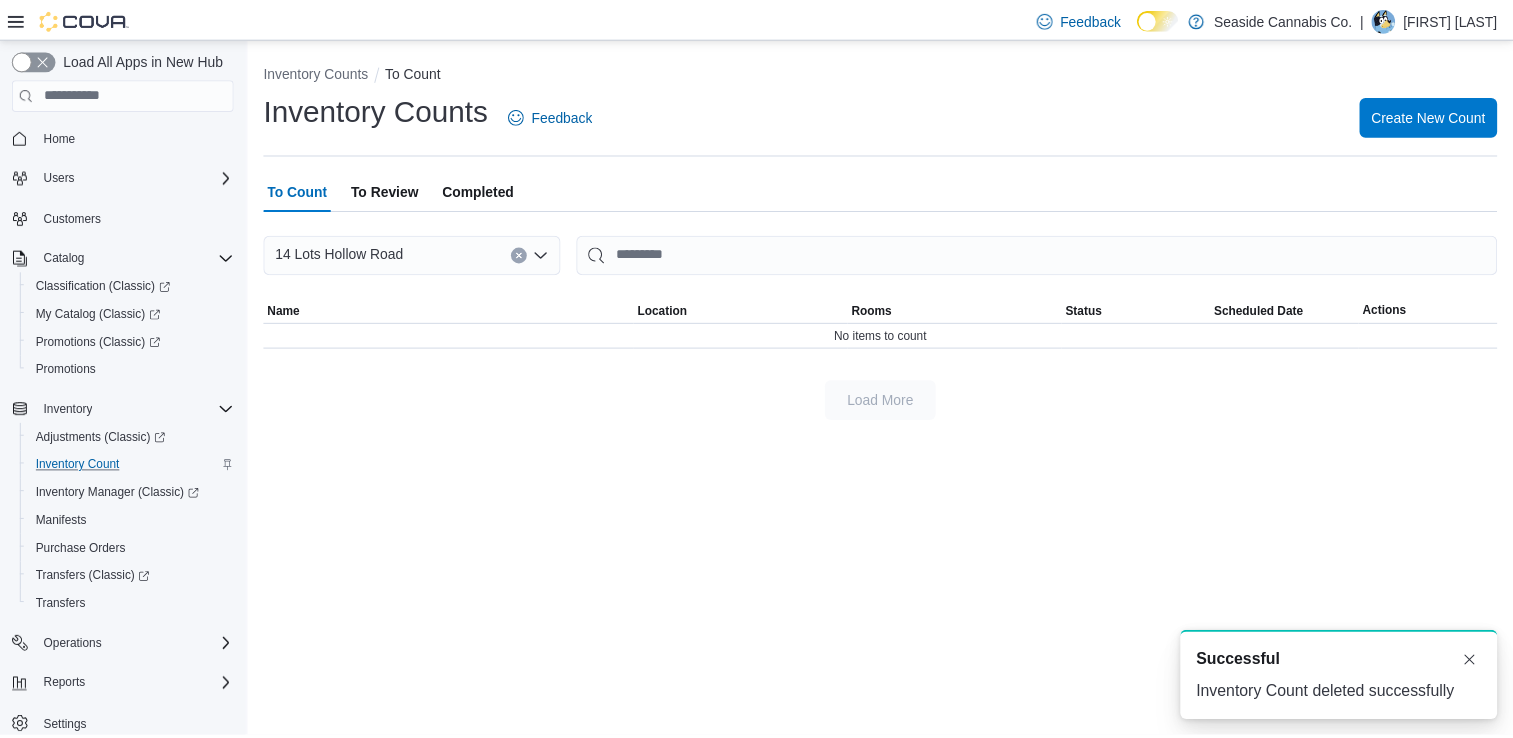 scroll, scrollTop: 0, scrollLeft: 0, axis: both 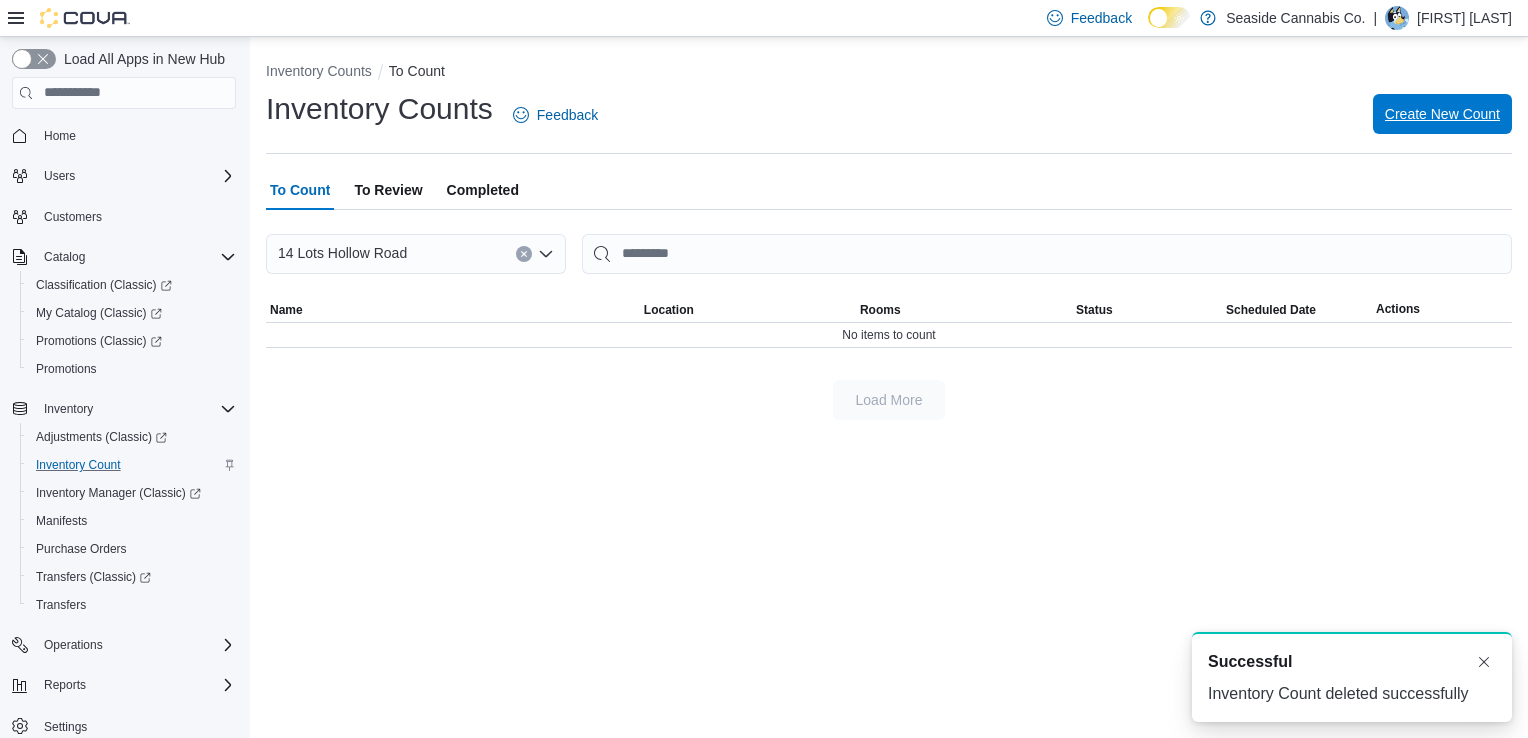click on "Create New Count" at bounding box center (1442, 115) 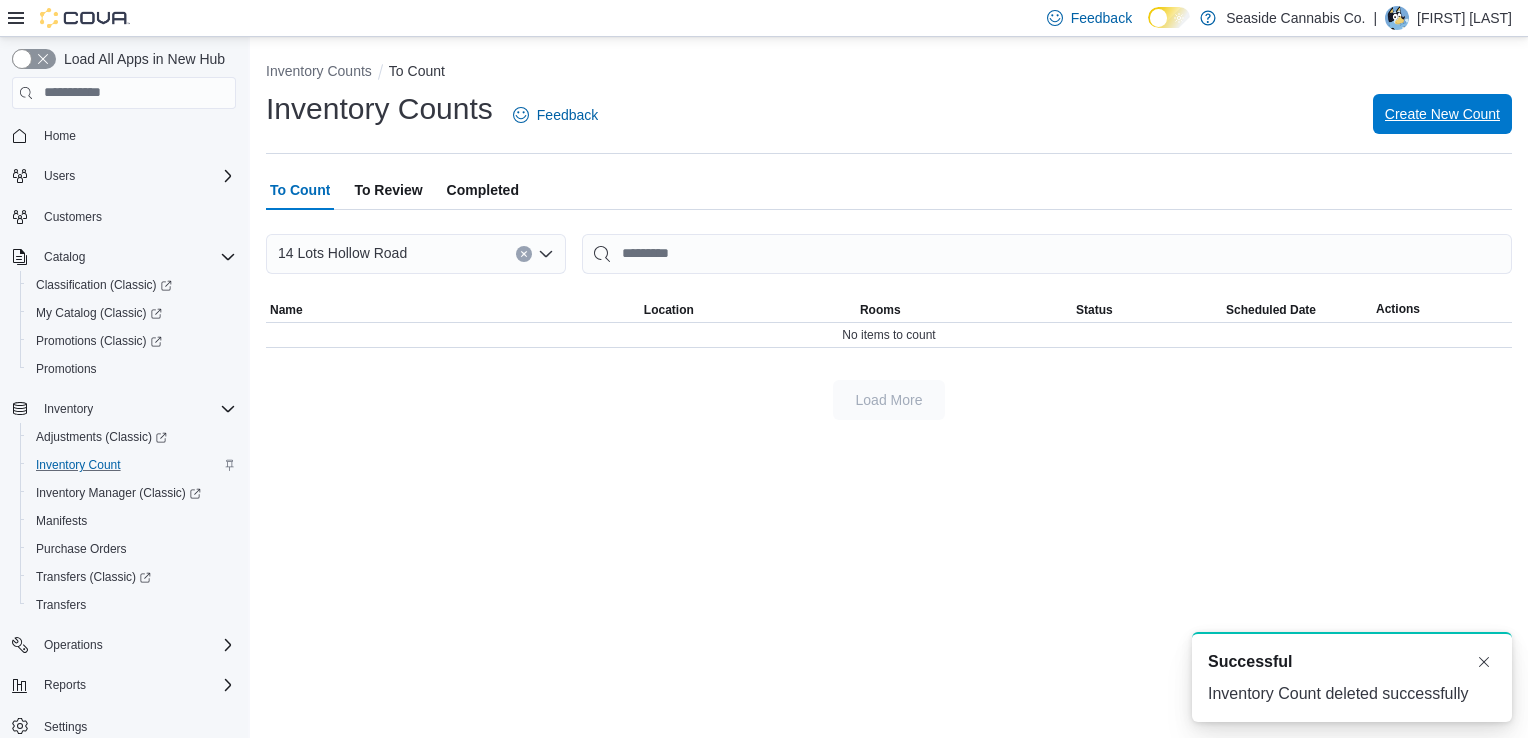 click on "Create New Count" at bounding box center [1442, 114] 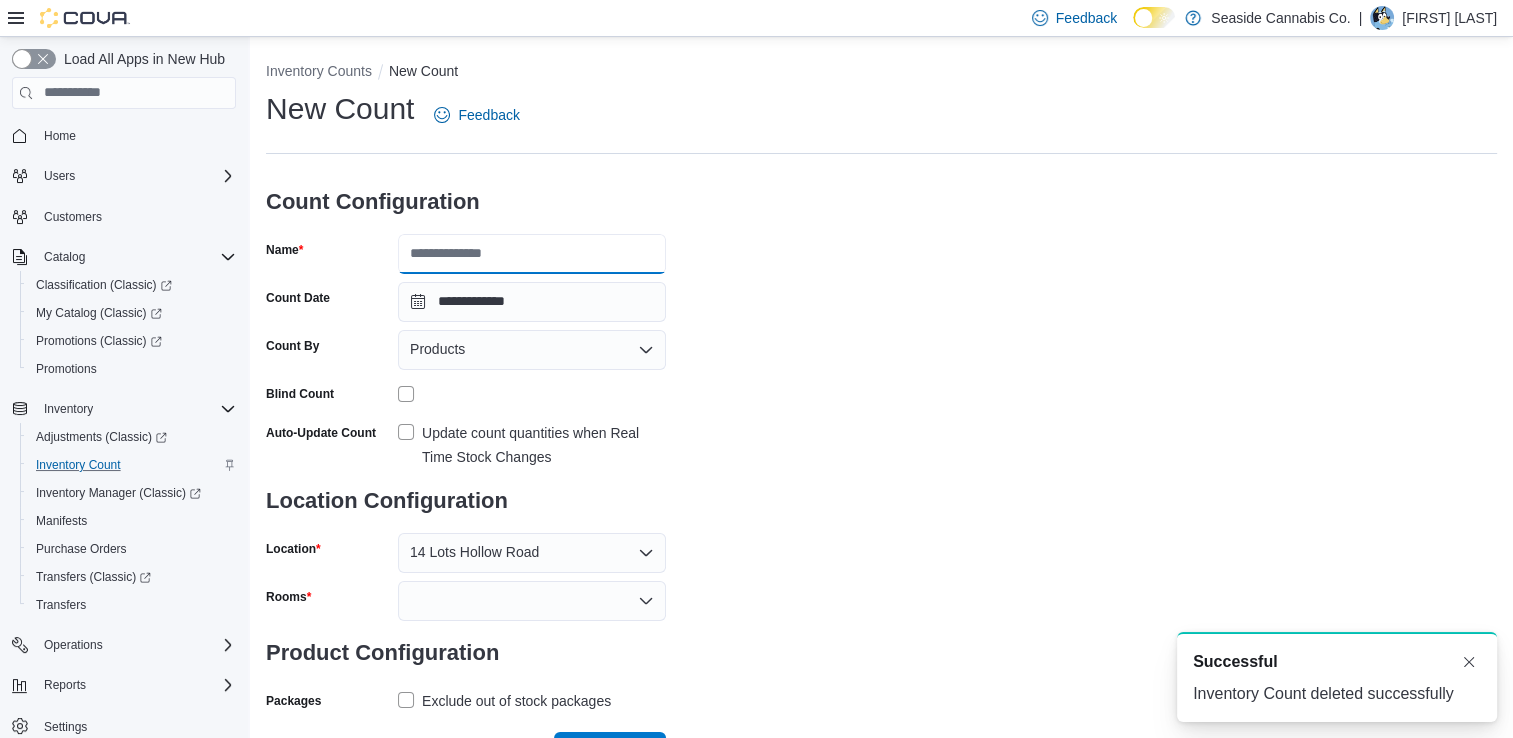 click on "Name" at bounding box center [532, 254] 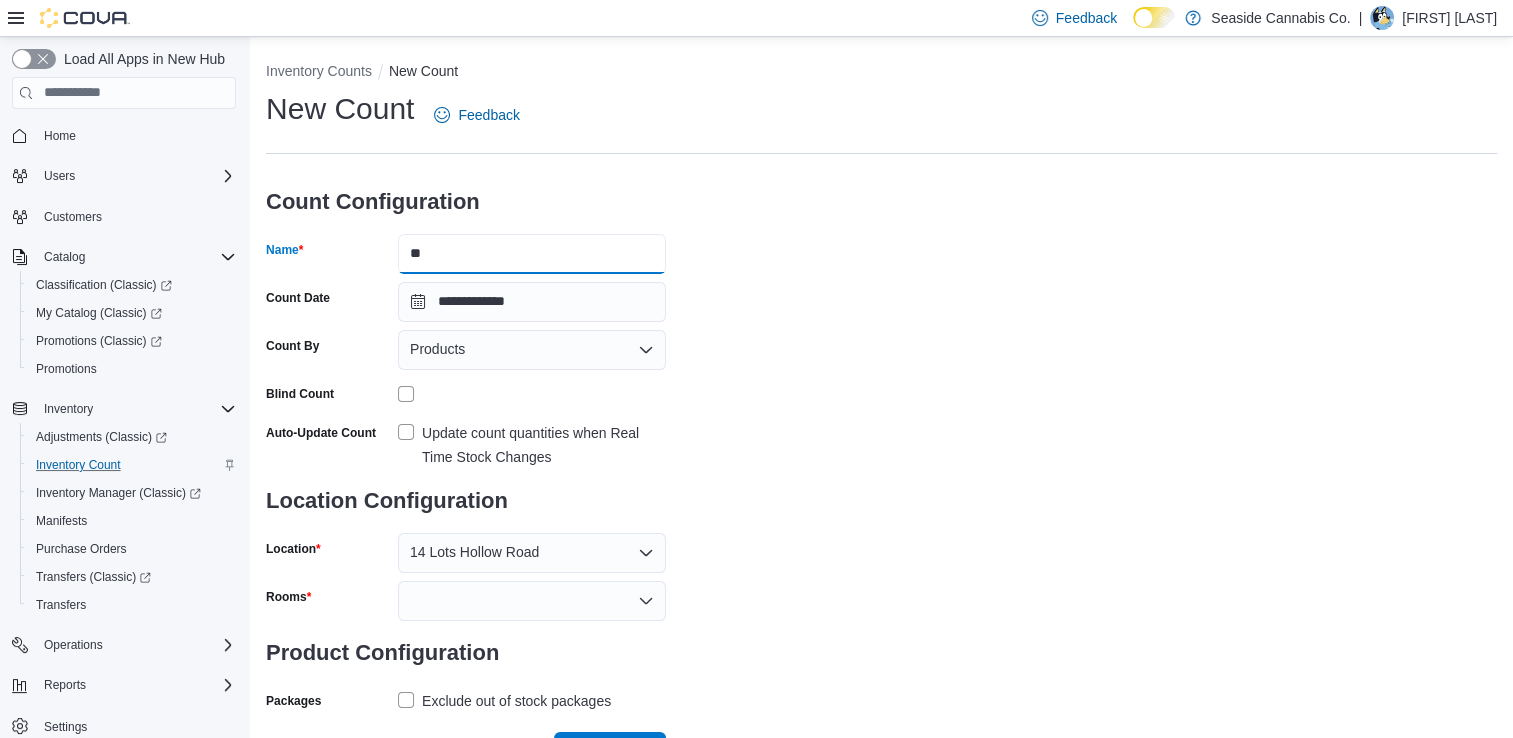 type on "*" 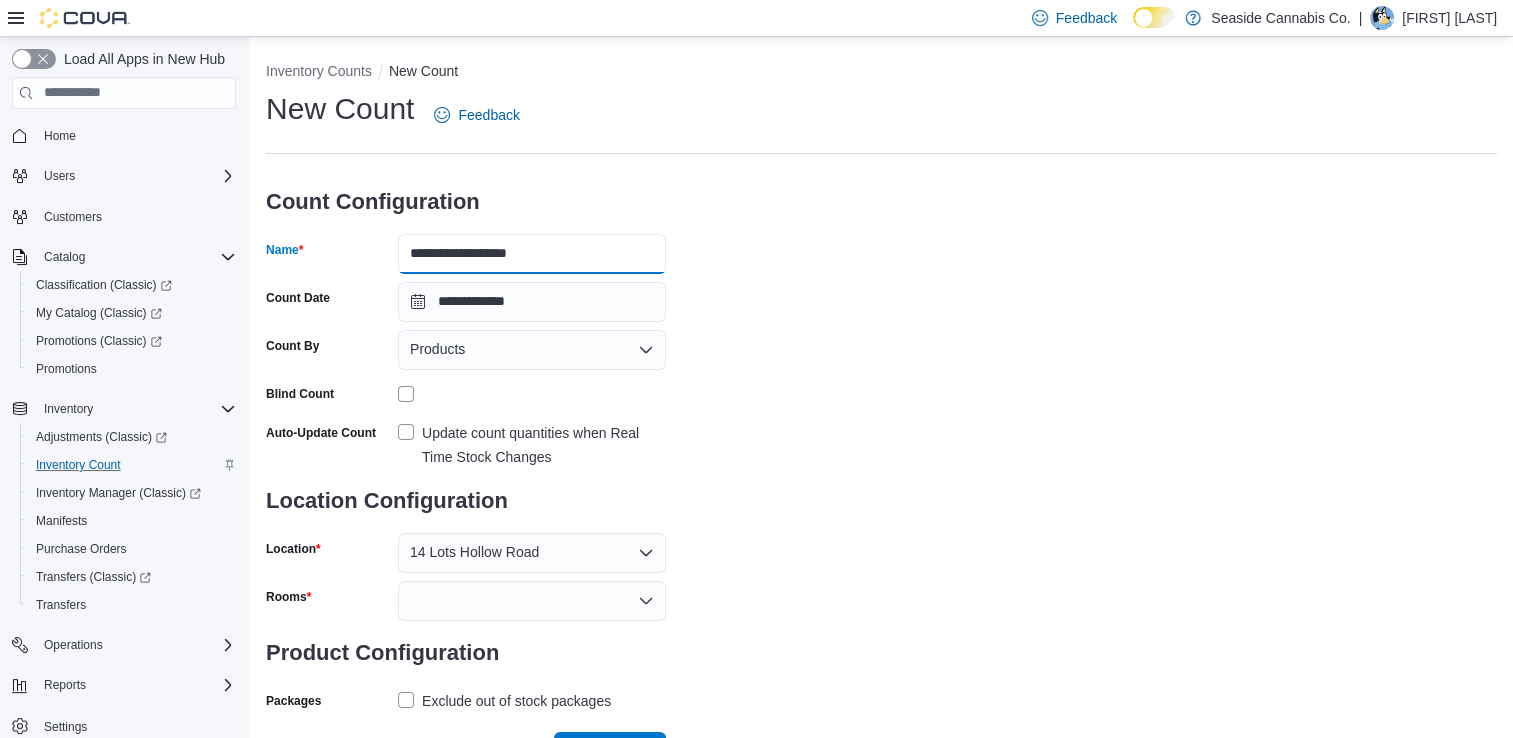 type on "**********" 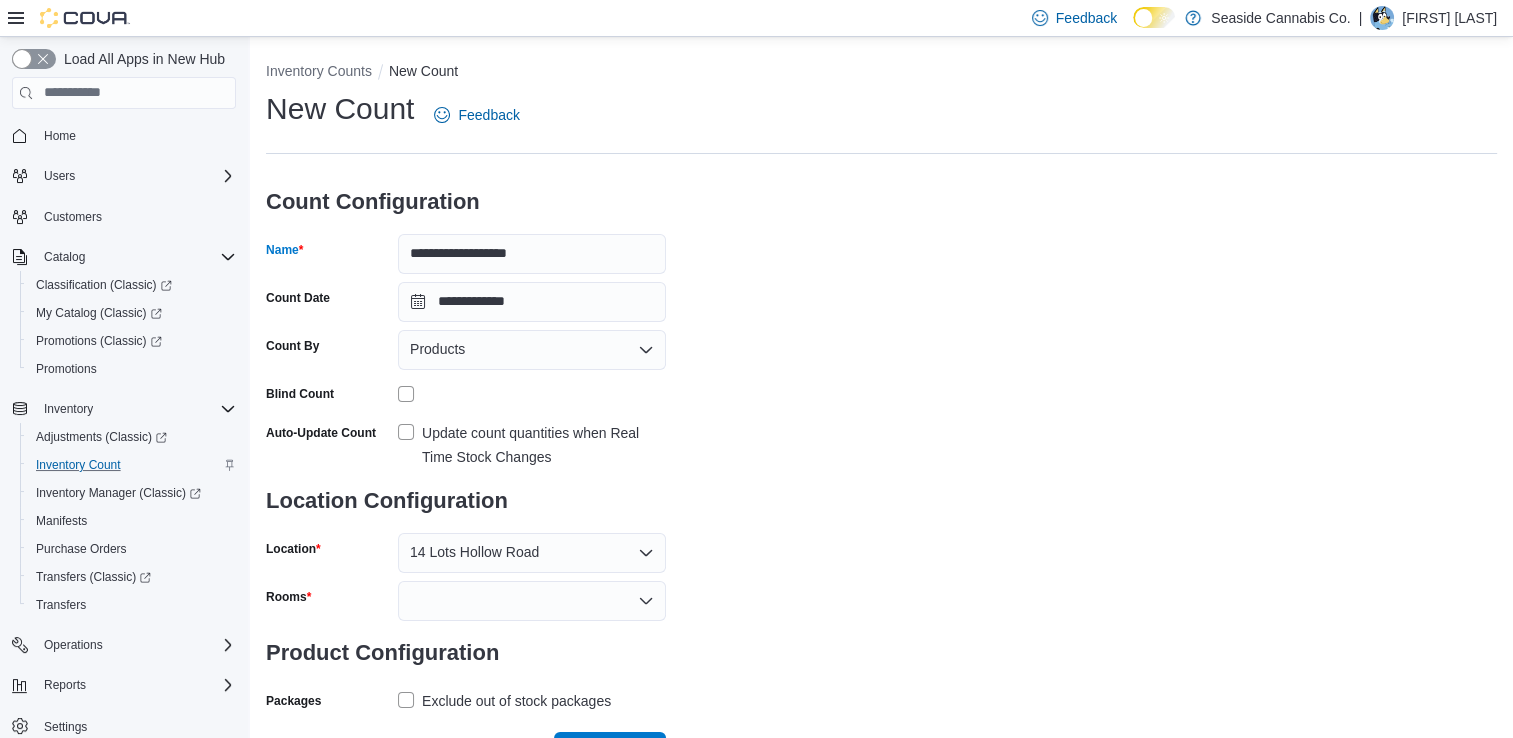 click on "Update count quantities when Real Time Stock Changes" at bounding box center (532, 445) 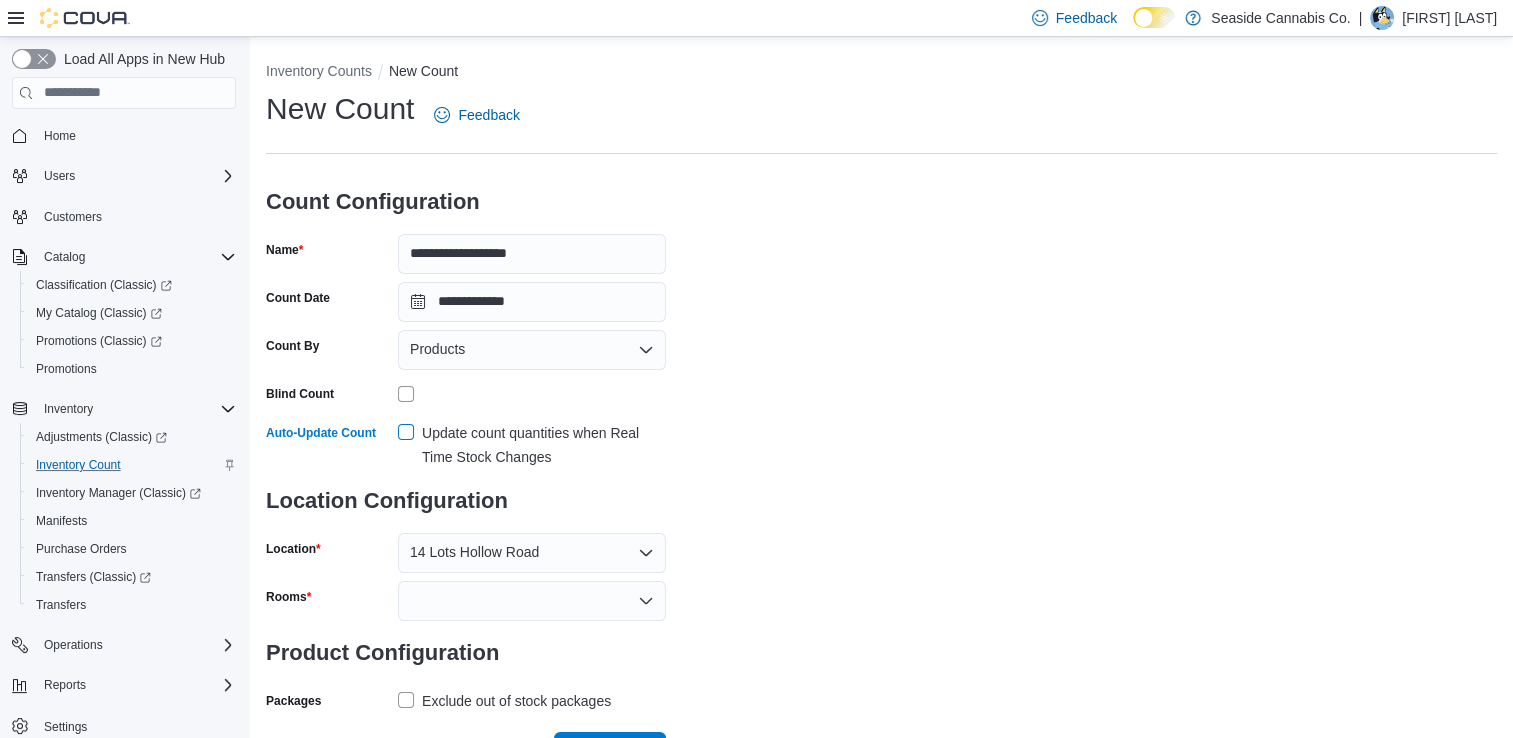 scroll, scrollTop: 33, scrollLeft: 0, axis: vertical 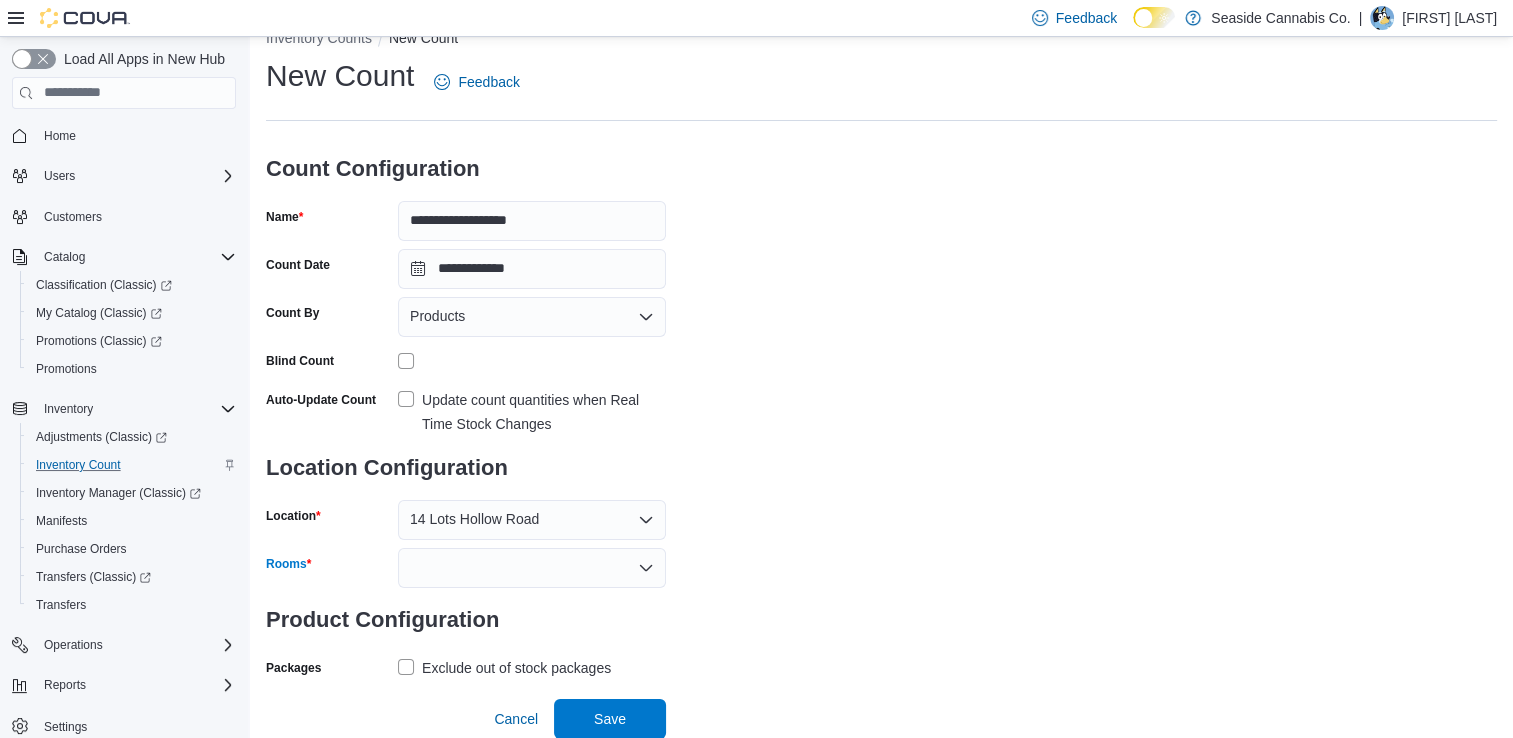 click at bounding box center [532, 568] 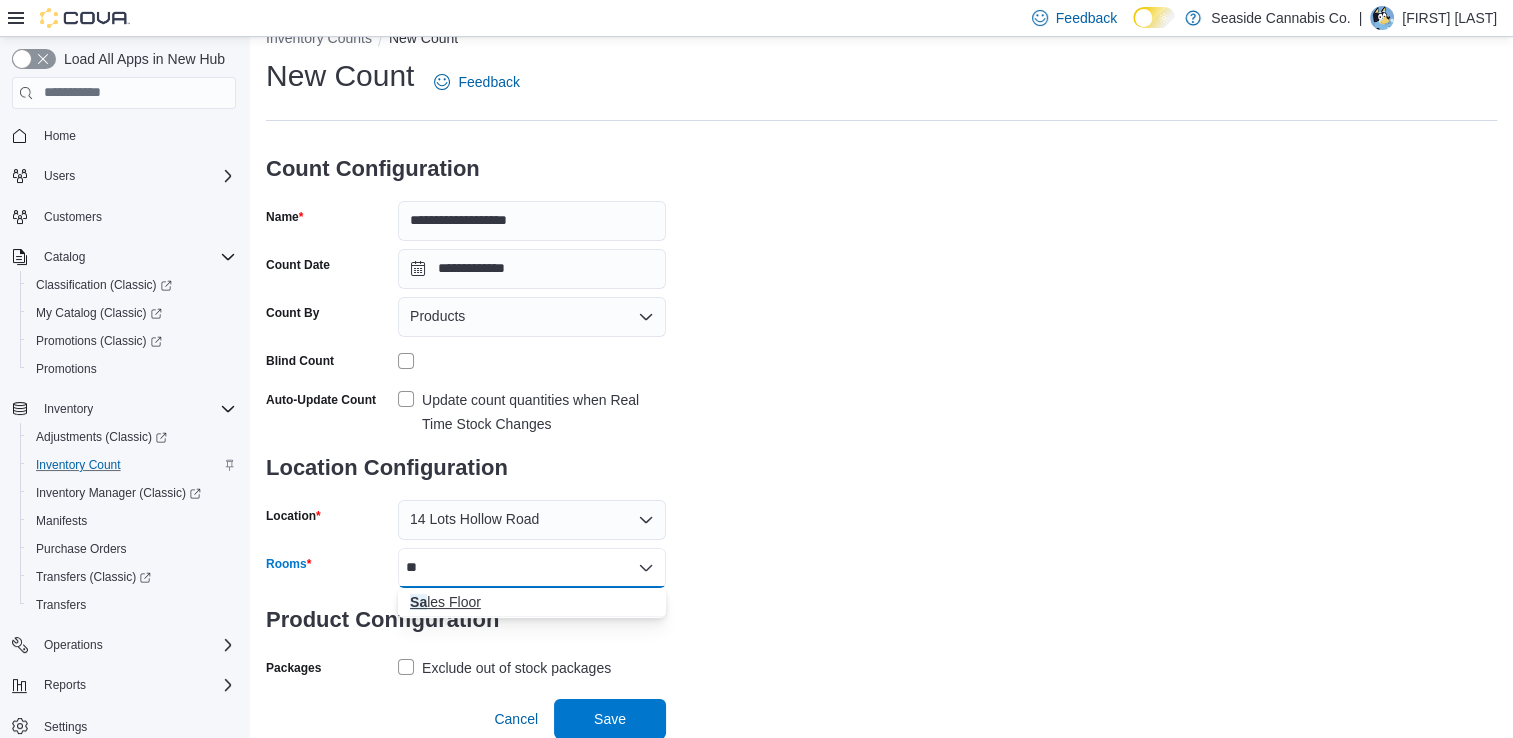 type on "**" 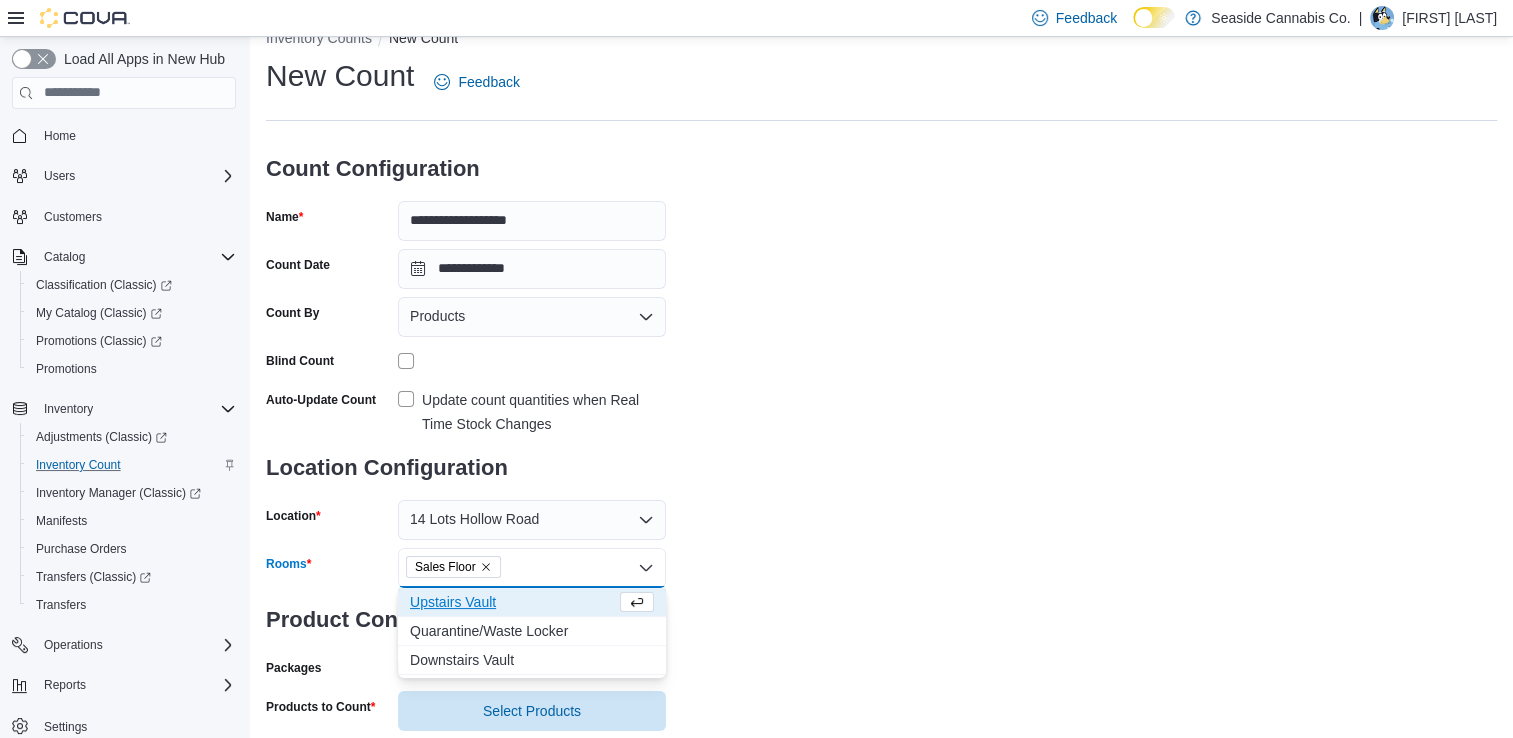click on "**********" at bounding box center [881, 393] 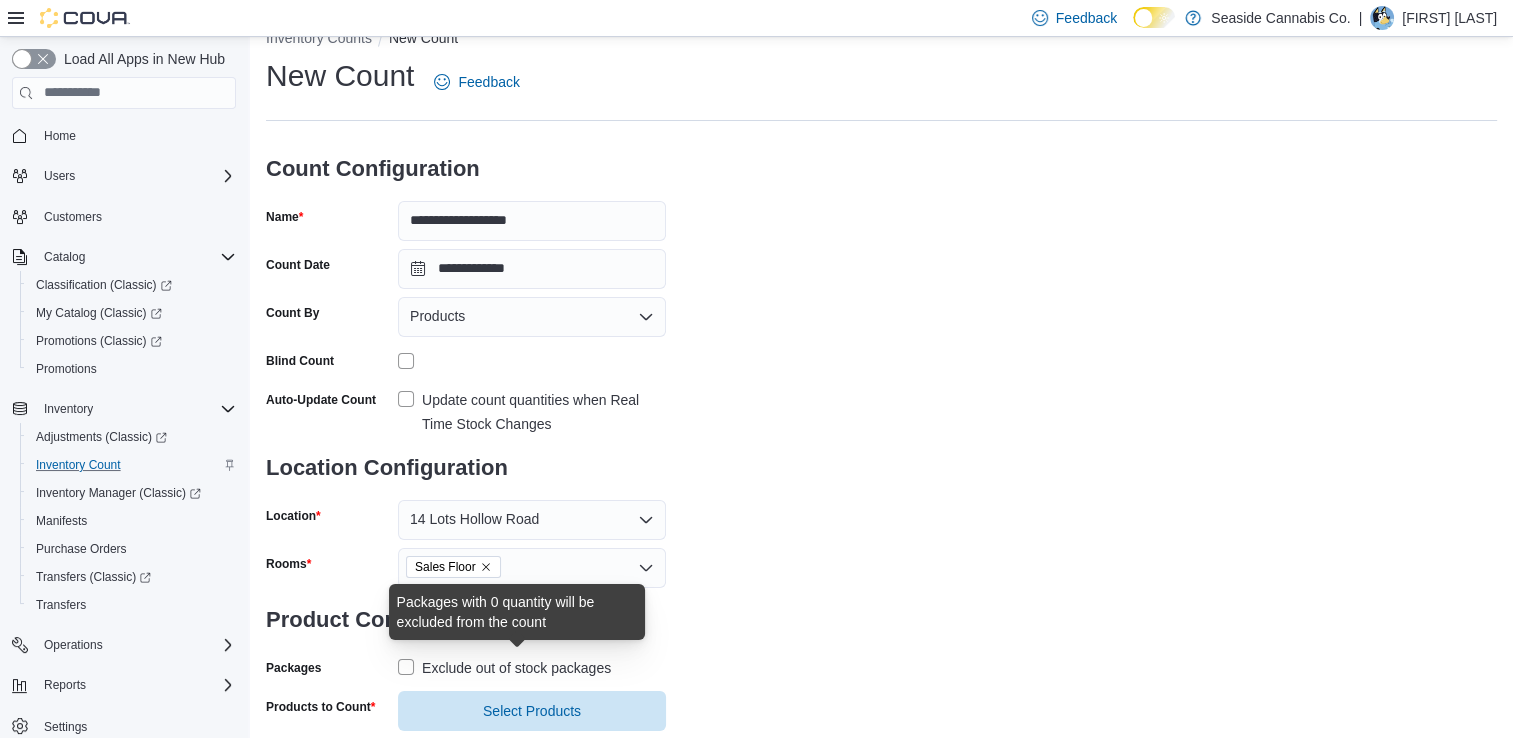 click on "Exclude out of stock packages" at bounding box center (516, 668) 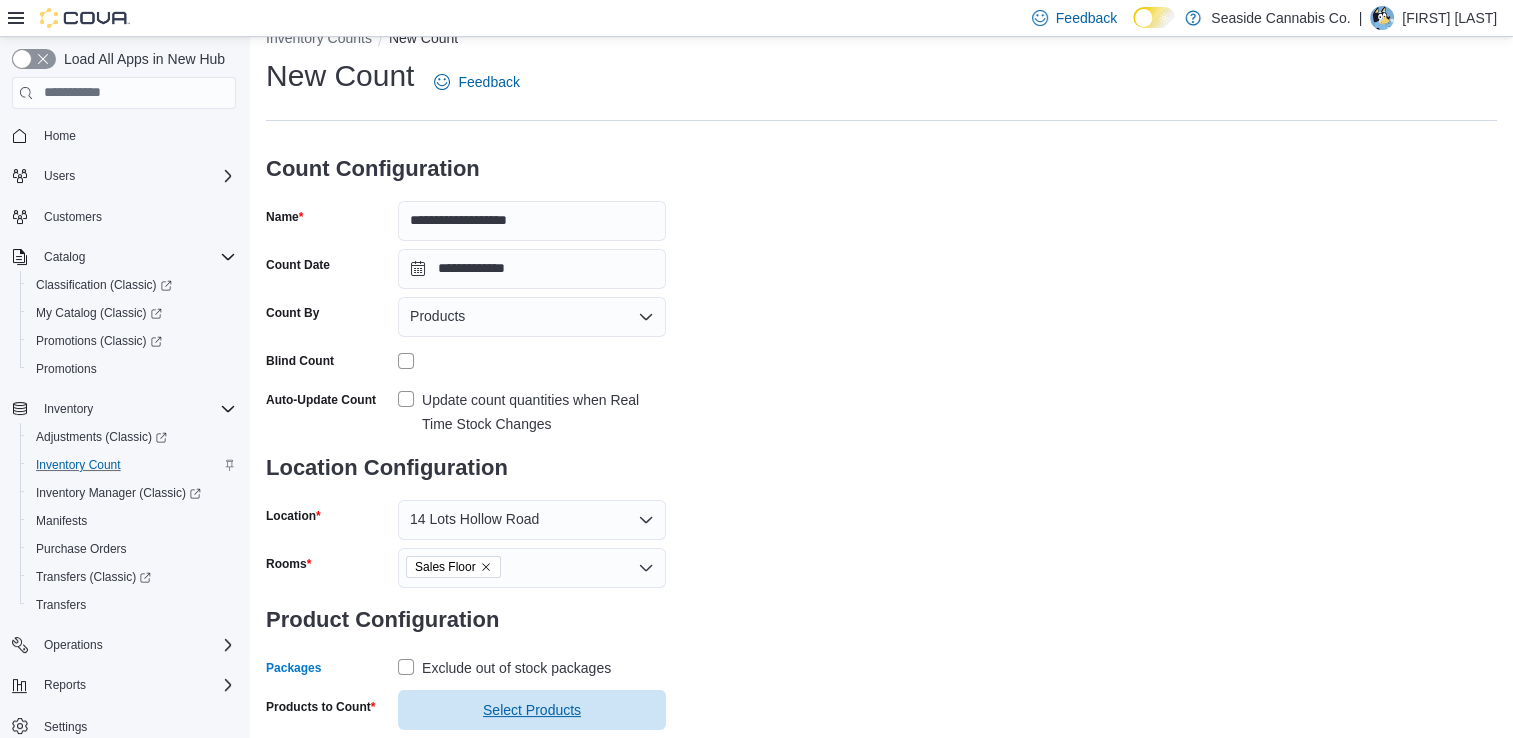 click on "Select Products" at bounding box center (532, 710) 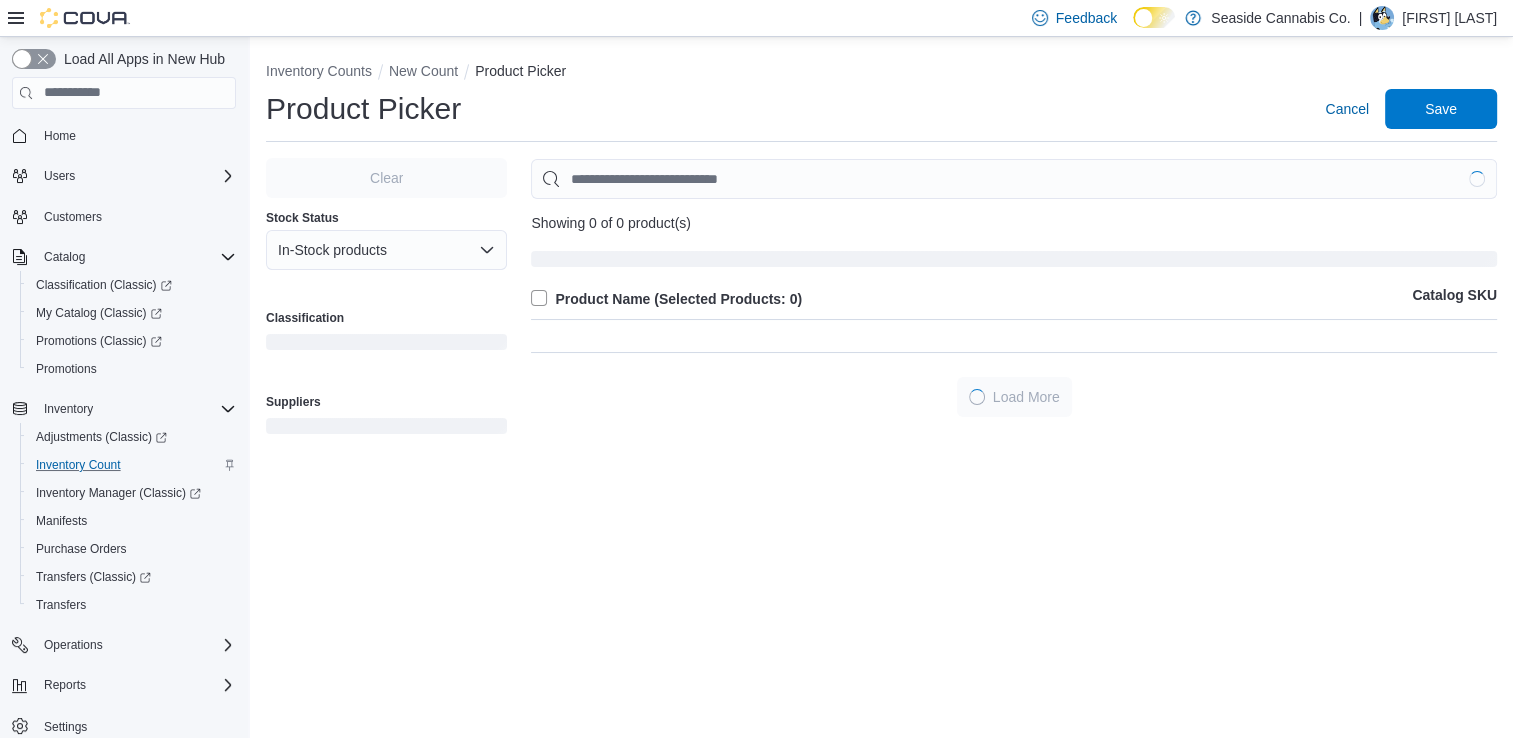 scroll, scrollTop: 0, scrollLeft: 0, axis: both 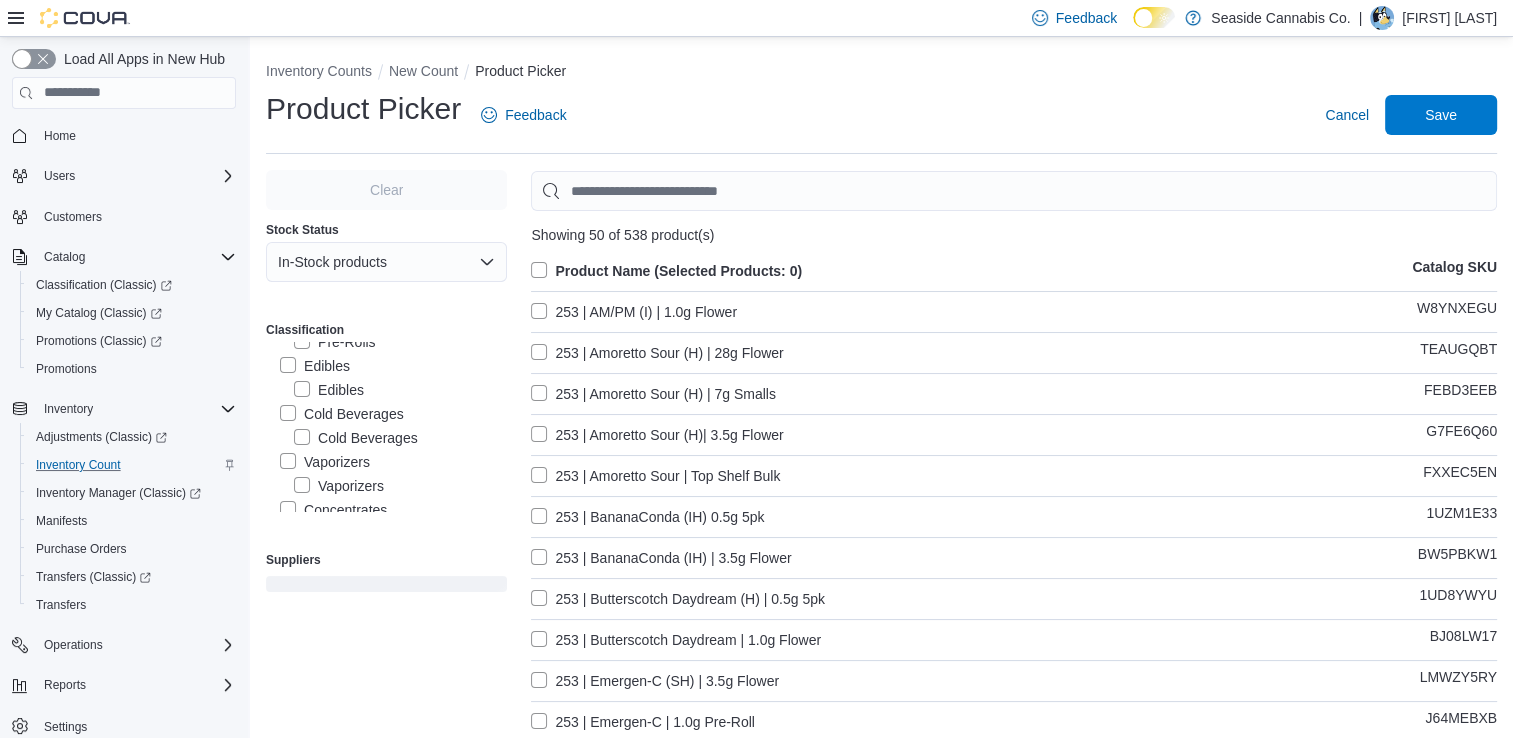 click on "Vaporizers" at bounding box center [325, 462] 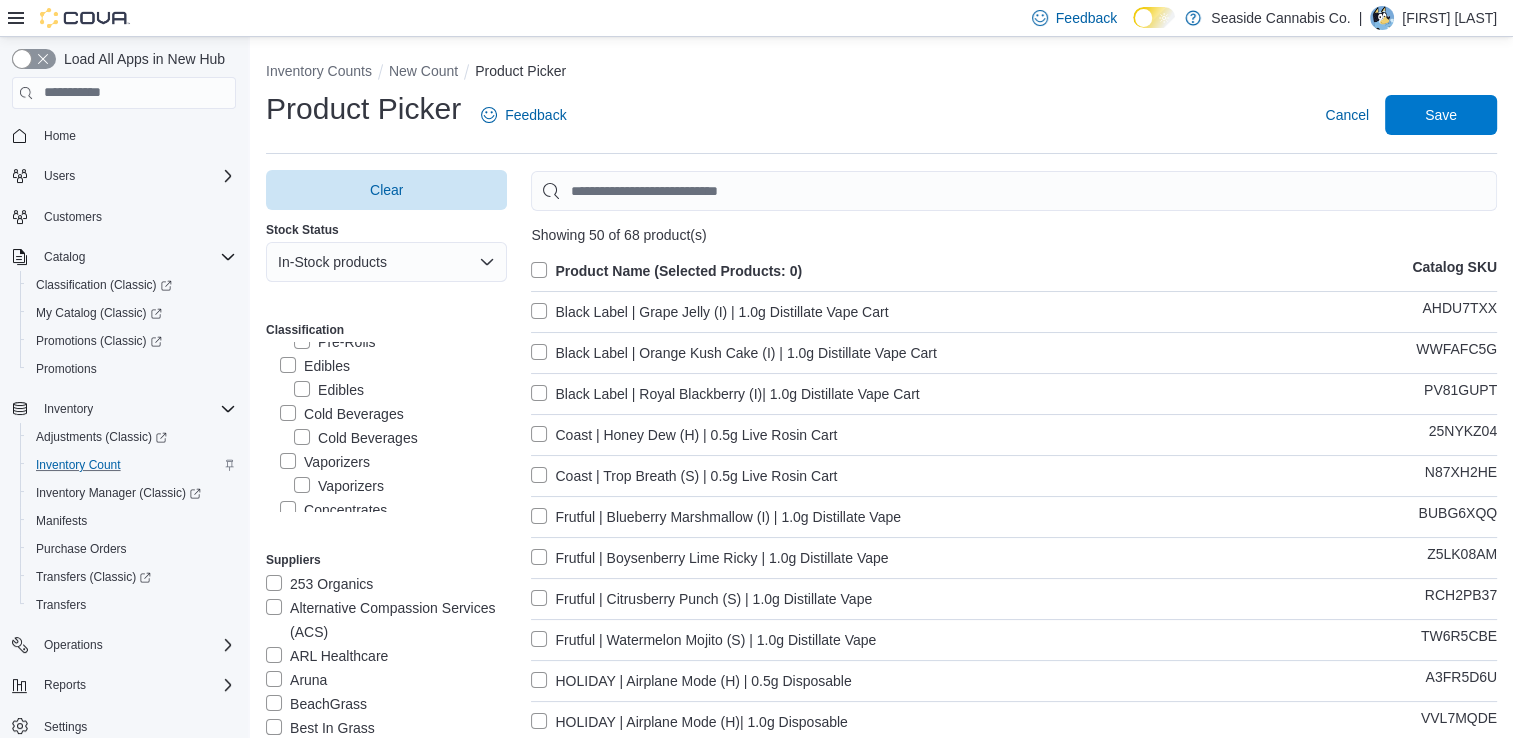 click on "Product Name (Selected Products: 0)" at bounding box center [666, 271] 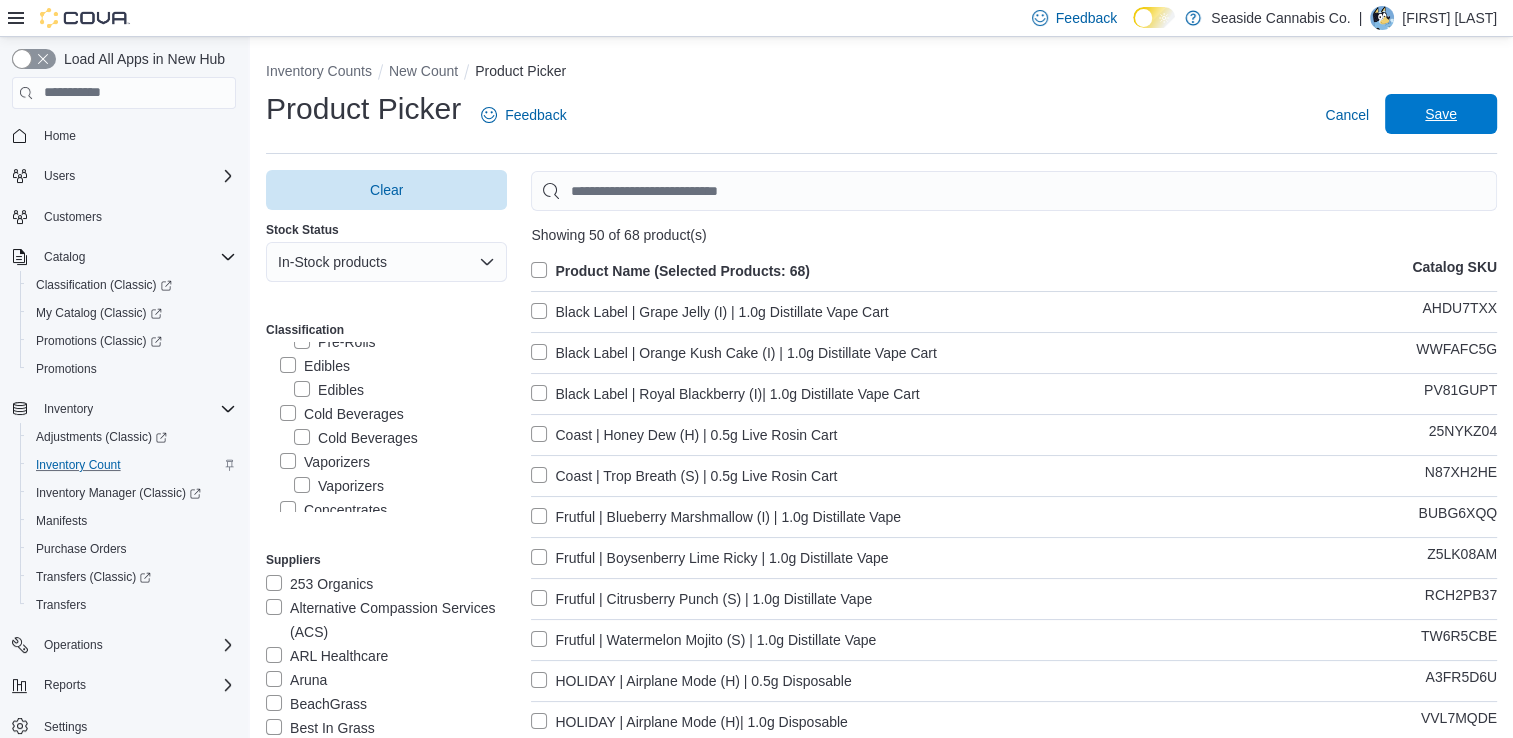 click on "Cancel Save" at bounding box center [1407, 115] 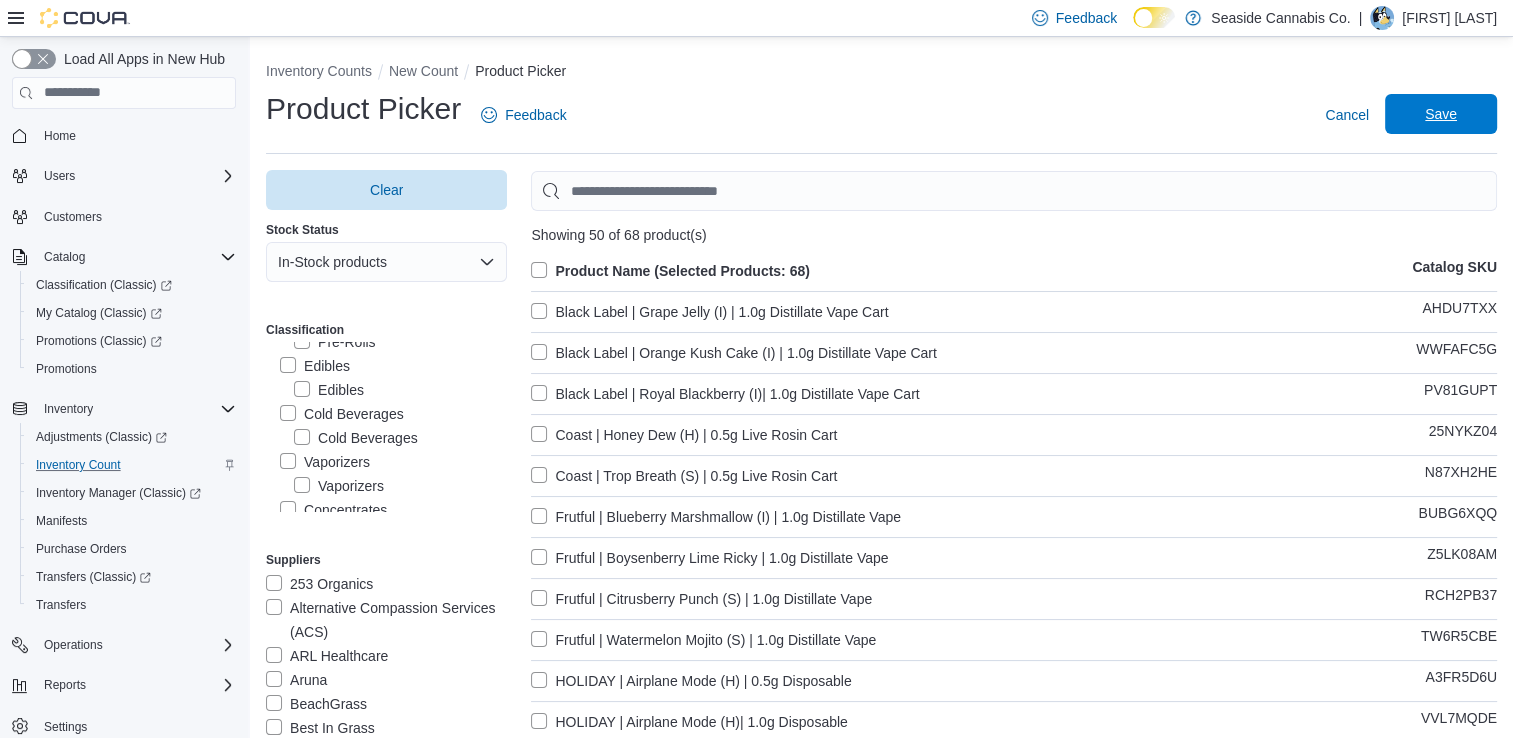 click on "Save" at bounding box center (1441, 114) 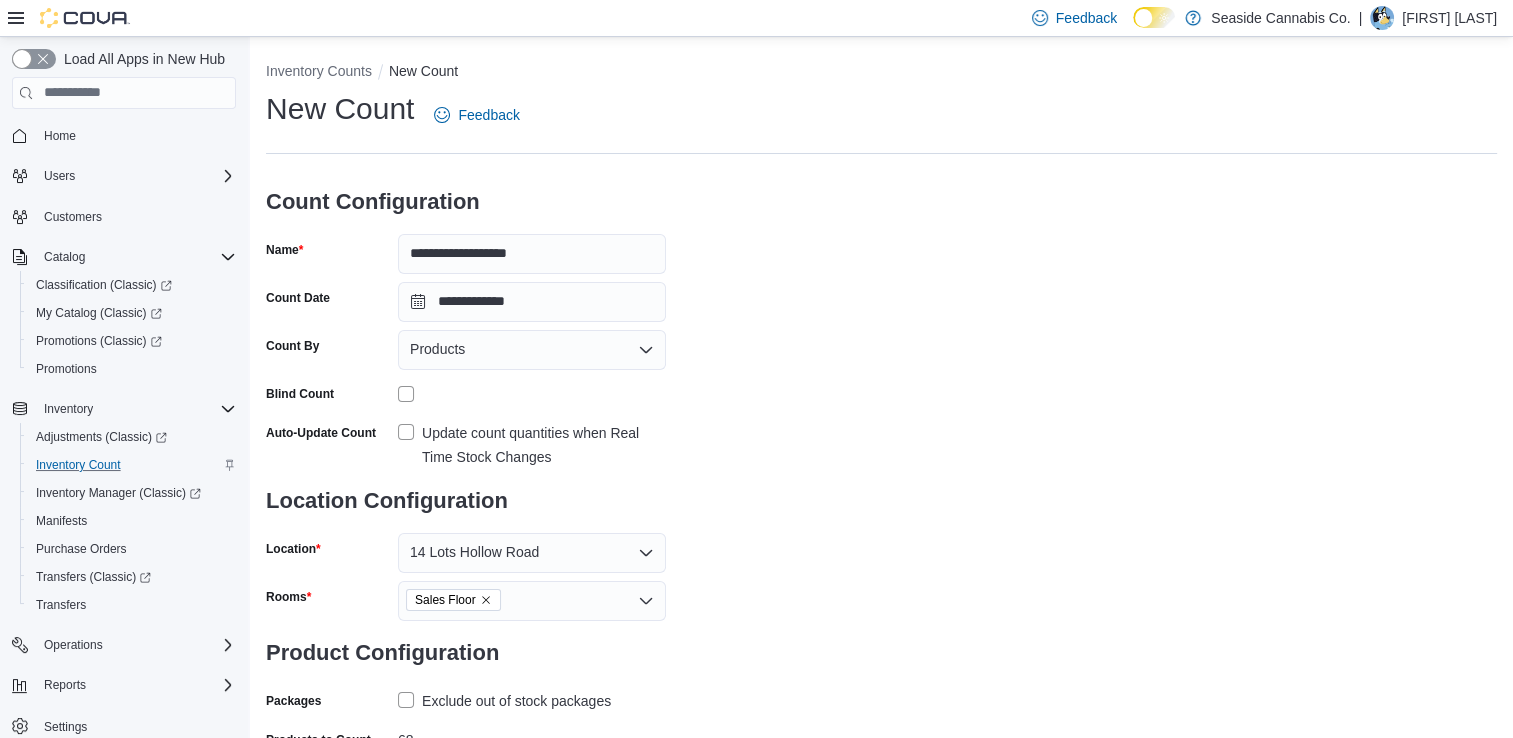 scroll, scrollTop: 120, scrollLeft: 0, axis: vertical 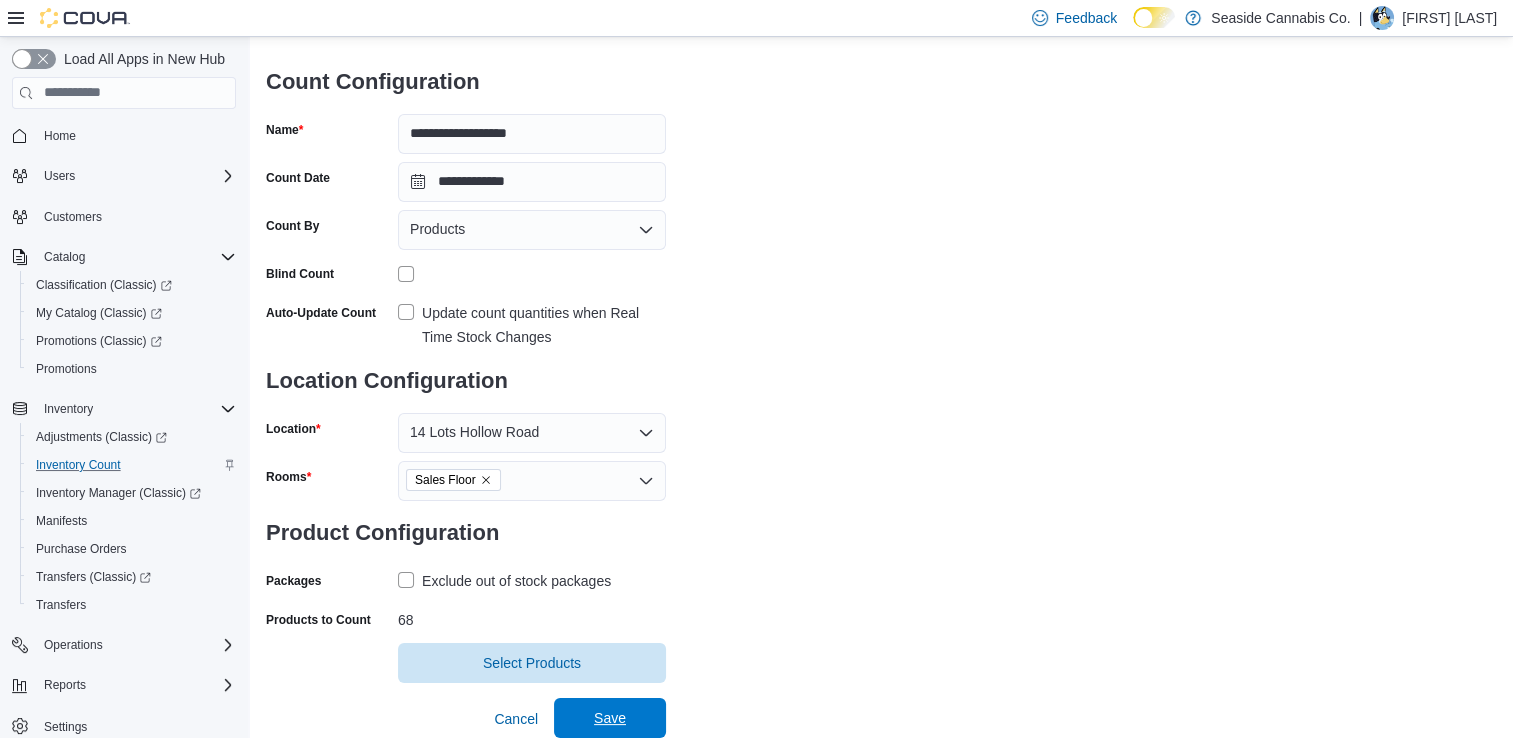 click on "Save" at bounding box center (610, 718) 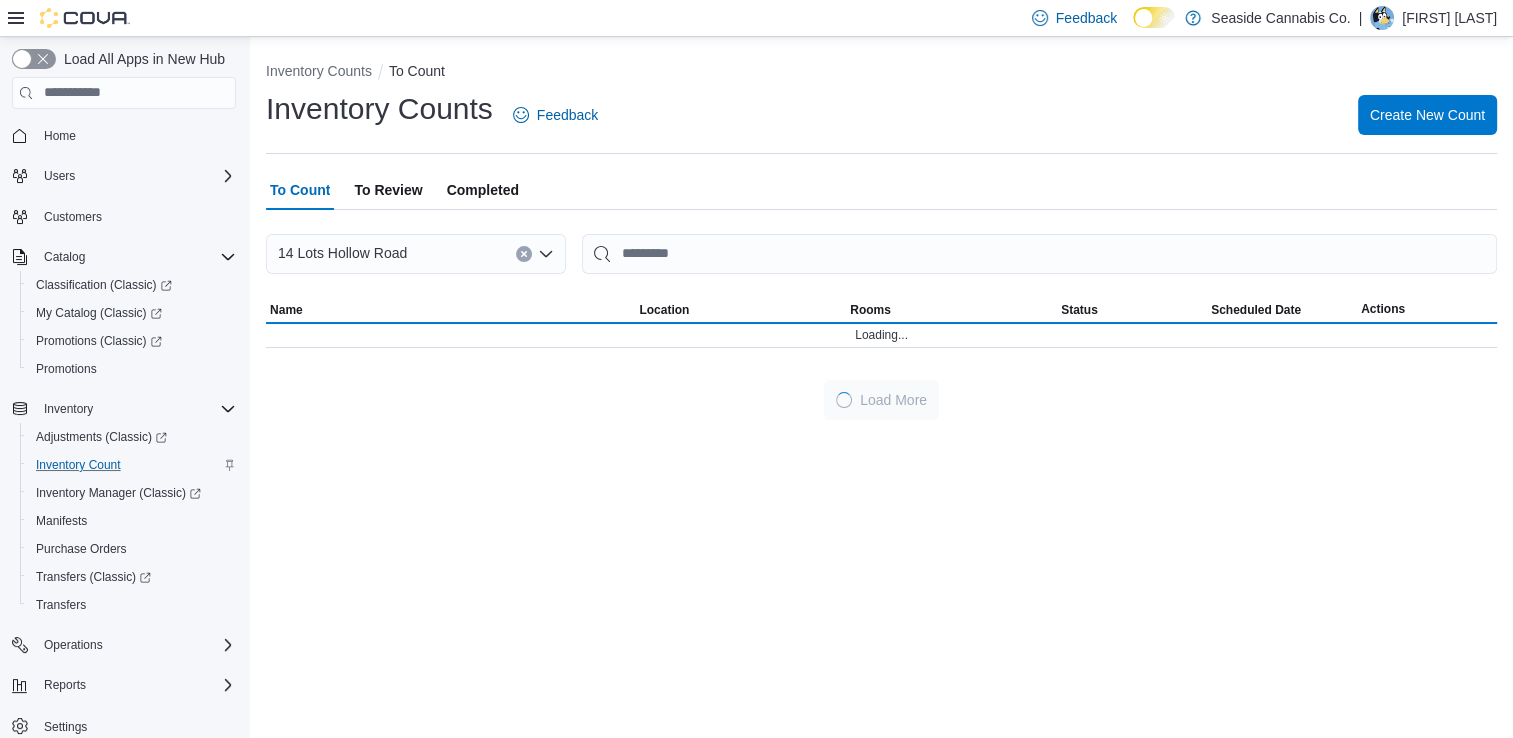 scroll, scrollTop: 0, scrollLeft: 0, axis: both 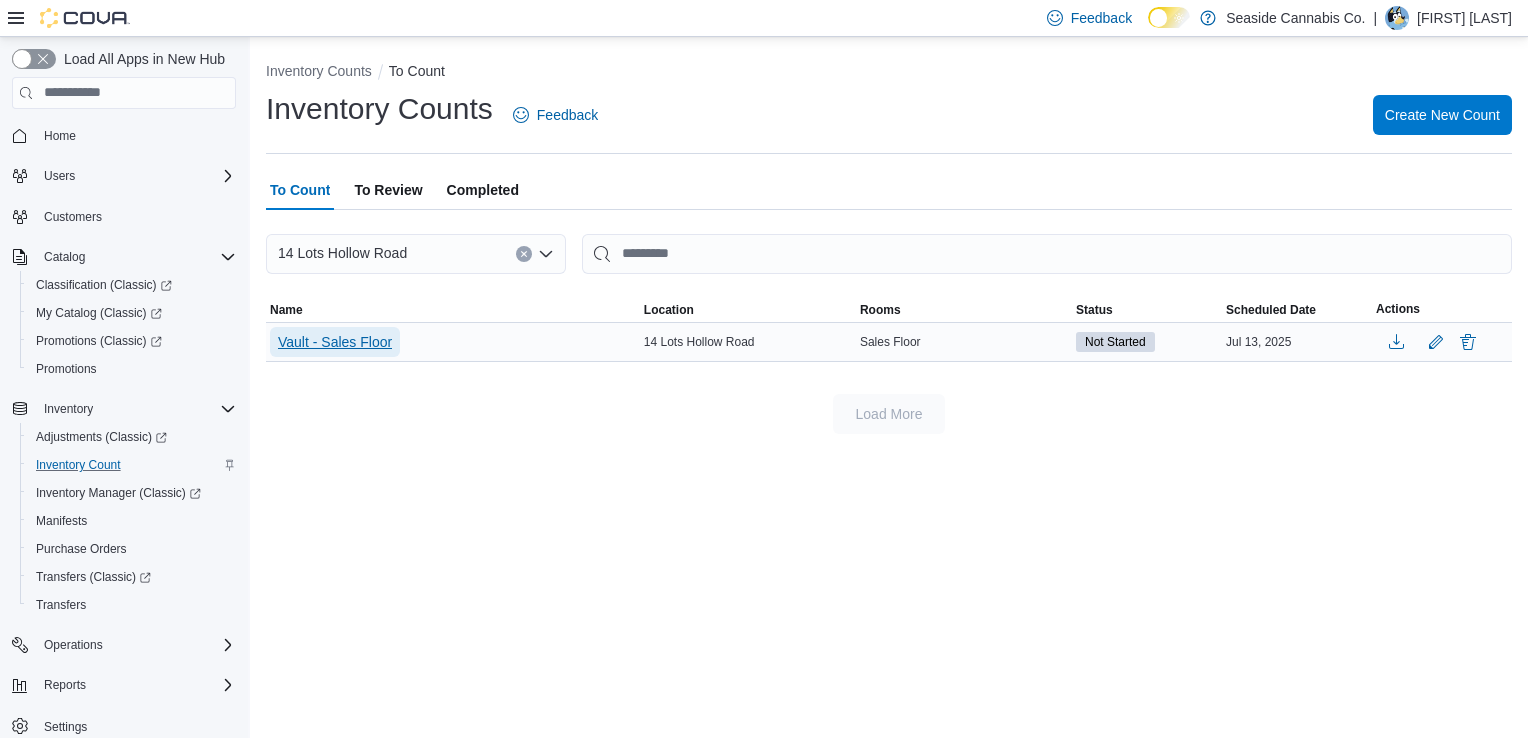 click on "Vault - Sales Floor" at bounding box center [335, 342] 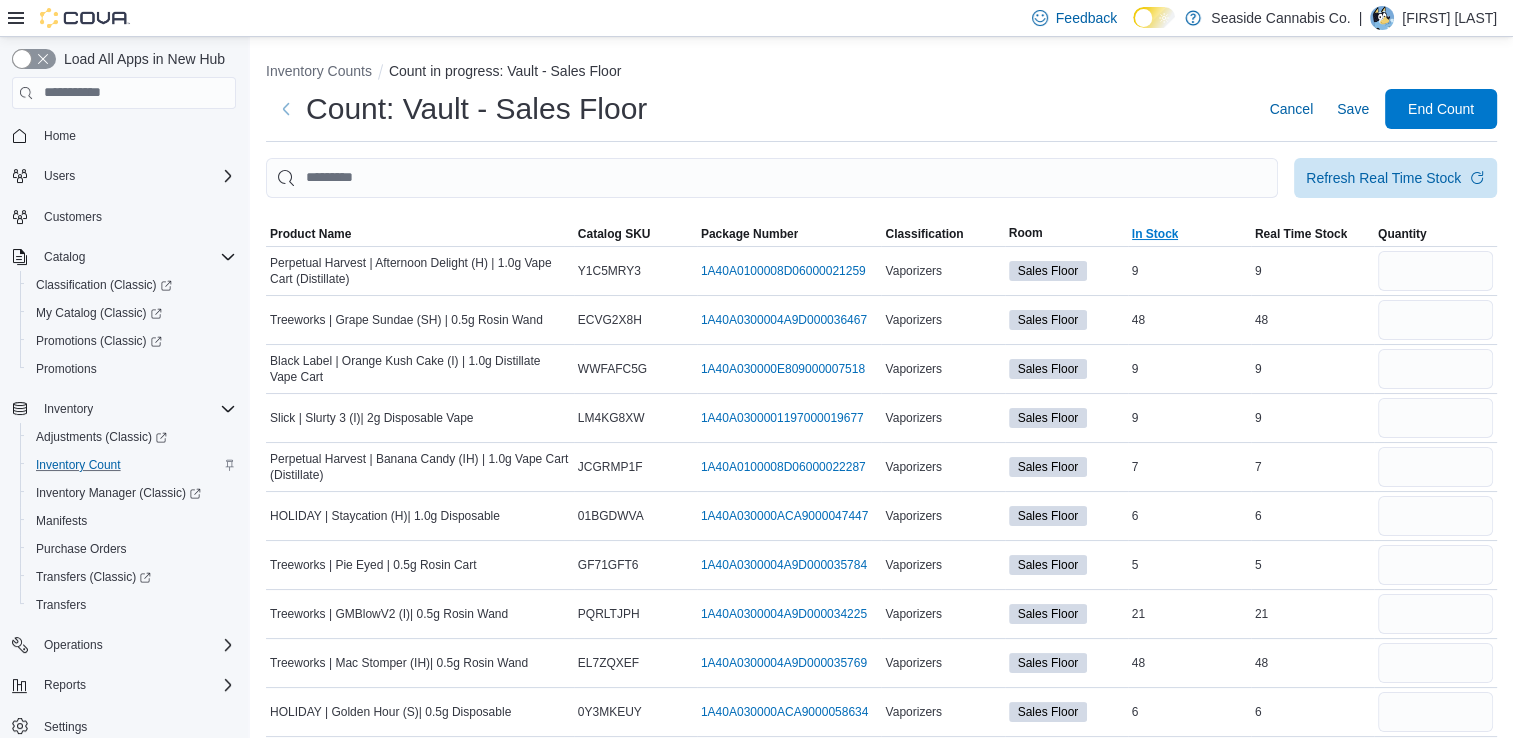click on "In Stock" at bounding box center (1155, 234) 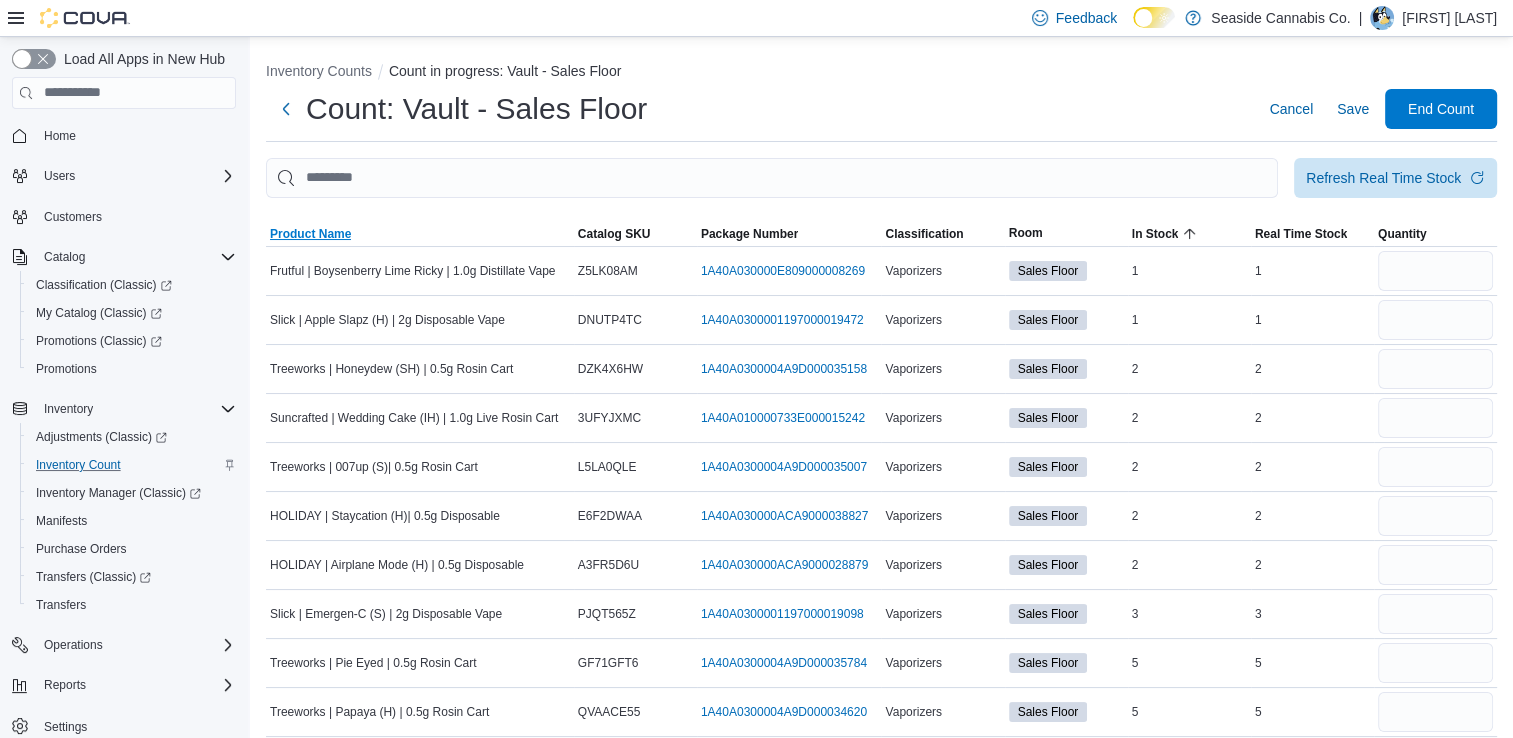 click on "Product Name" at bounding box center [310, 234] 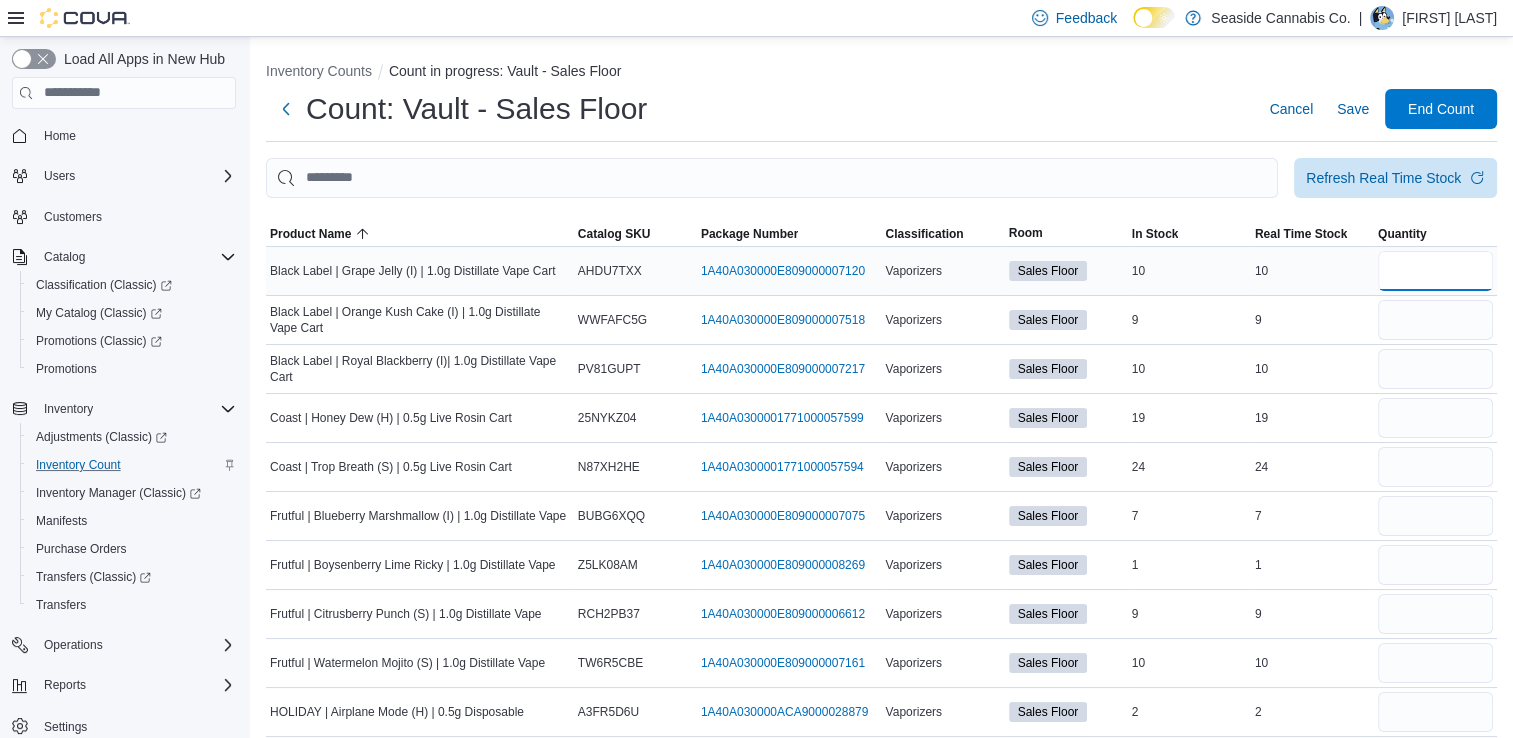 click at bounding box center [1435, 271] 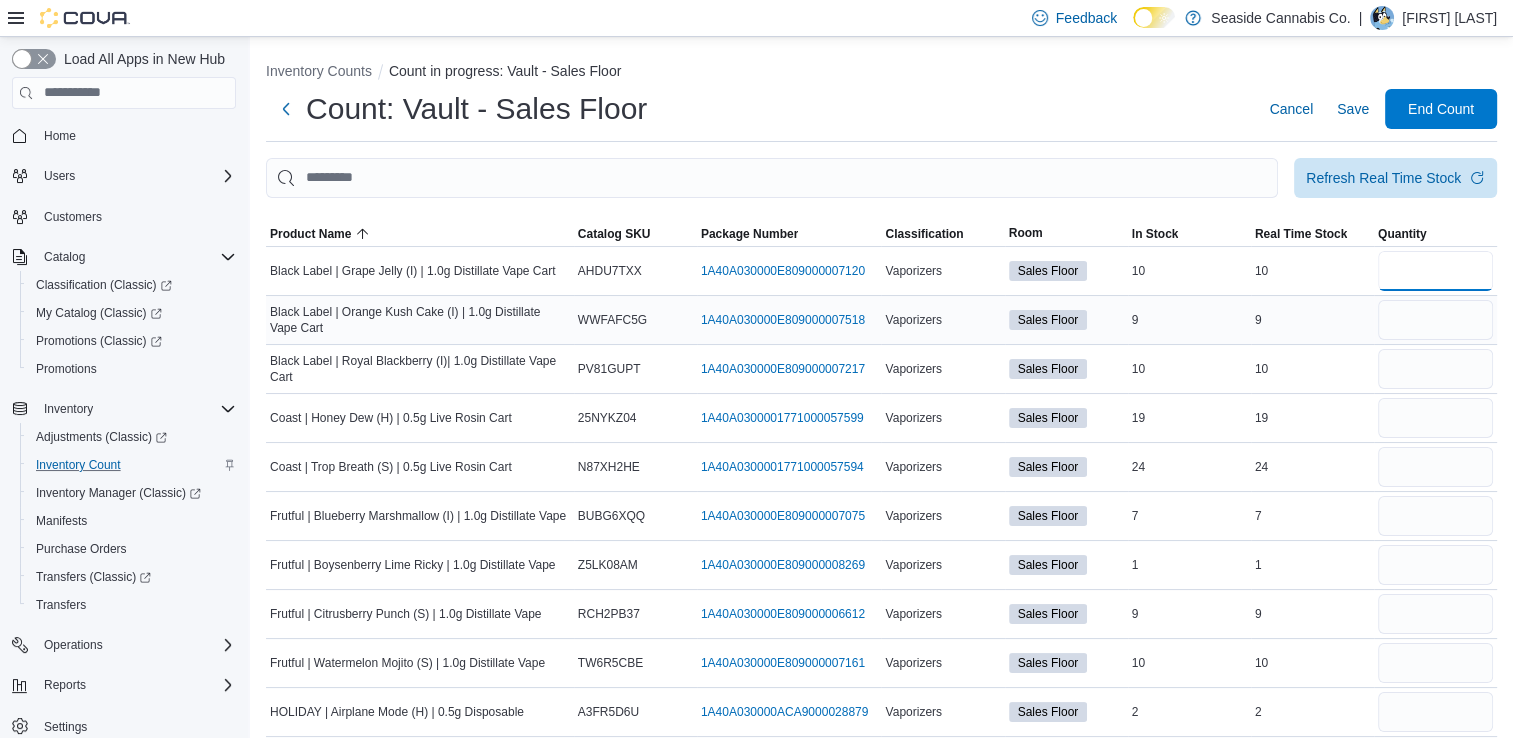 type on "**" 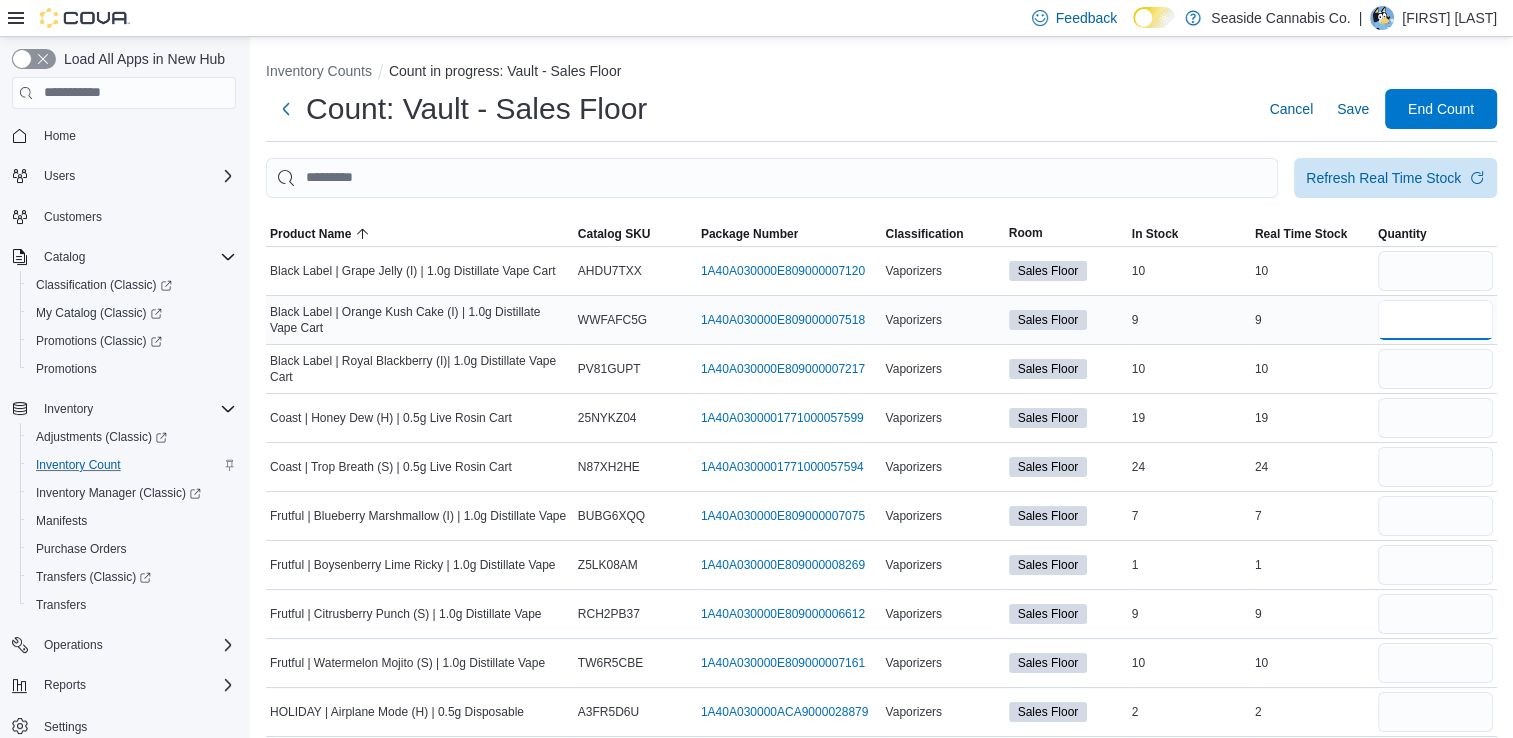 type 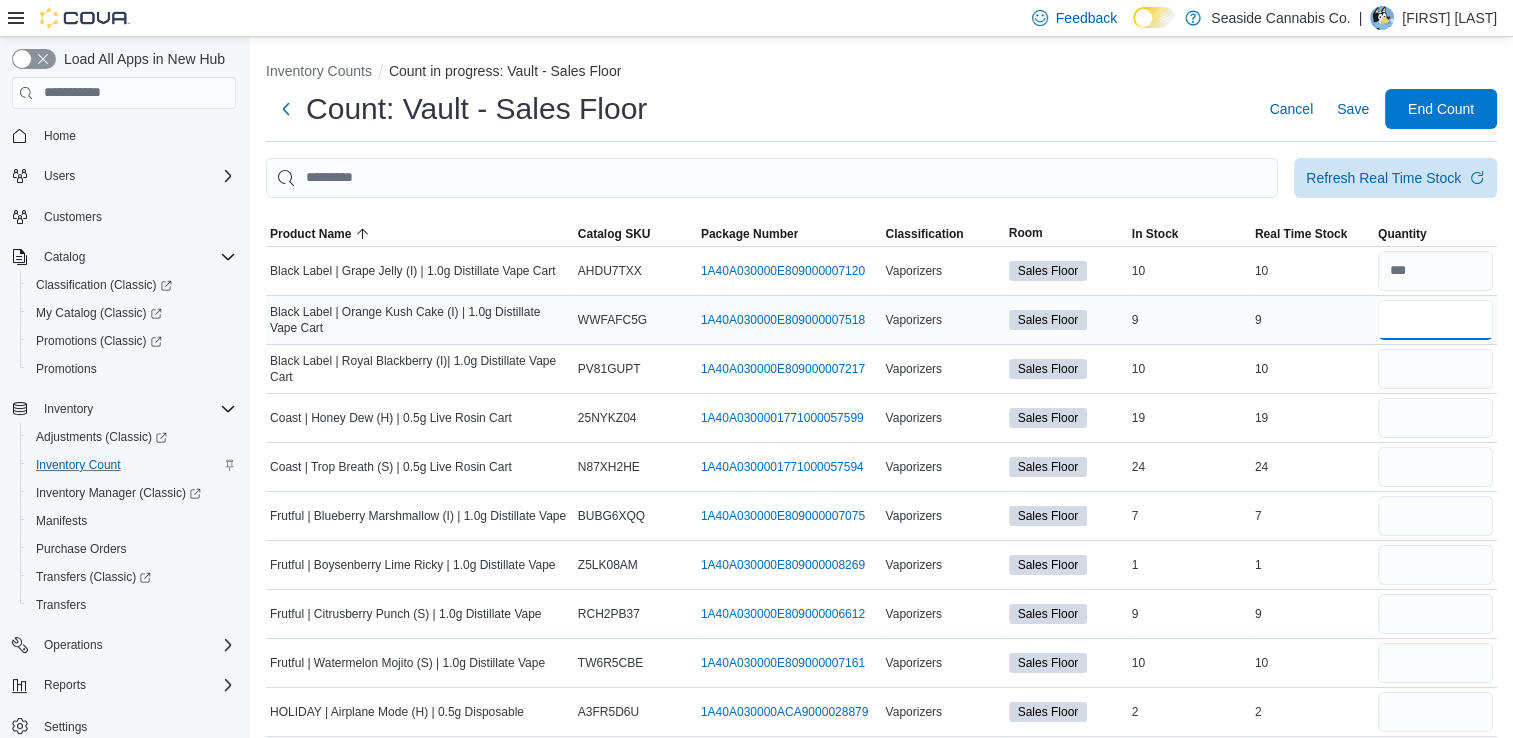 click at bounding box center (1435, 320) 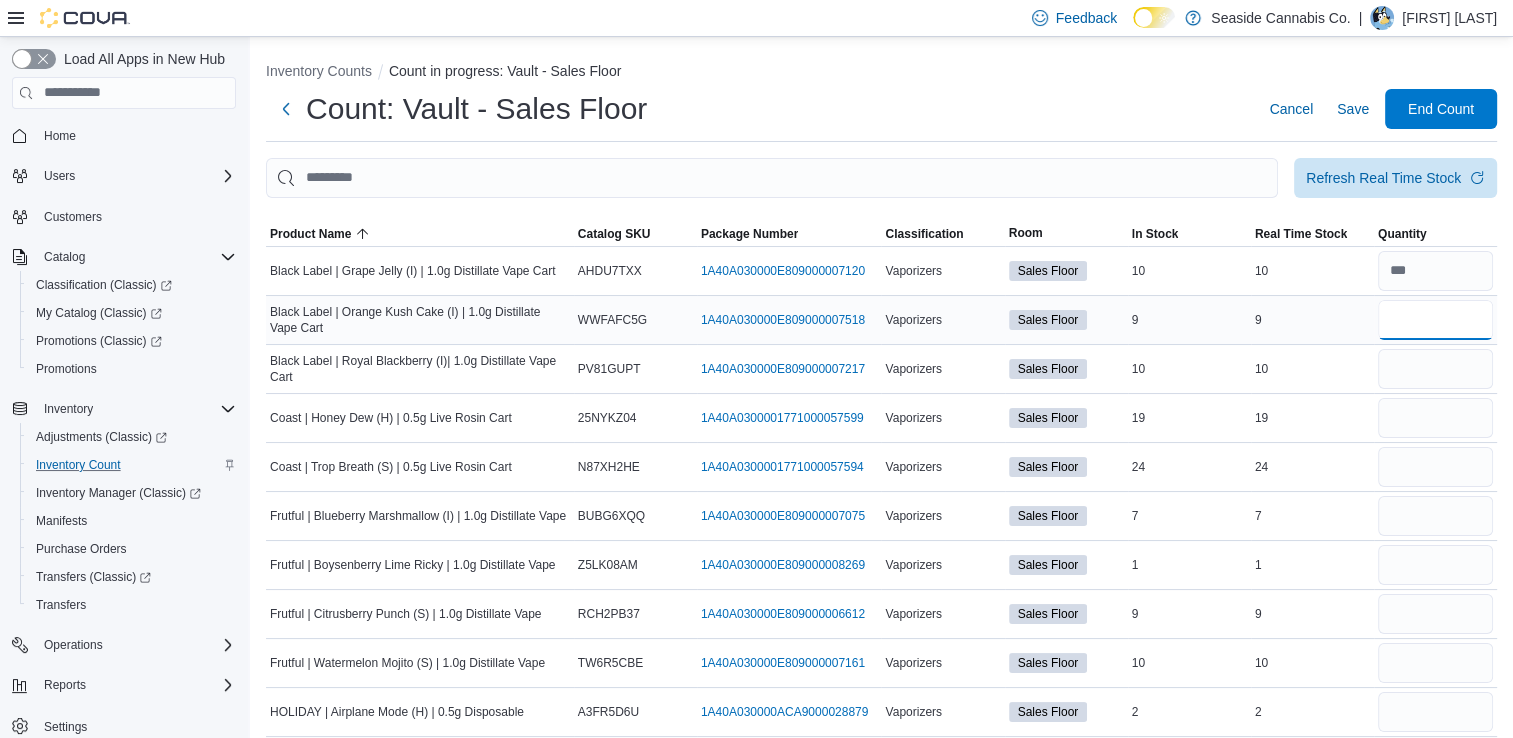 type on "*" 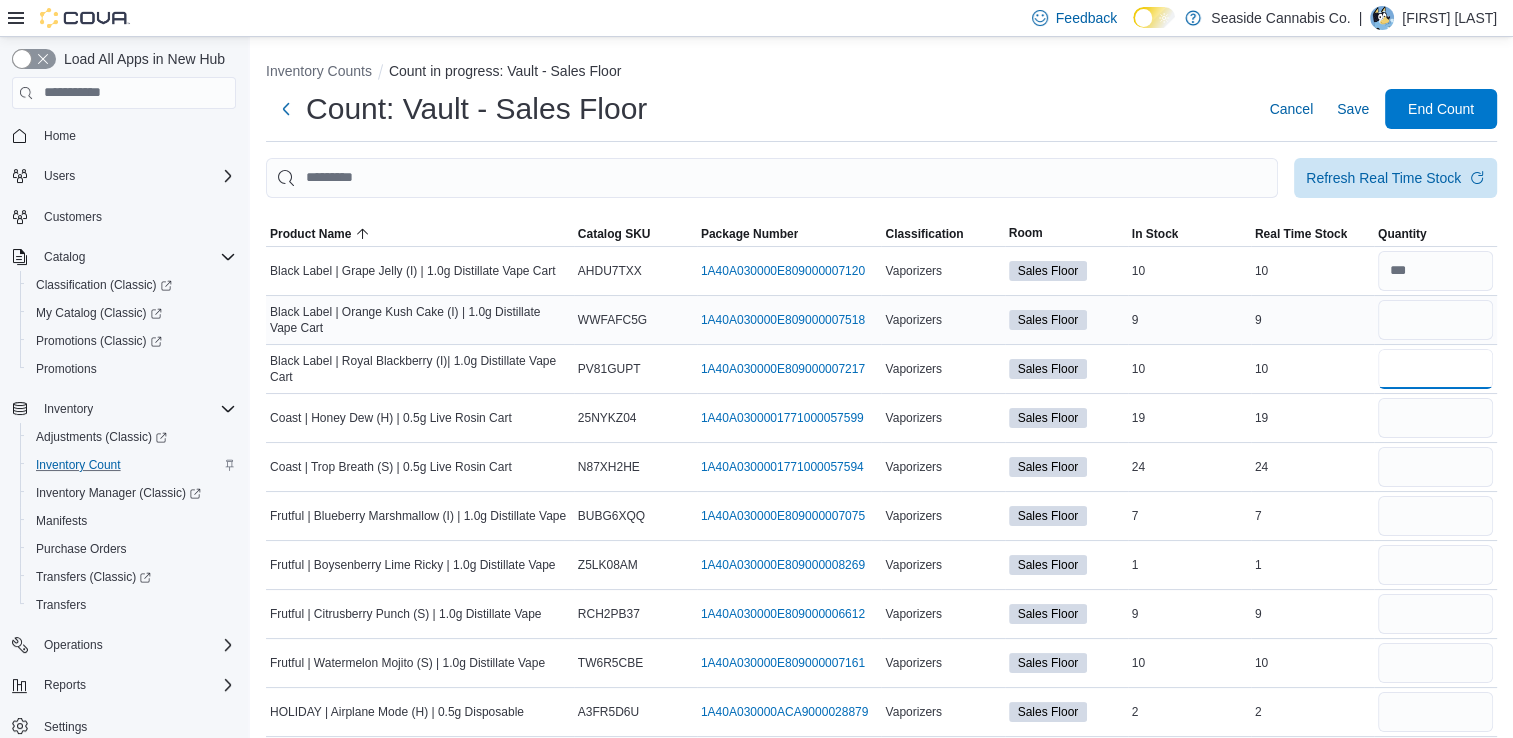 type 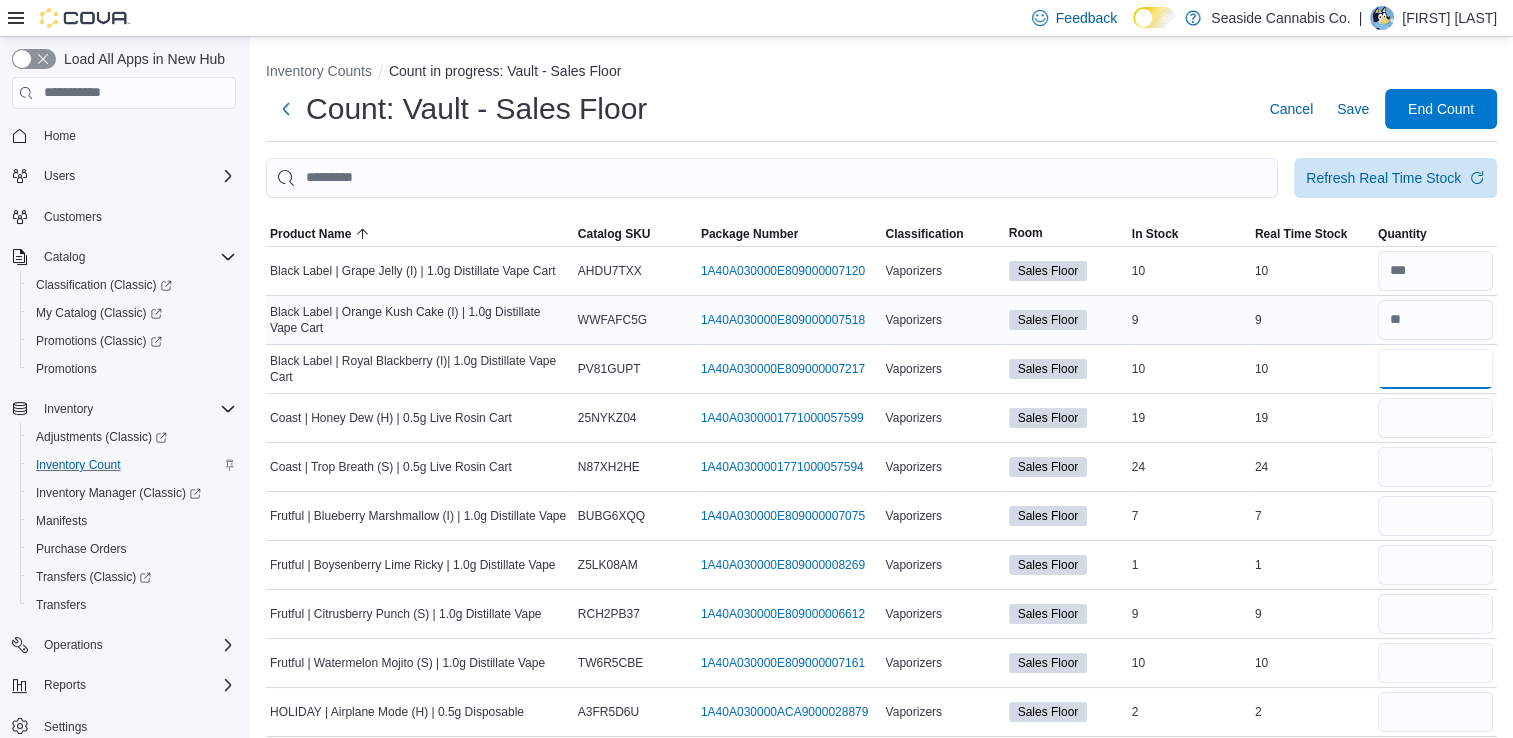 type on "**" 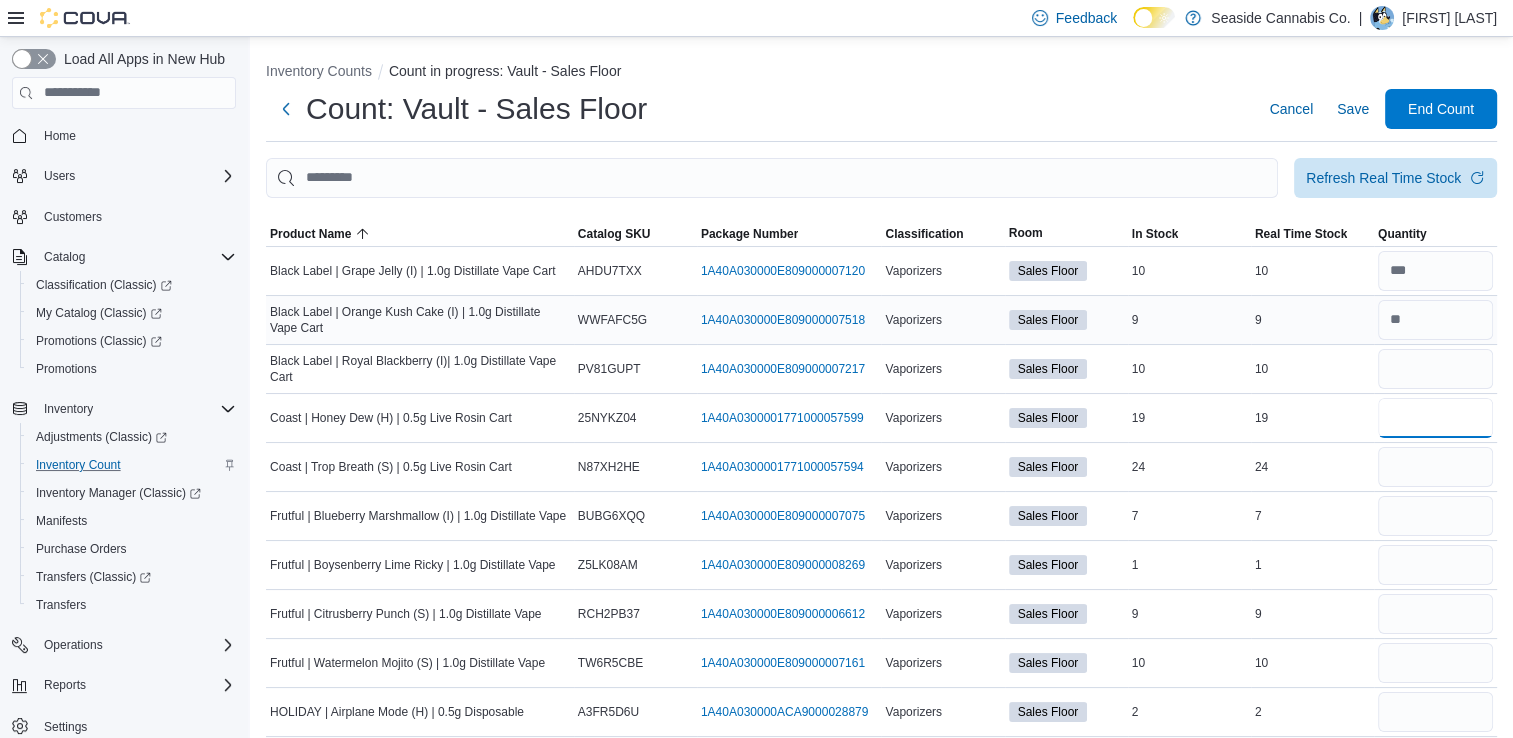 type 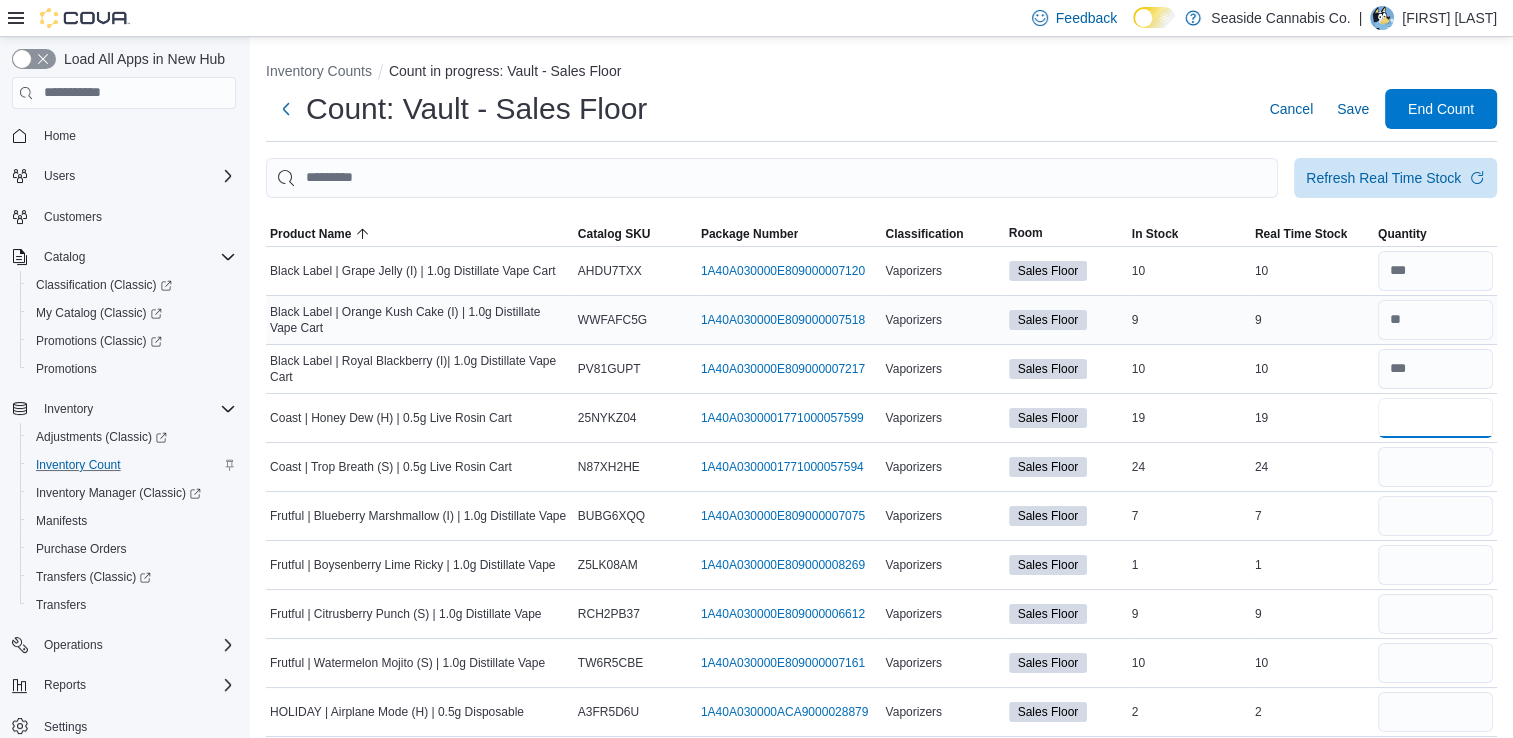 type on "**" 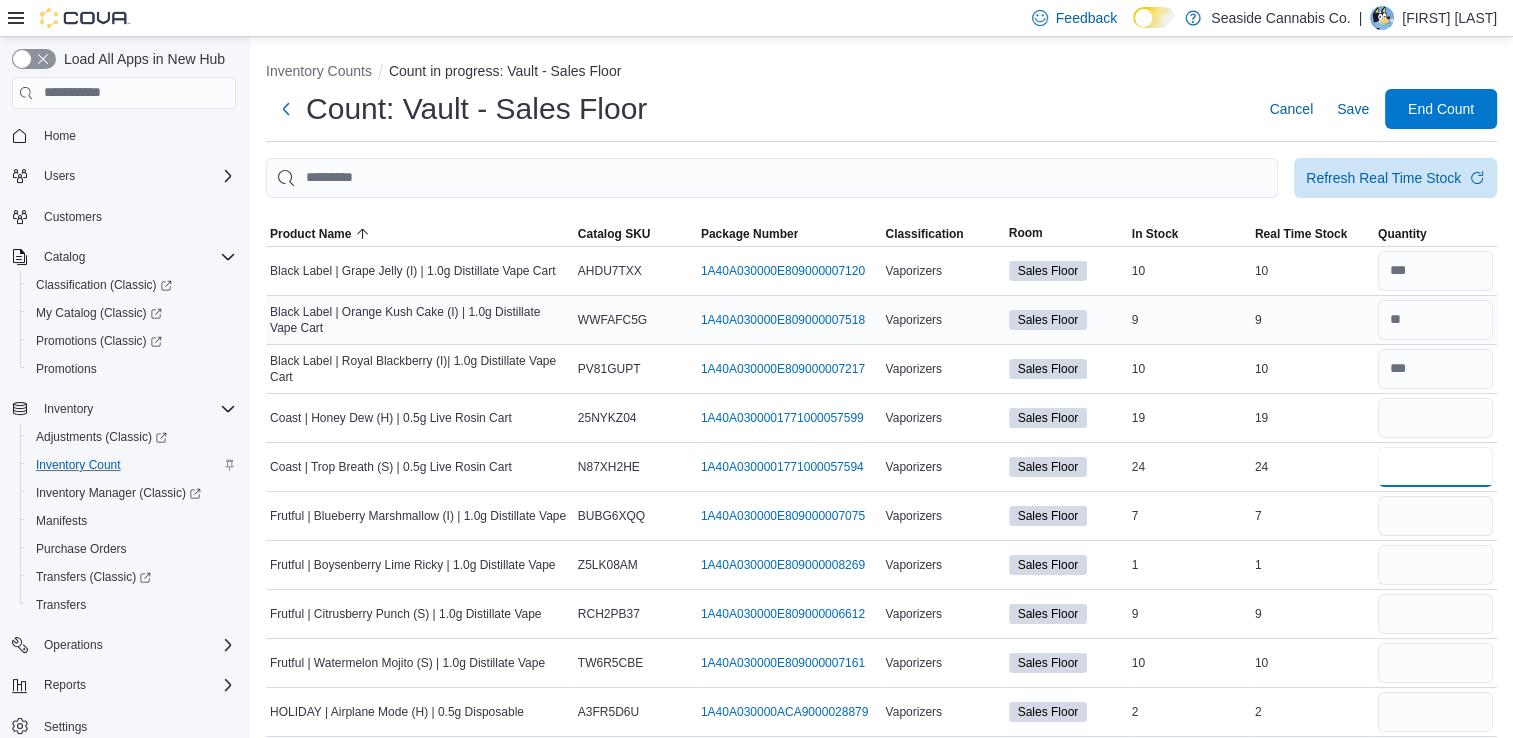 type 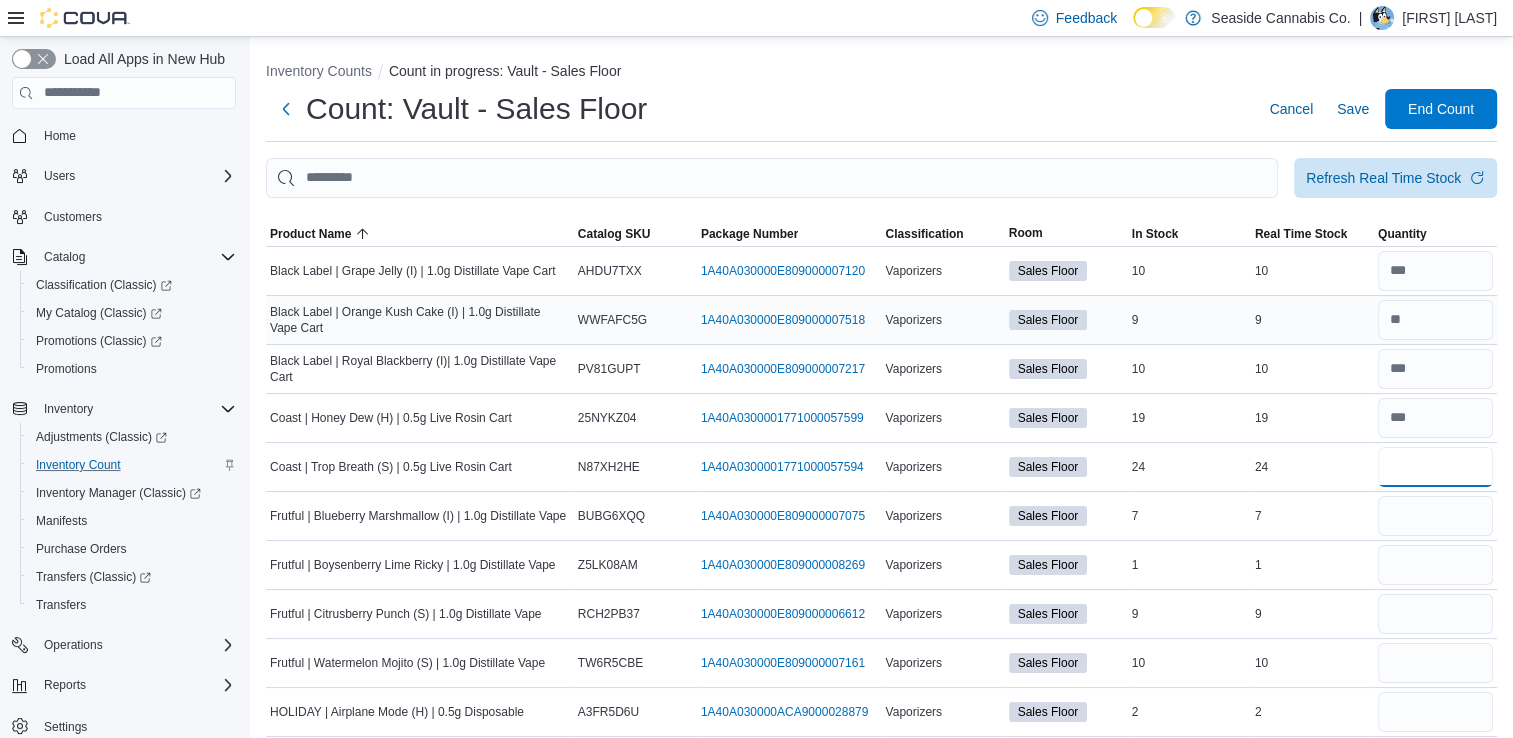 type on "**" 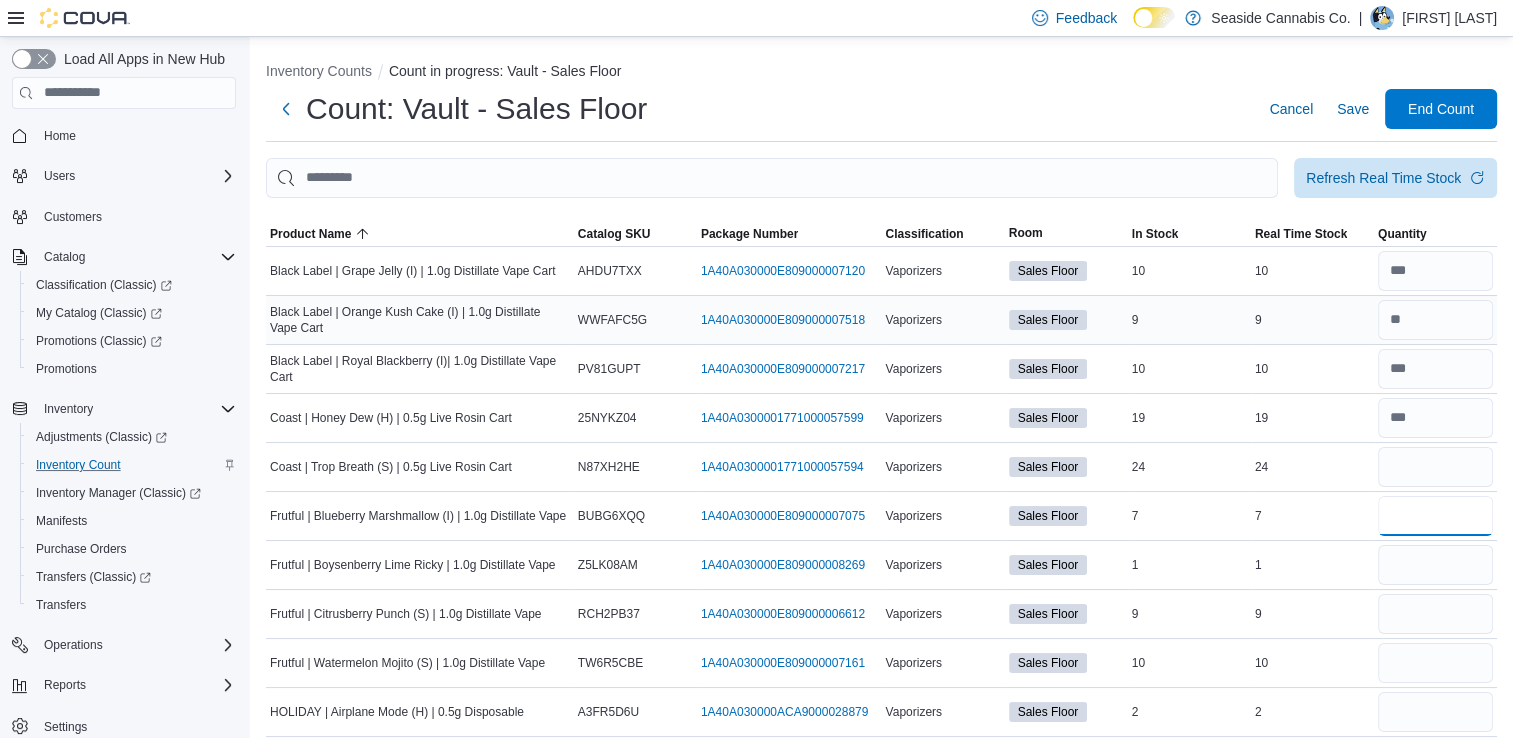 type 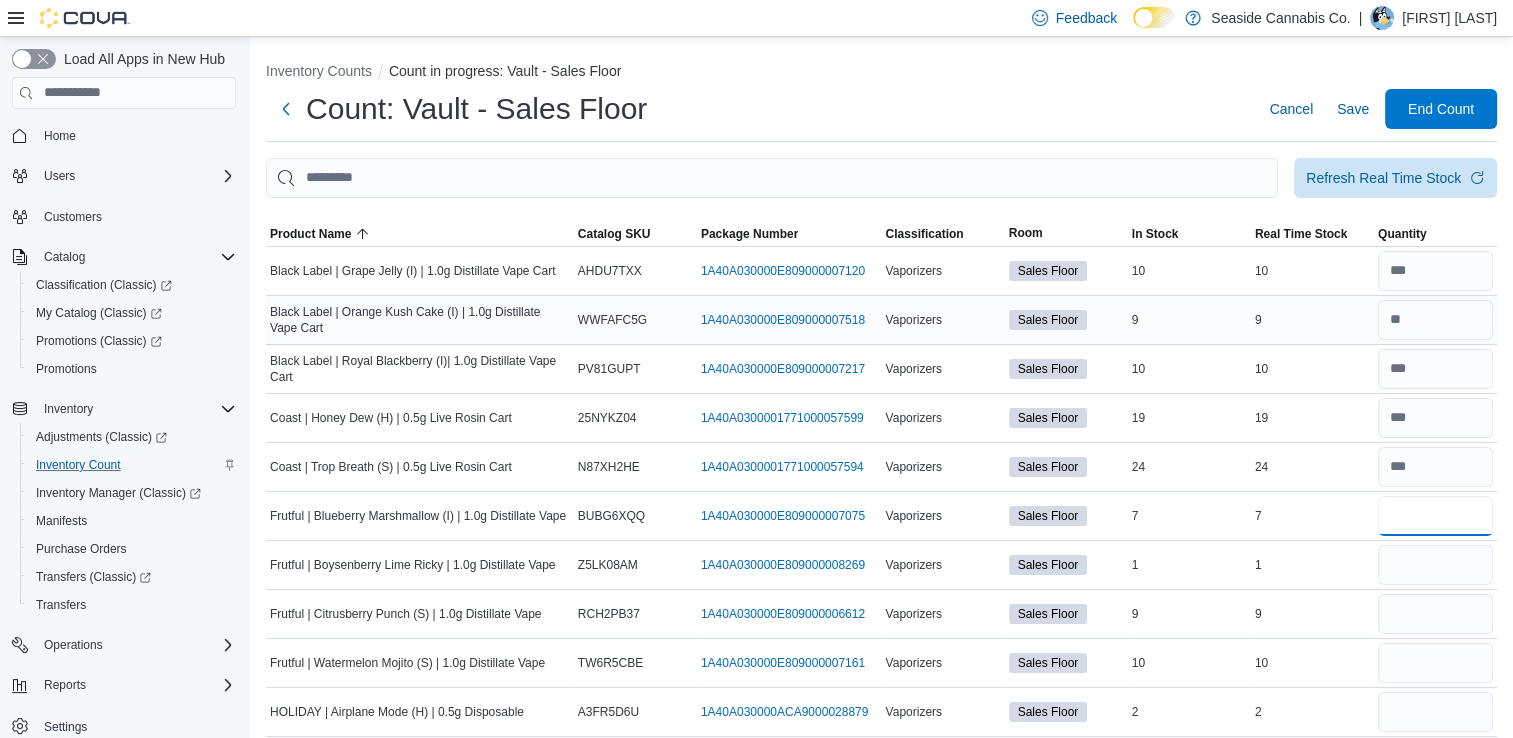 type on "*" 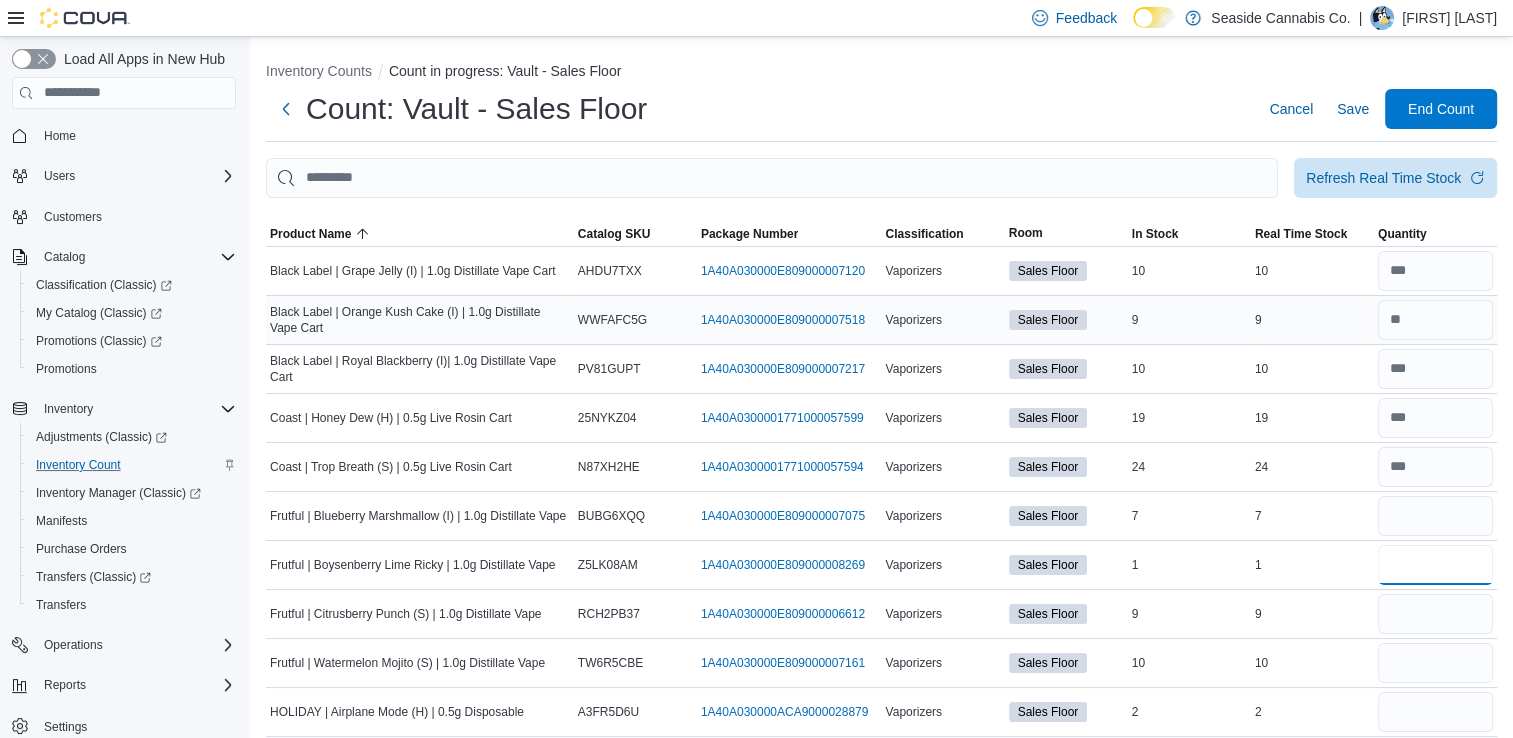 type 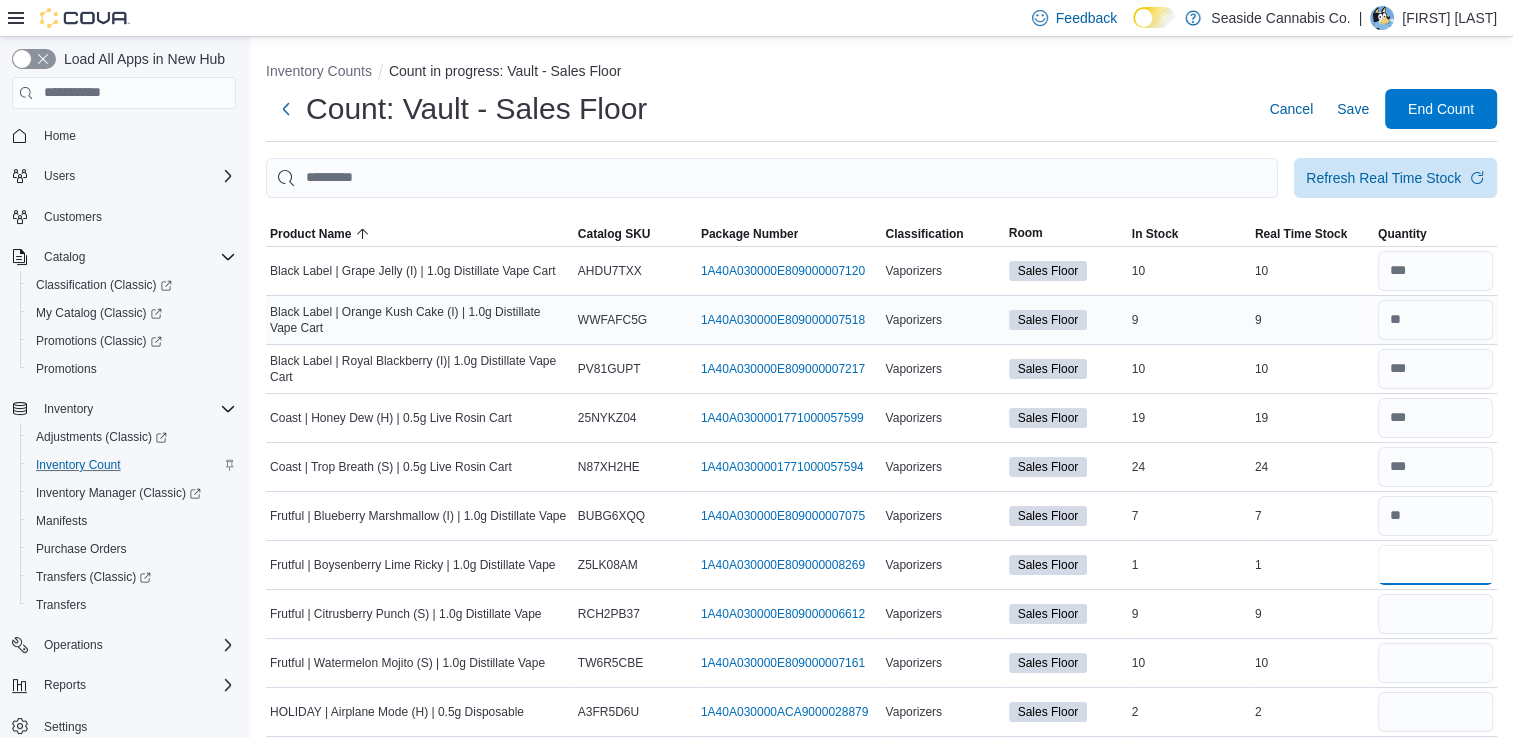 type on "*" 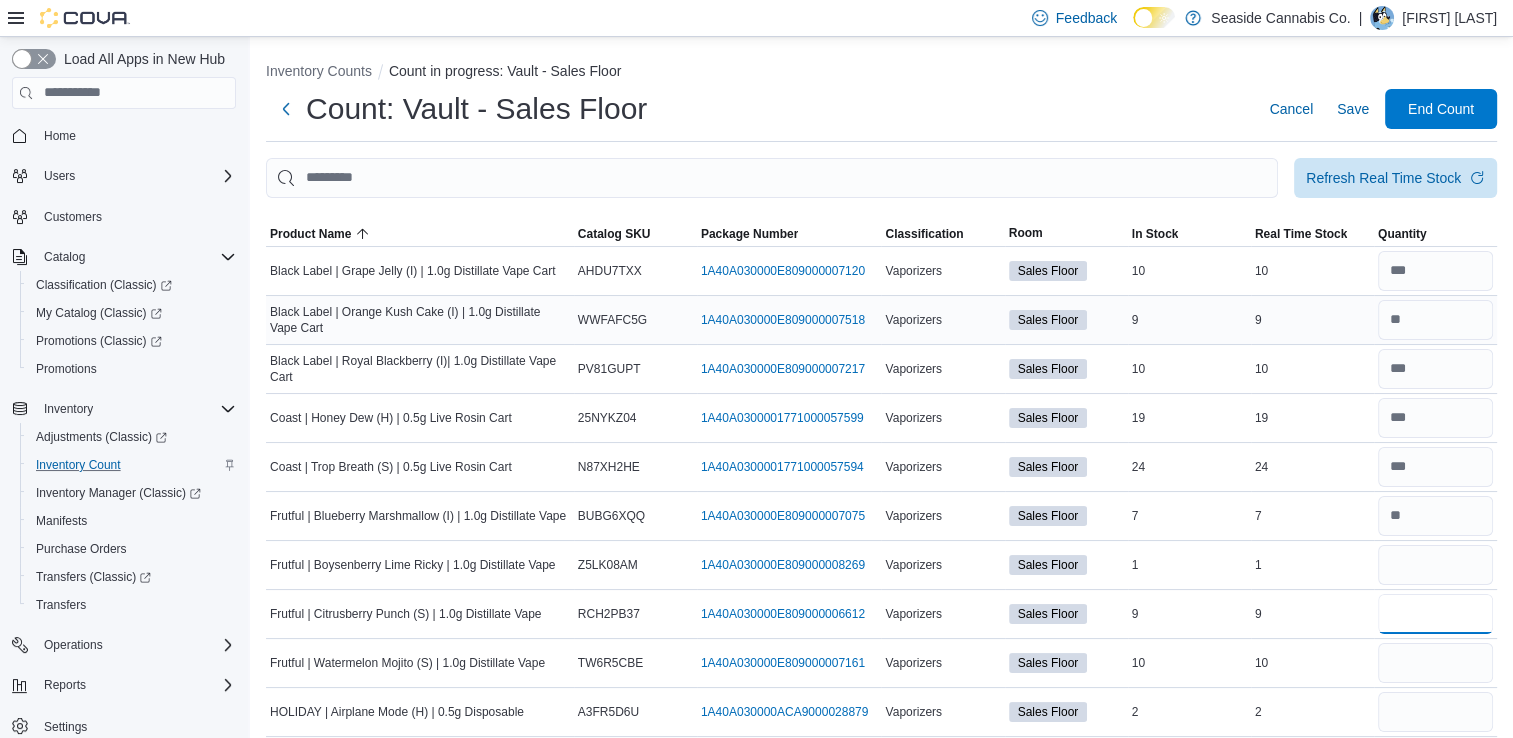 type 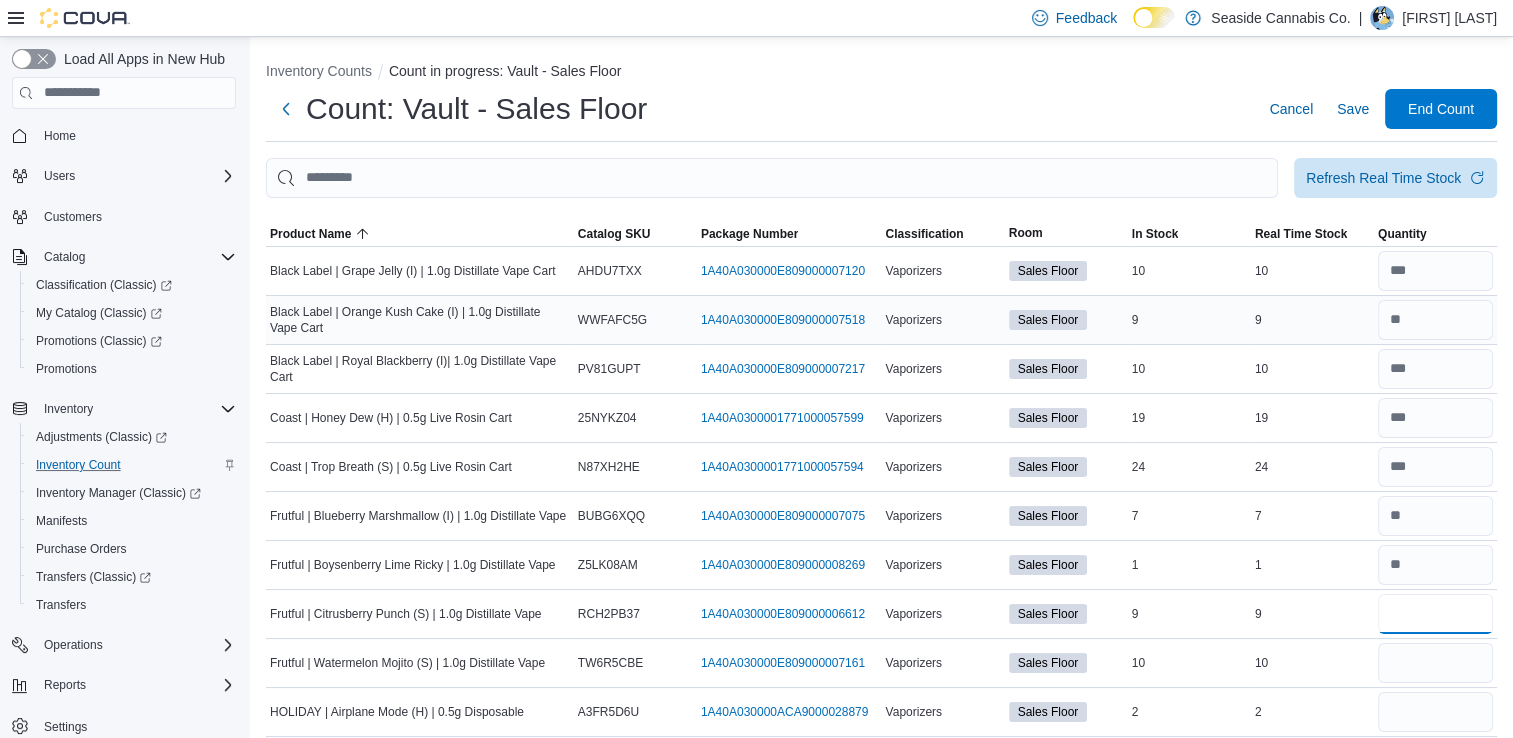 type on "*" 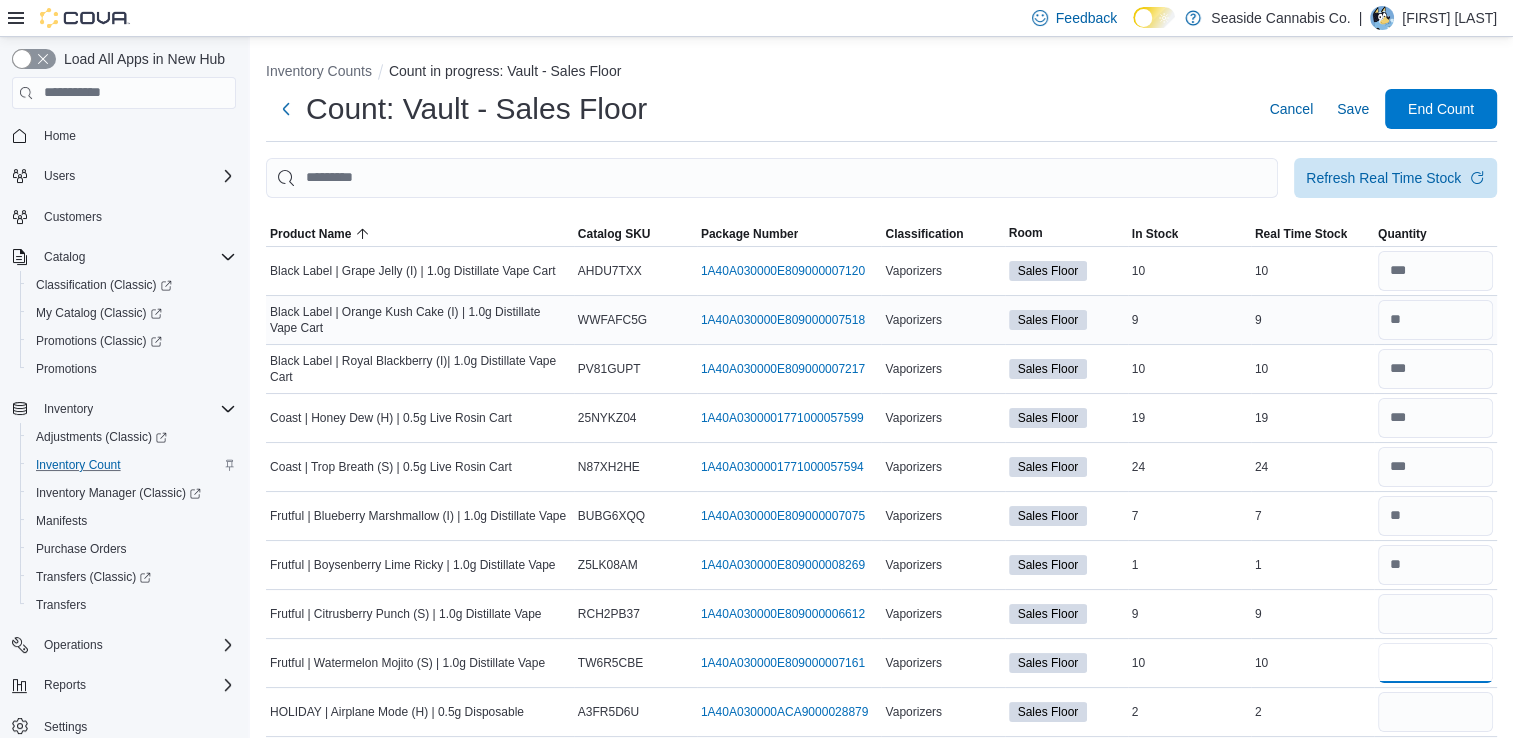 type 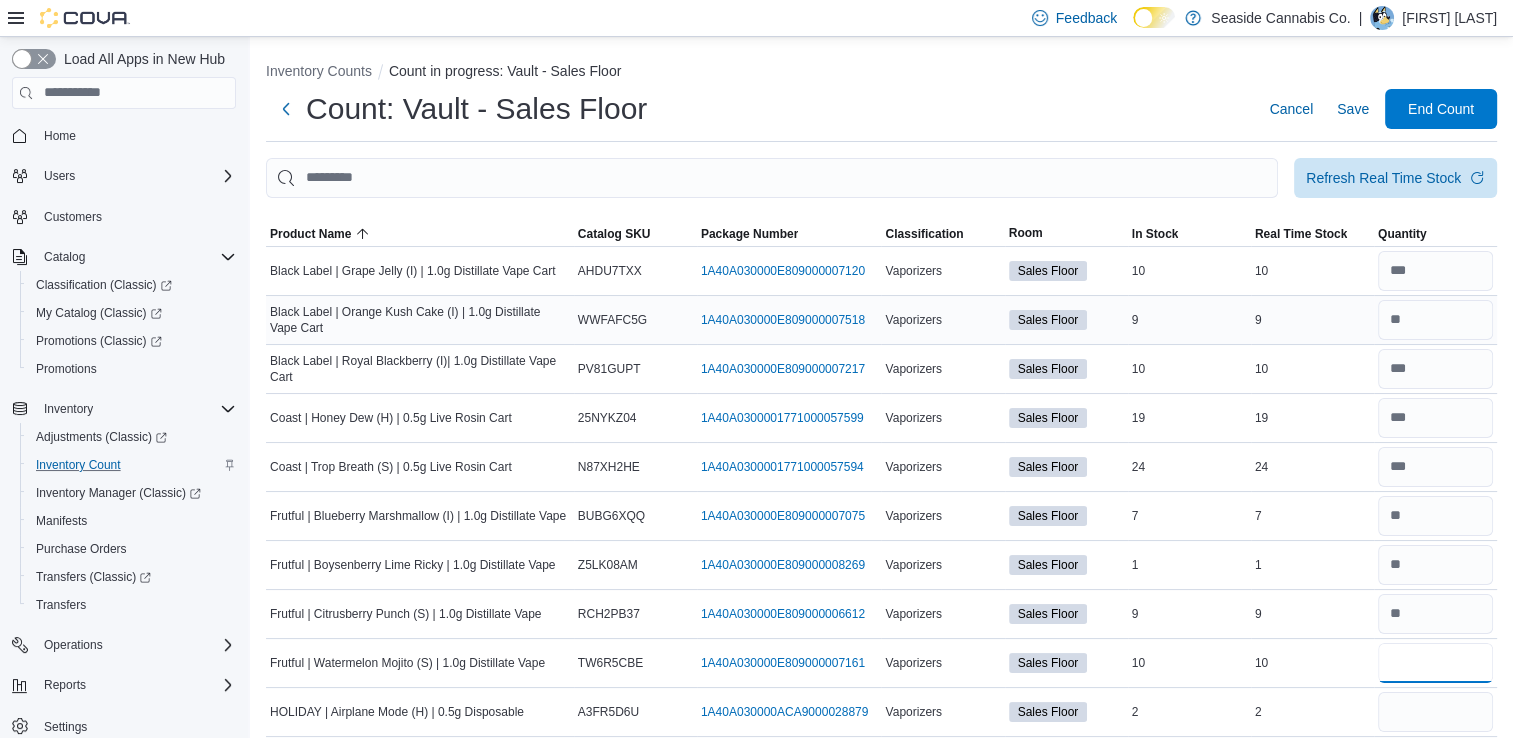 type on "**" 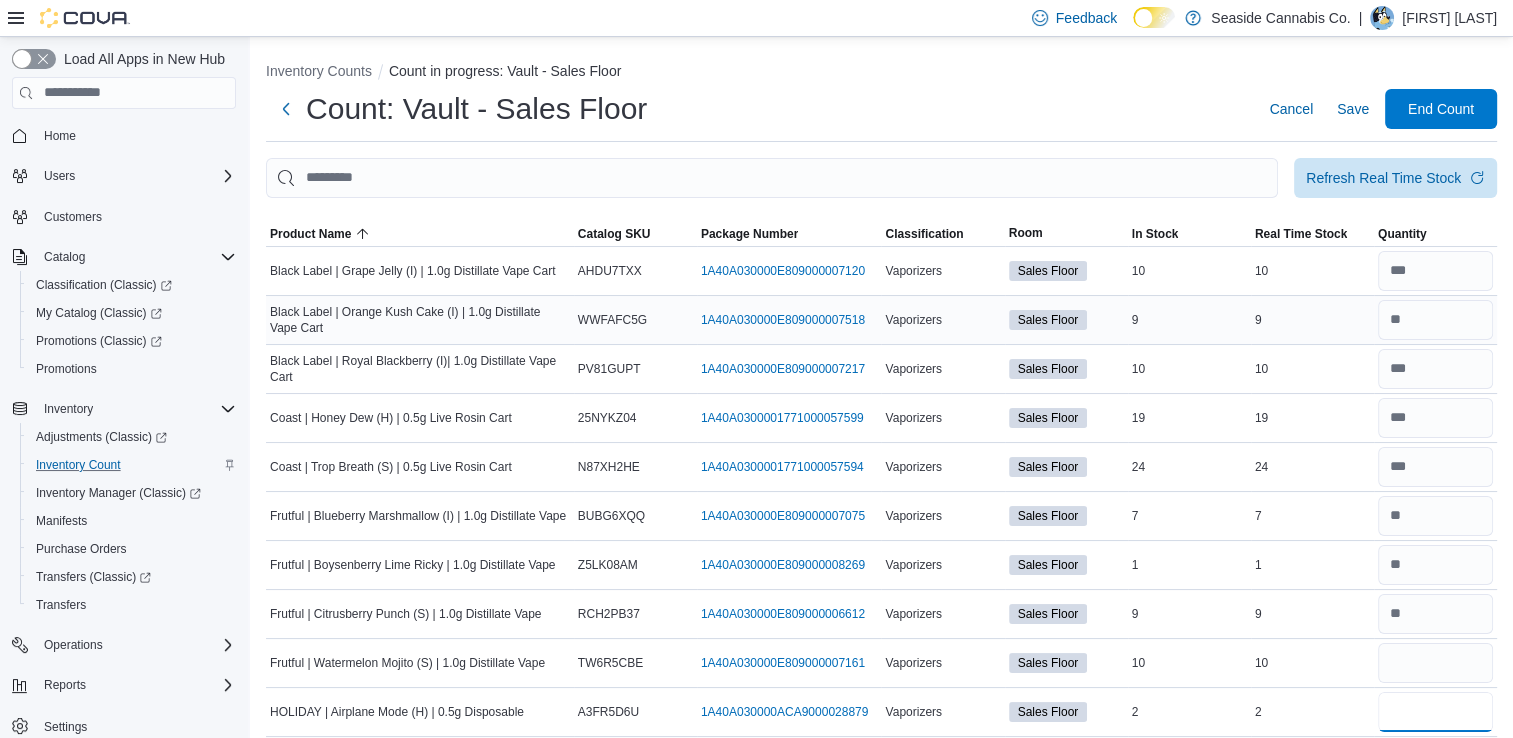 type 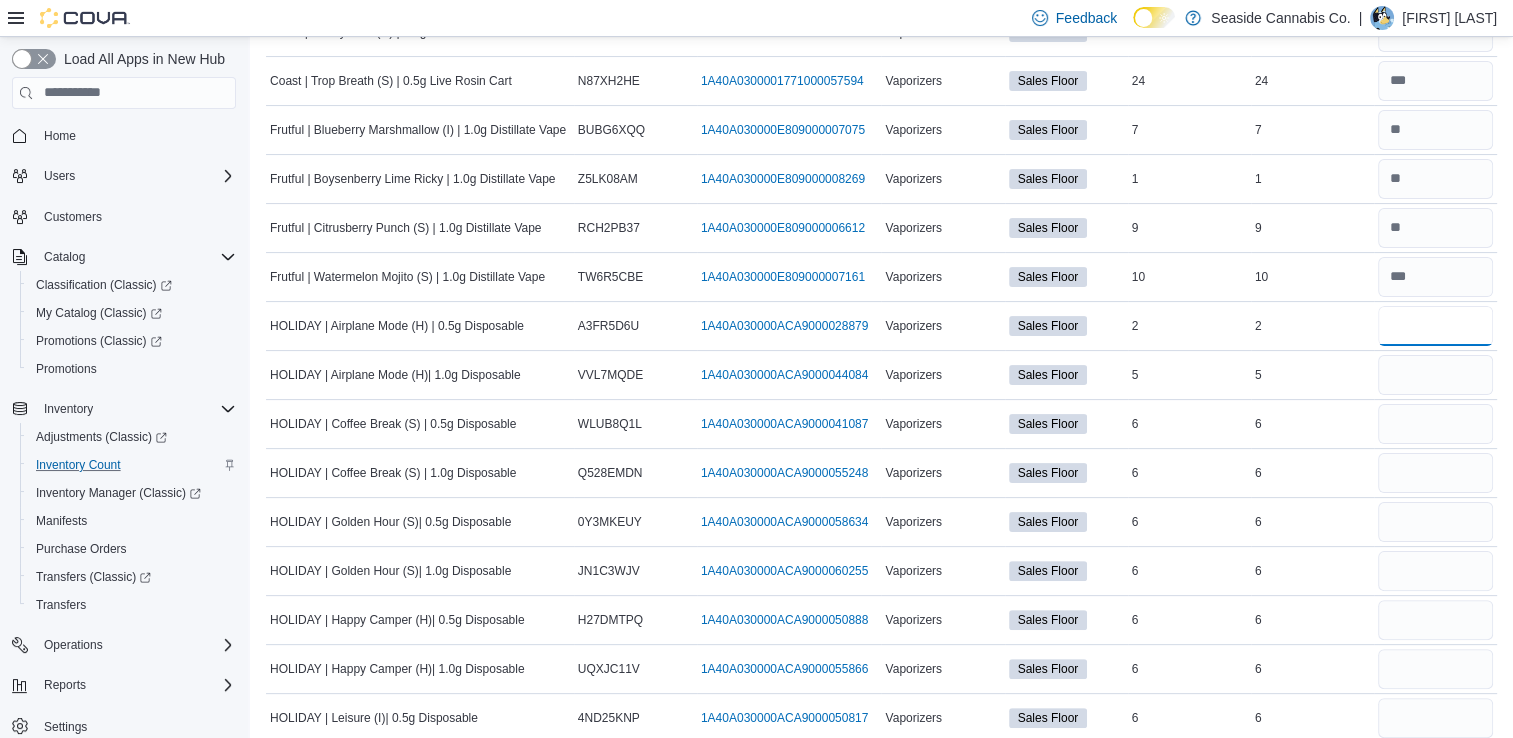scroll, scrollTop: 384, scrollLeft: 0, axis: vertical 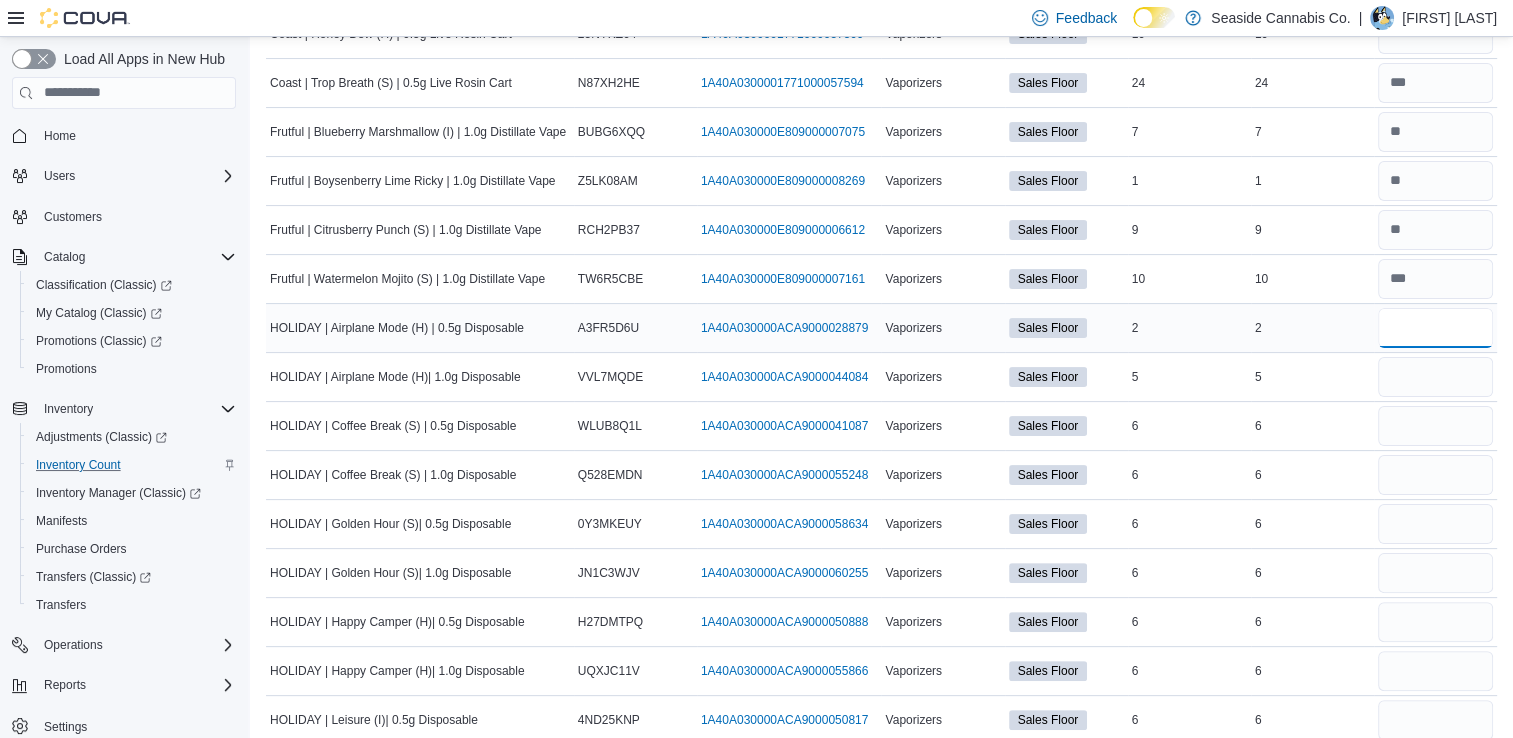 click at bounding box center (1435, 328) 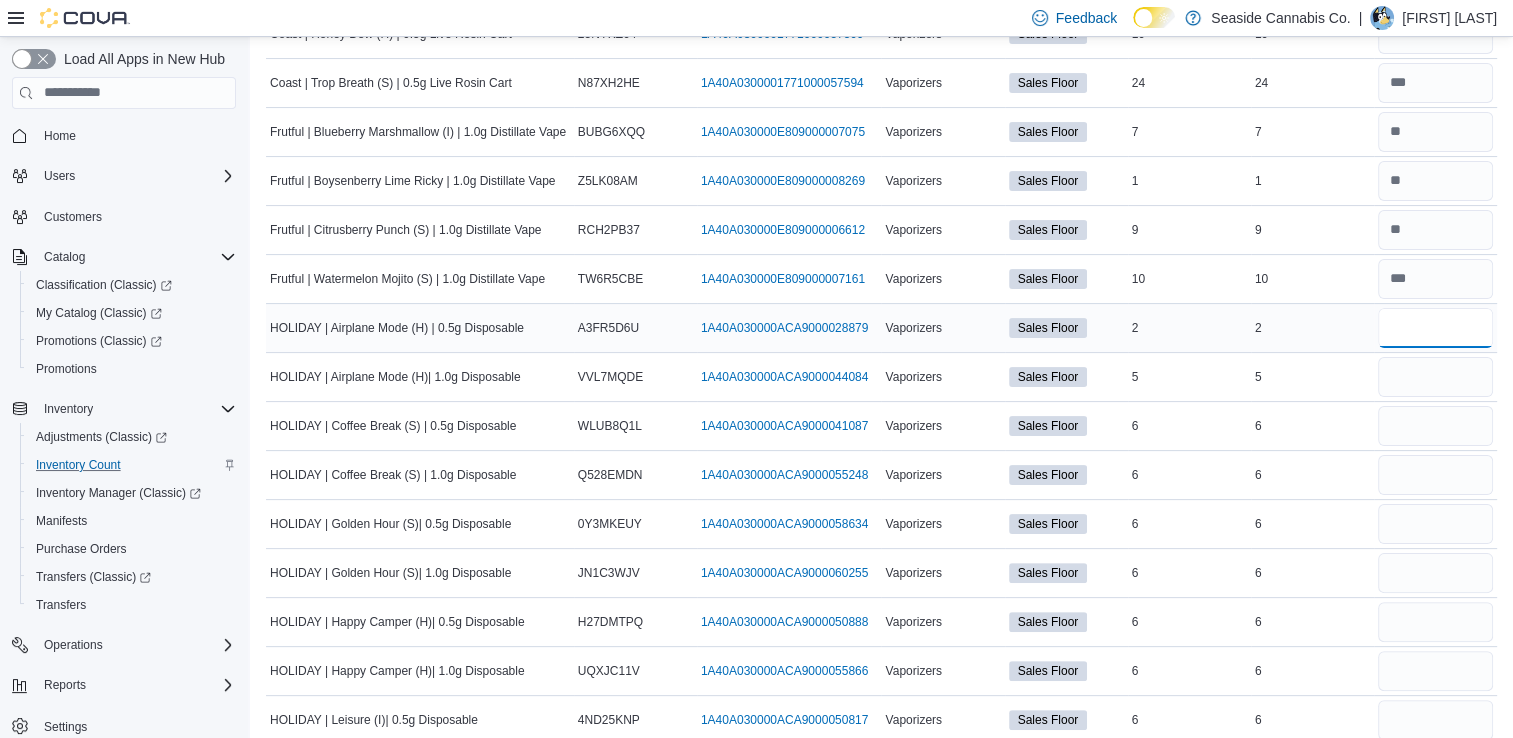 type on "*" 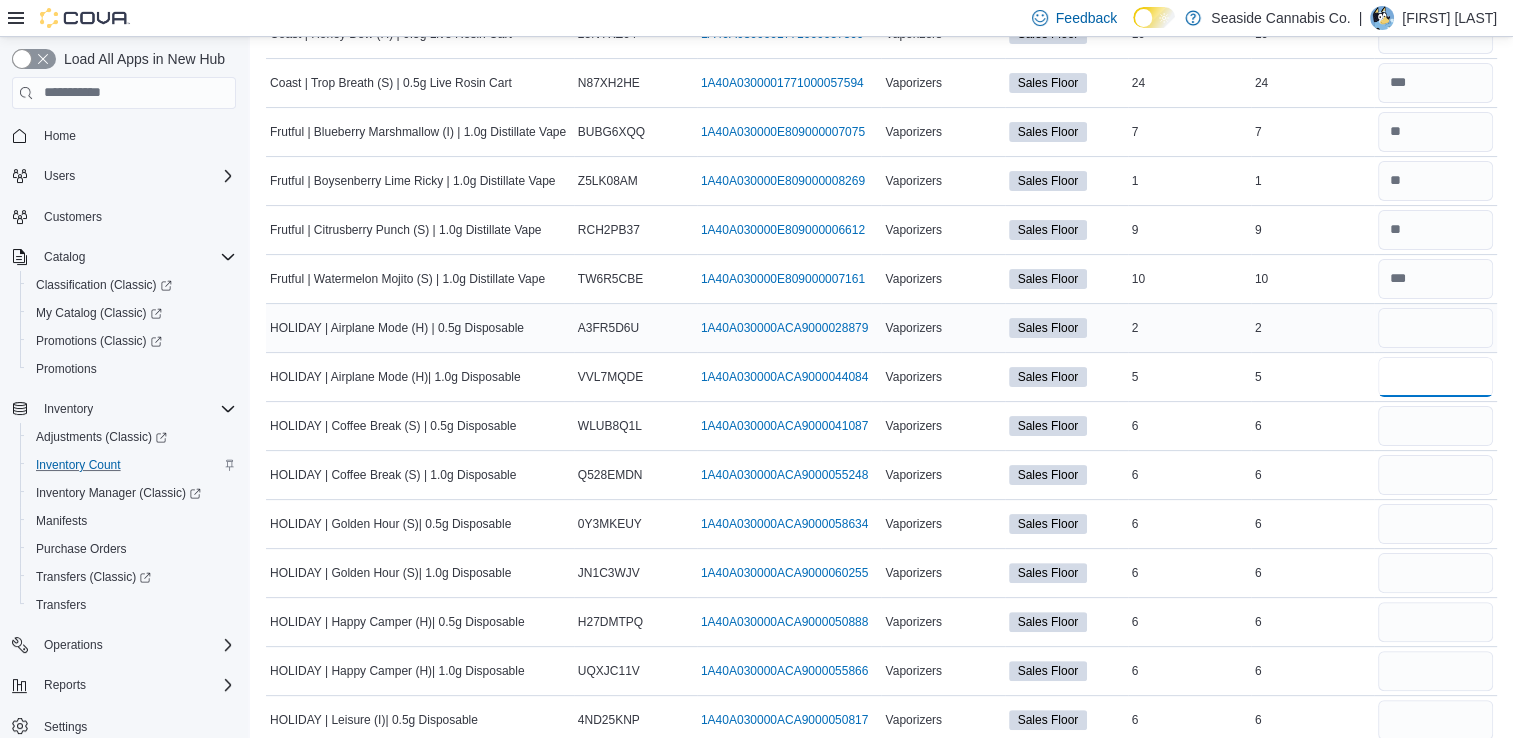 type 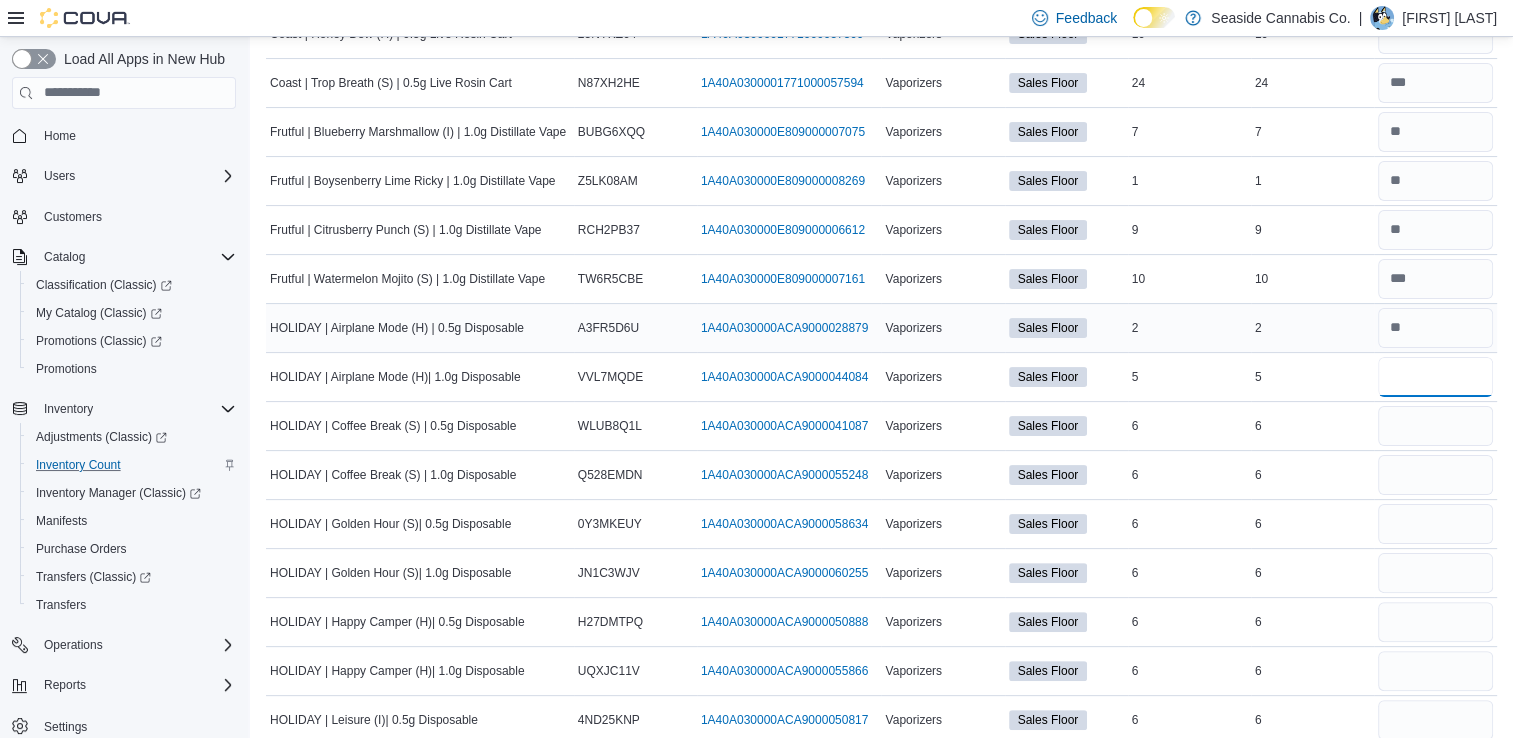 type on "*" 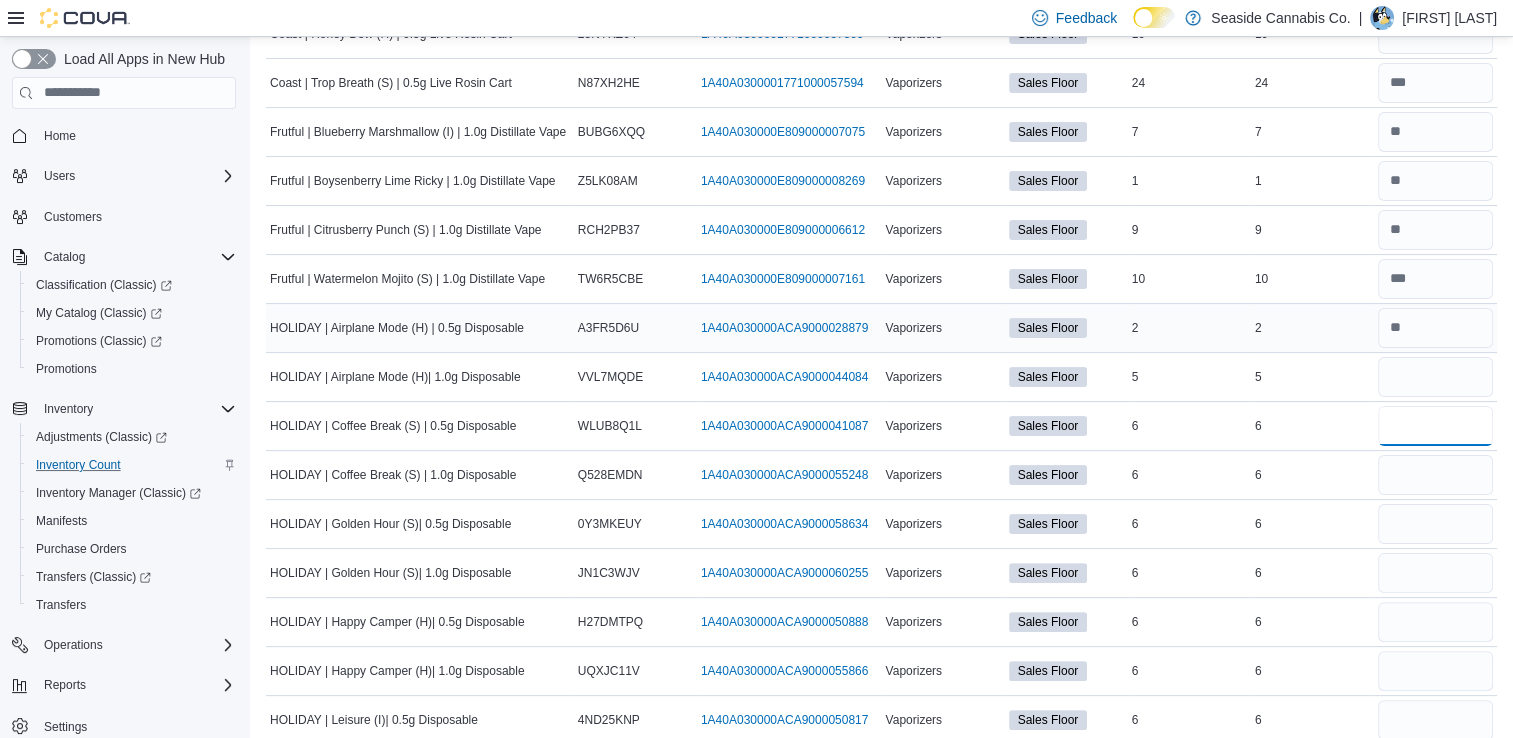 type 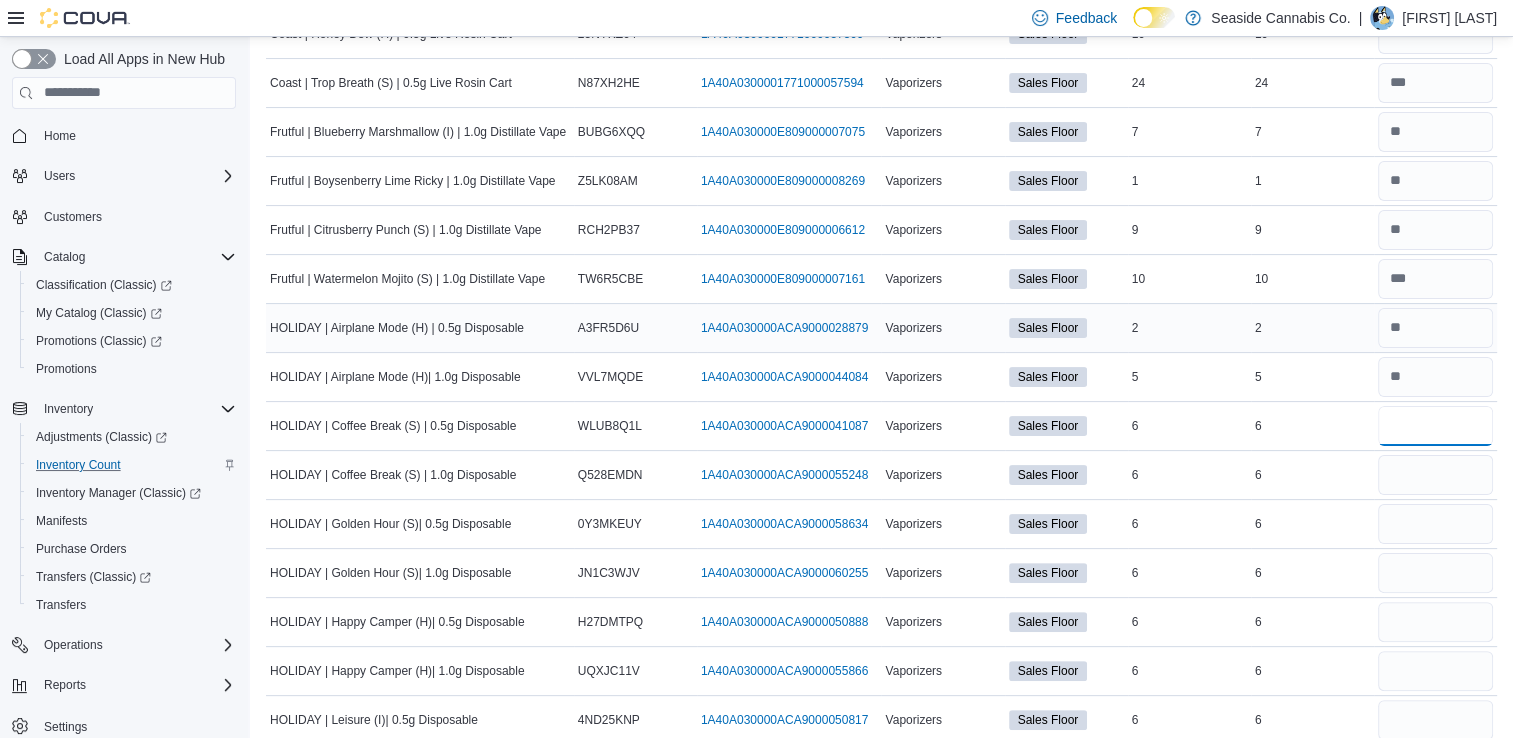 type on "*" 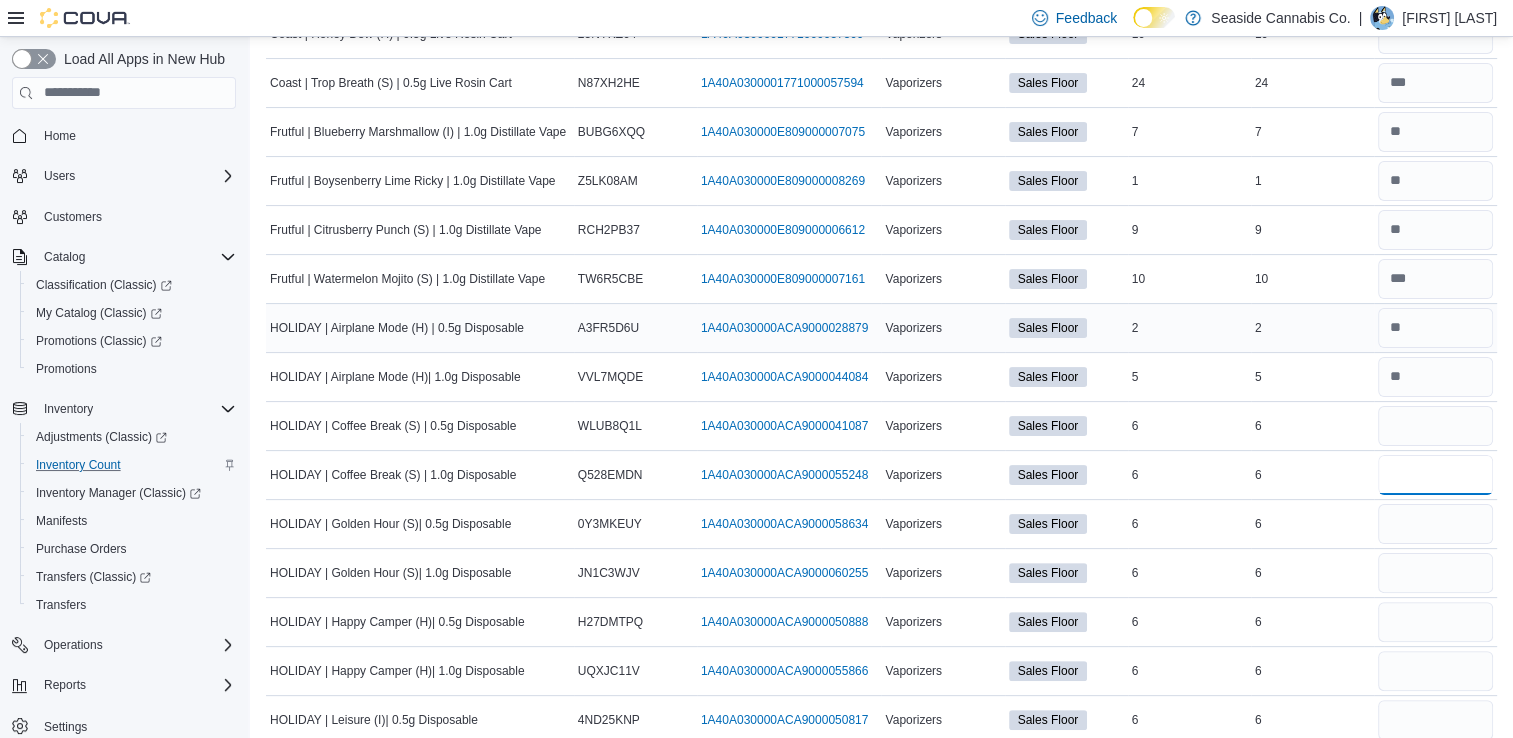 type 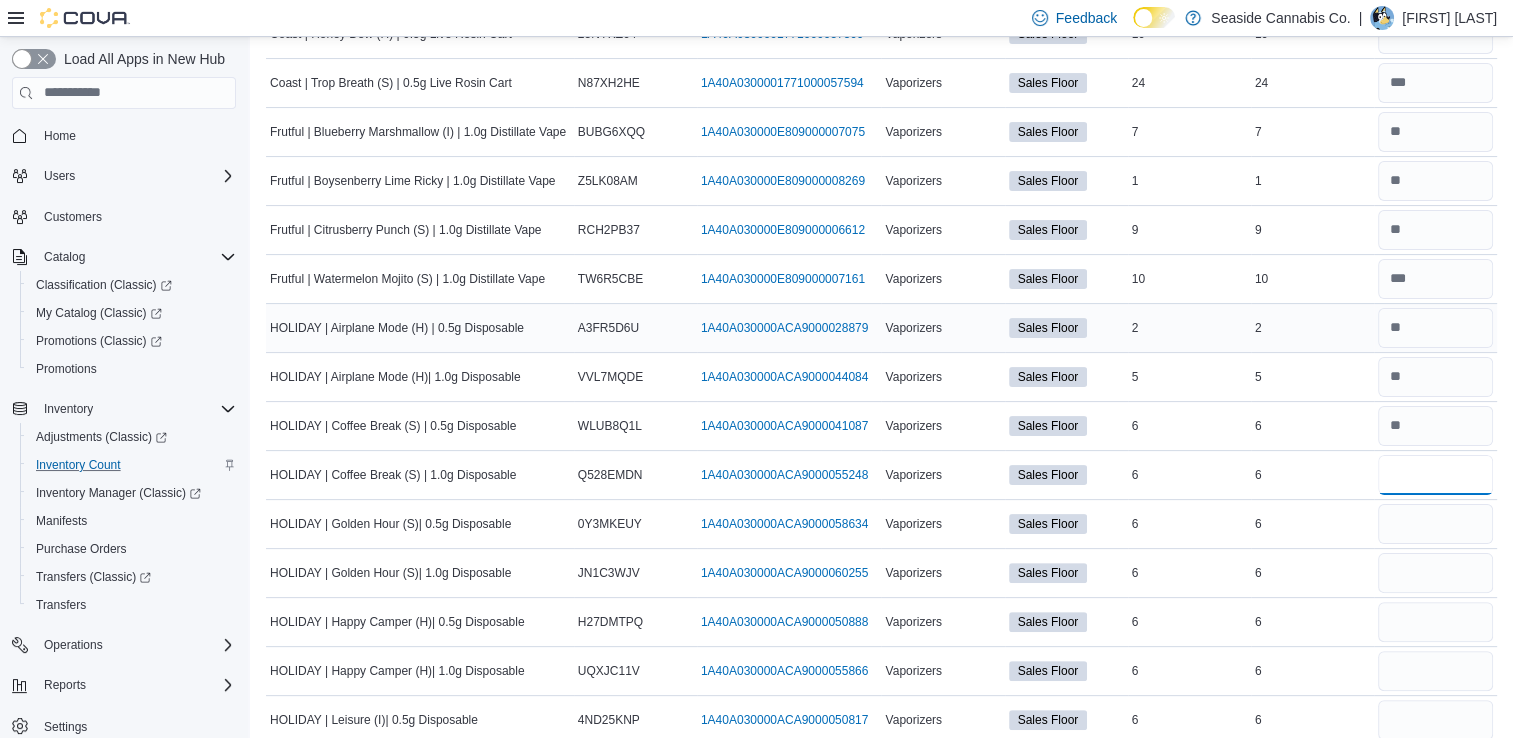 type on "*" 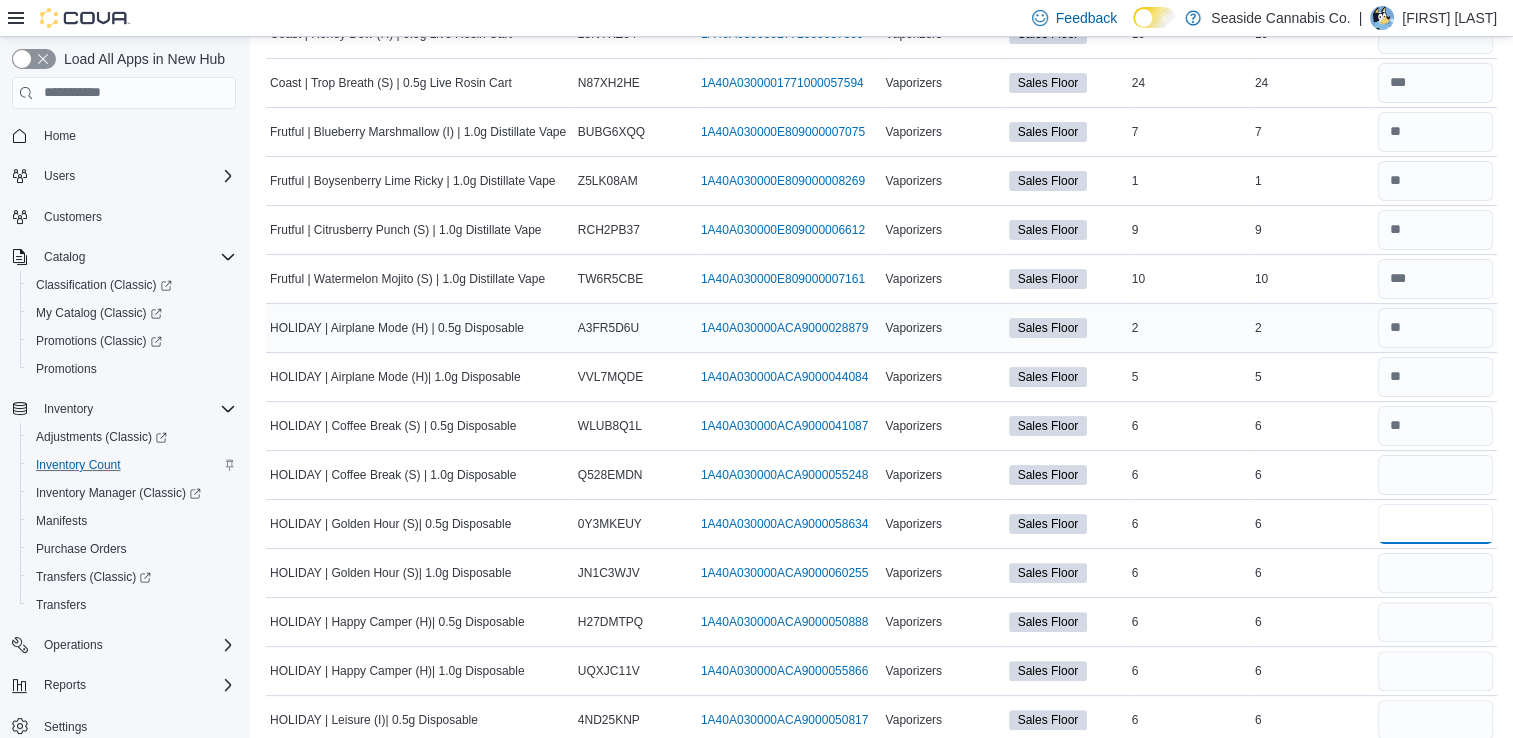 type 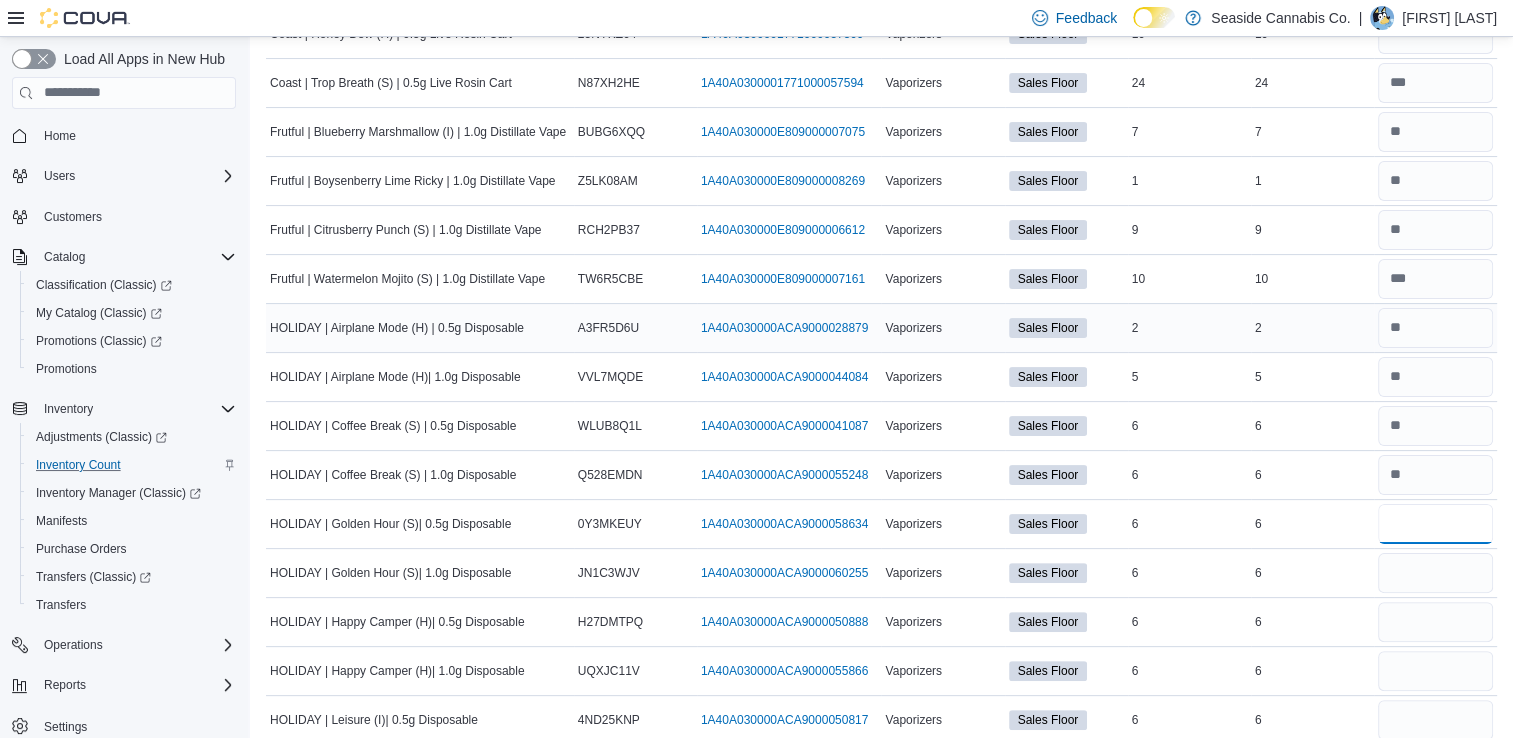 type on "*" 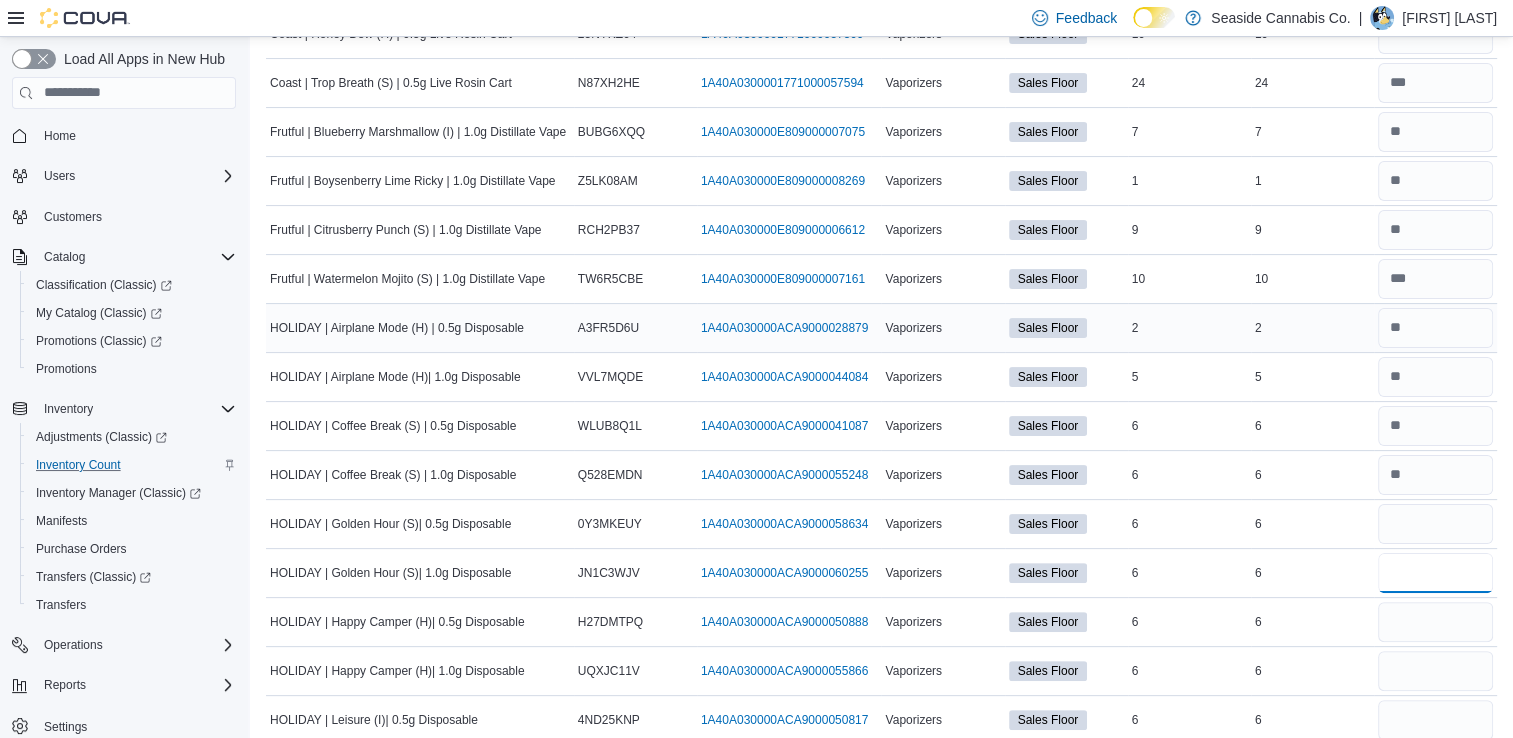 type 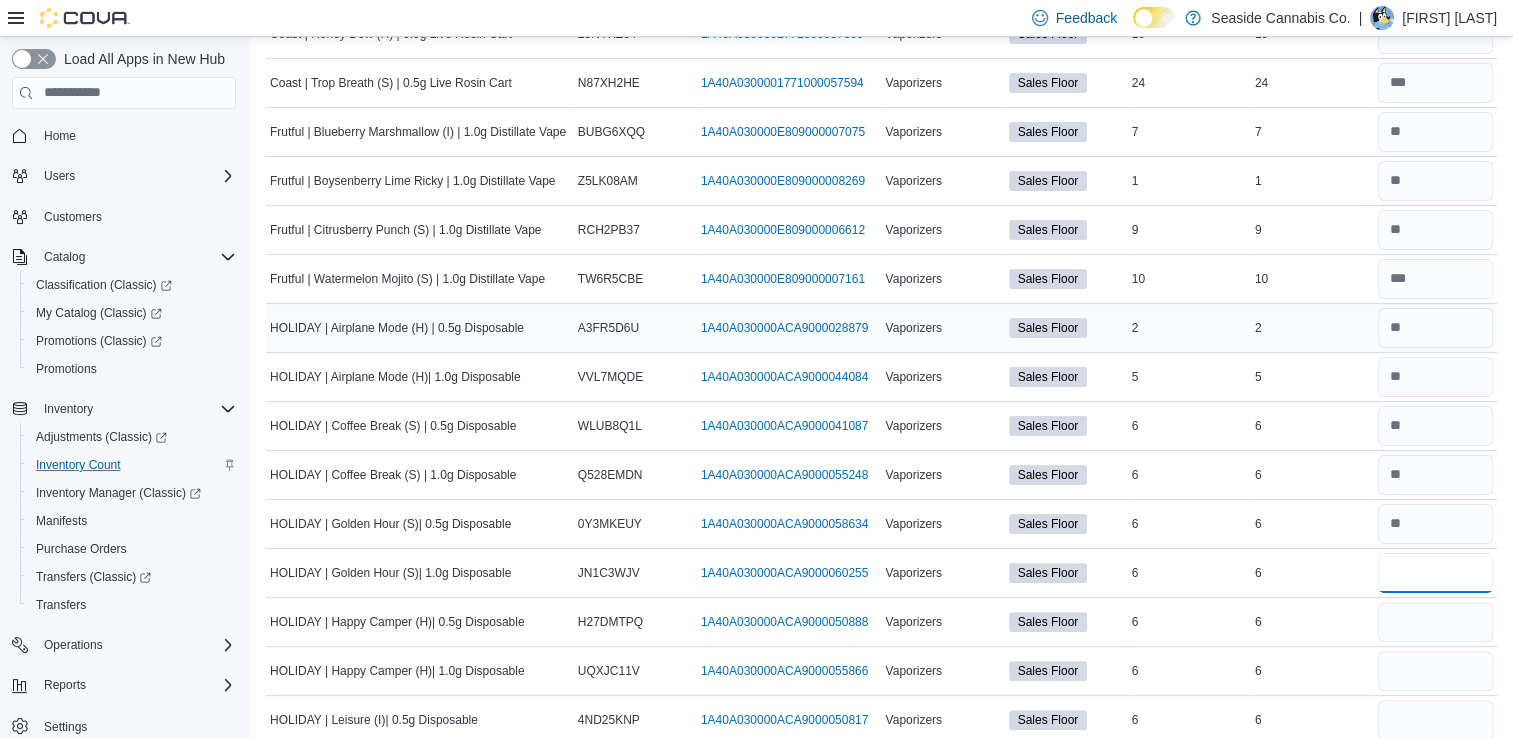 type on "*" 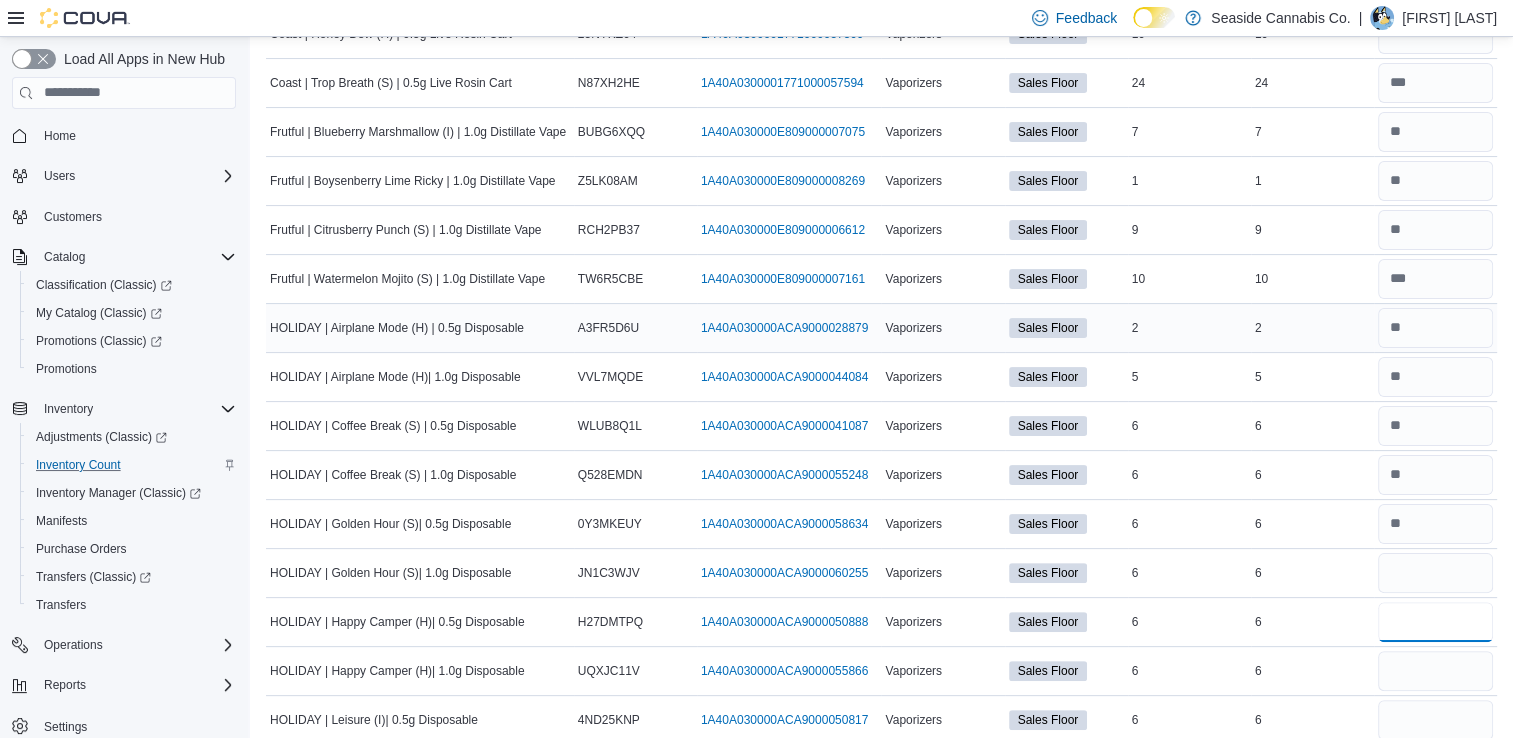 type 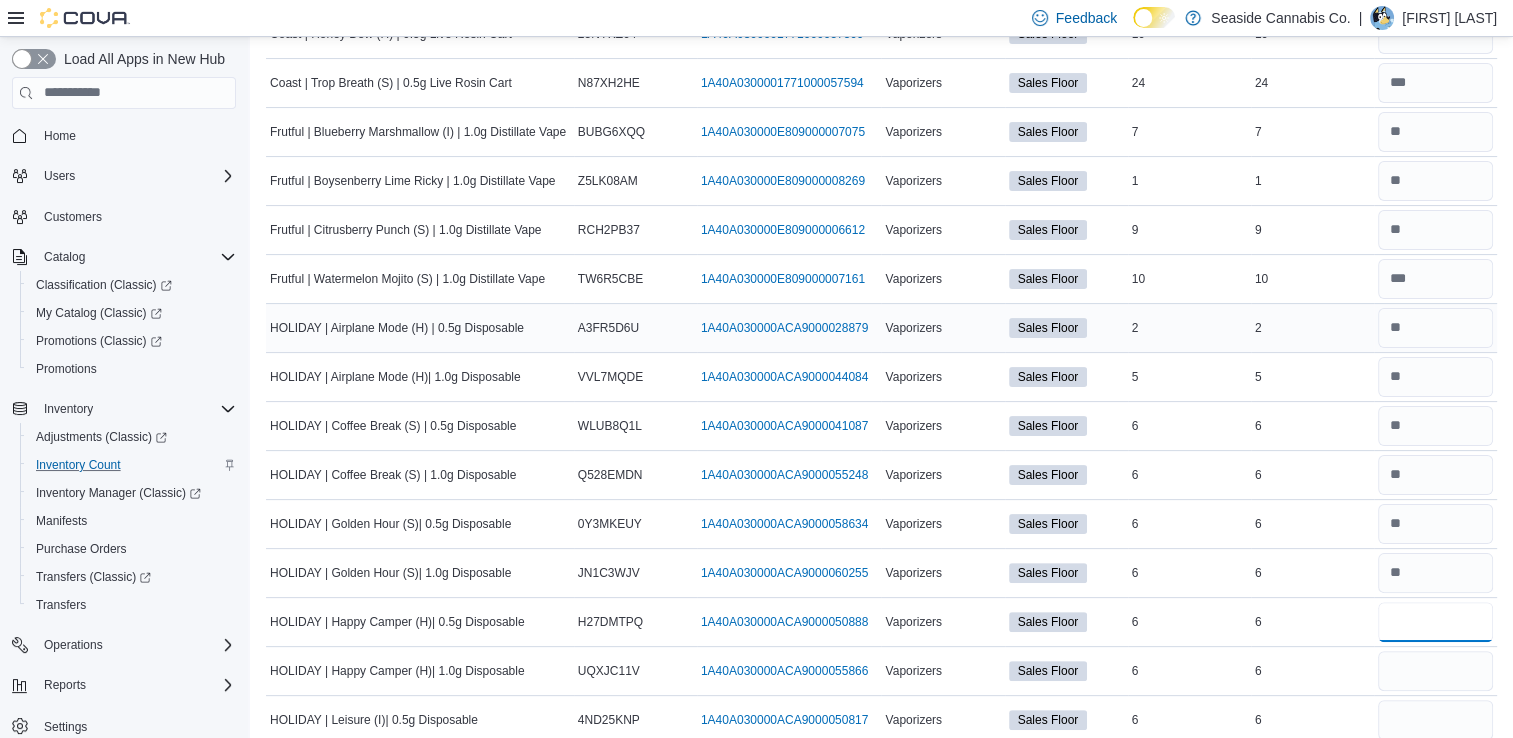 type on "*" 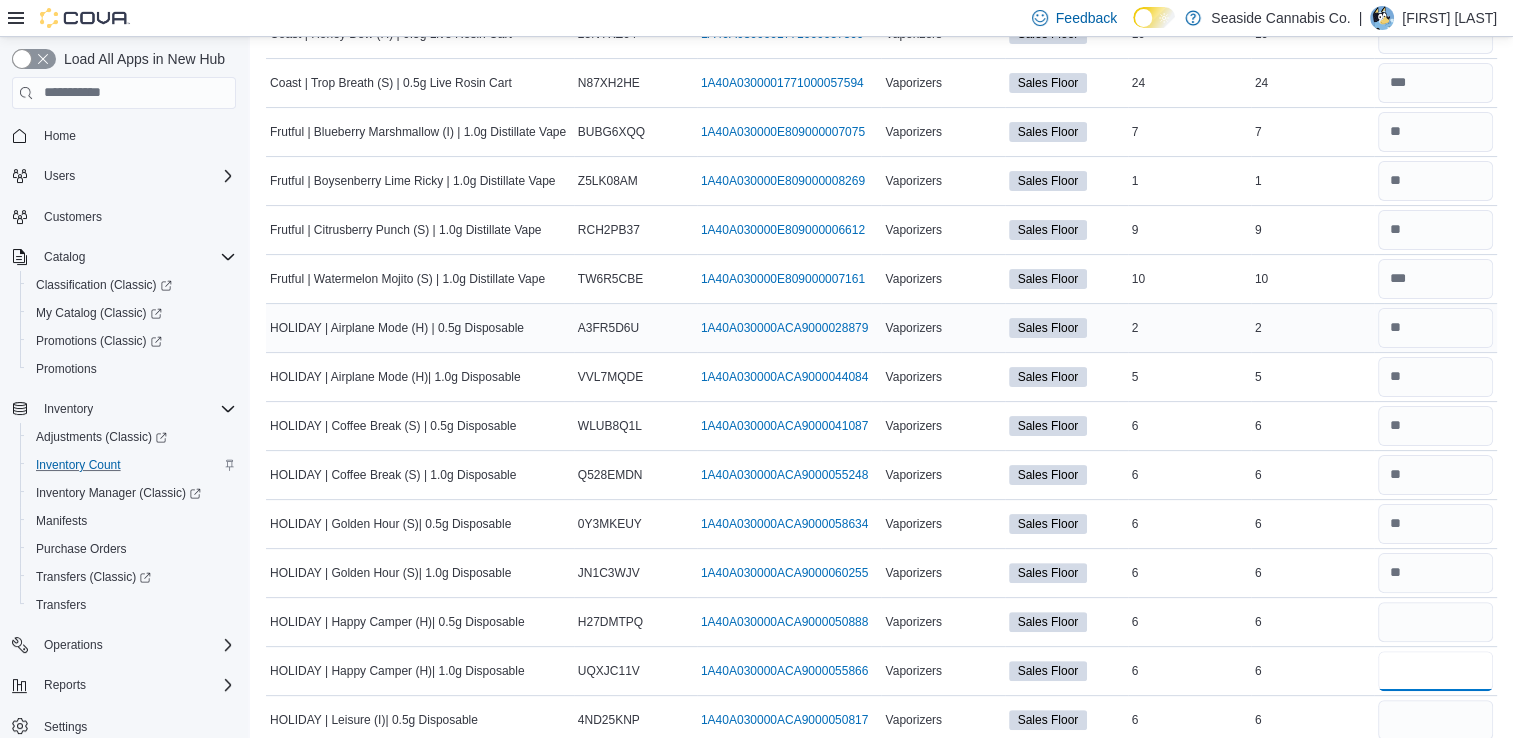 type 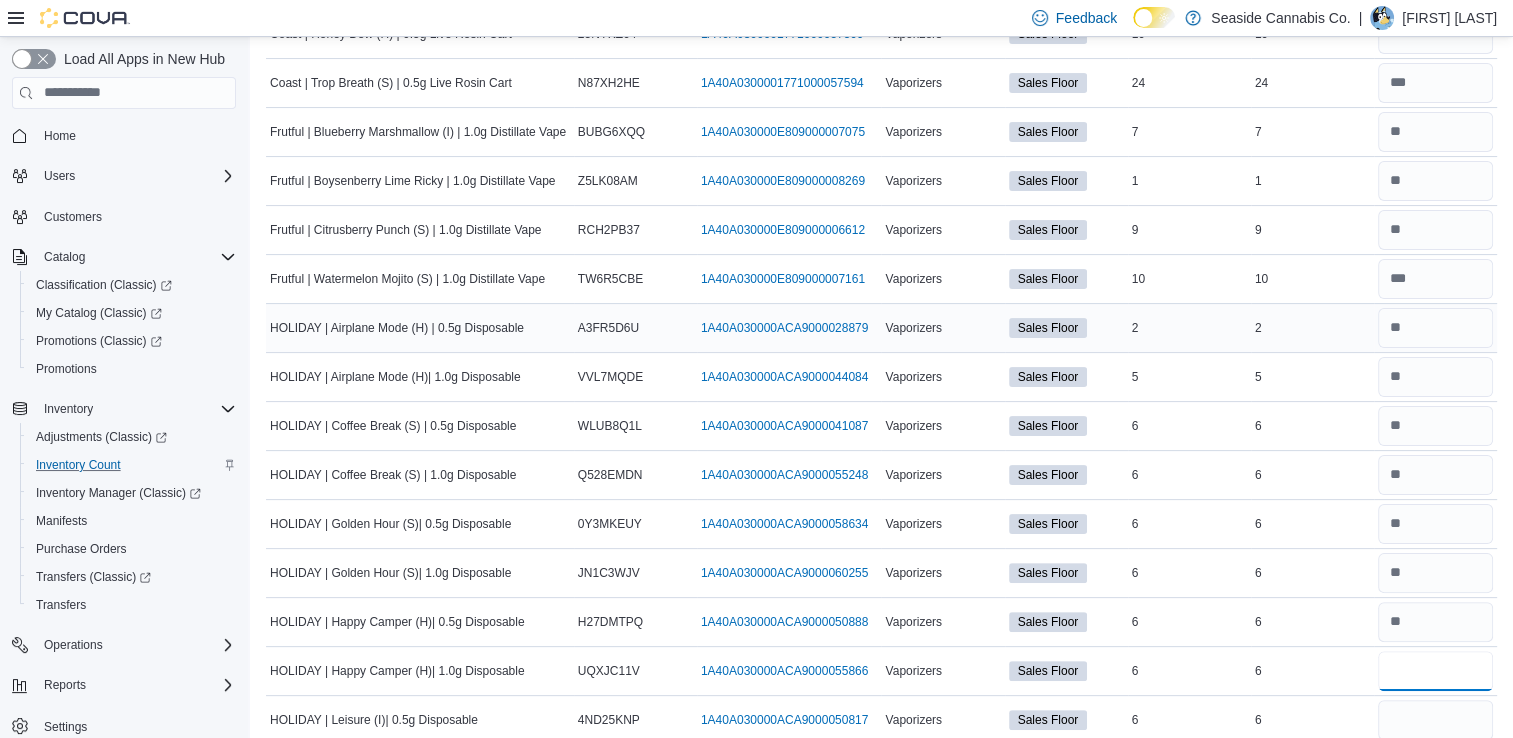 type on "*" 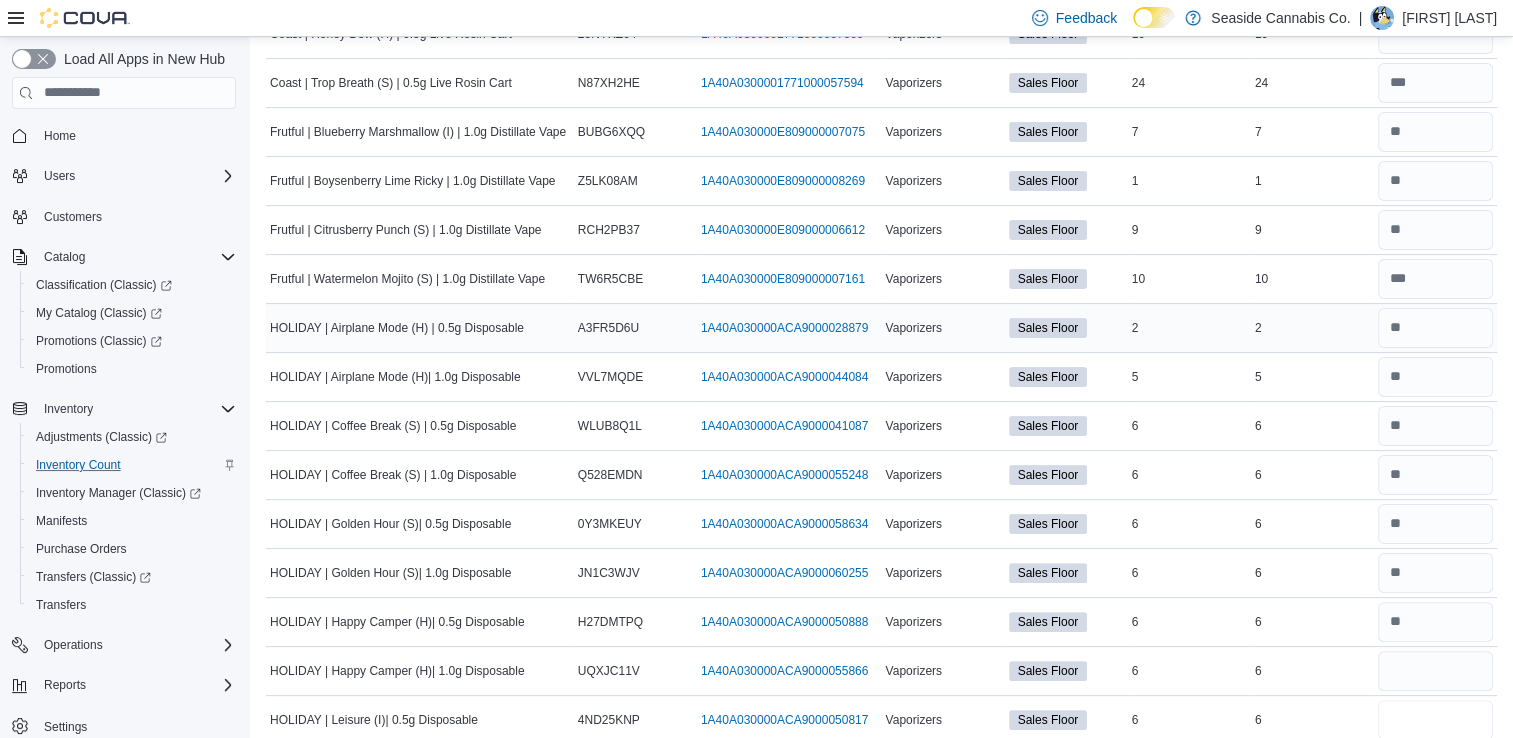 type 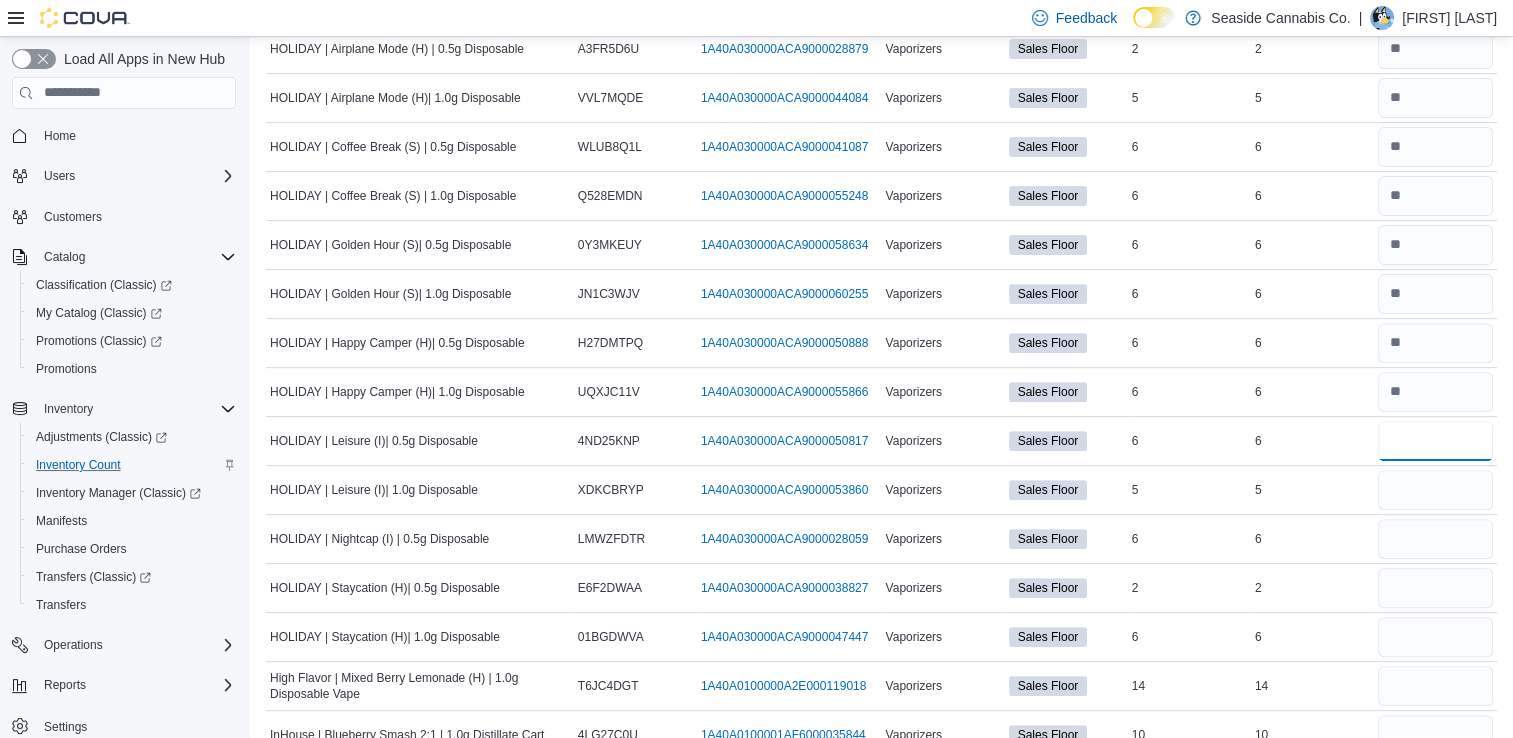 scroll, scrollTop: 762, scrollLeft: 0, axis: vertical 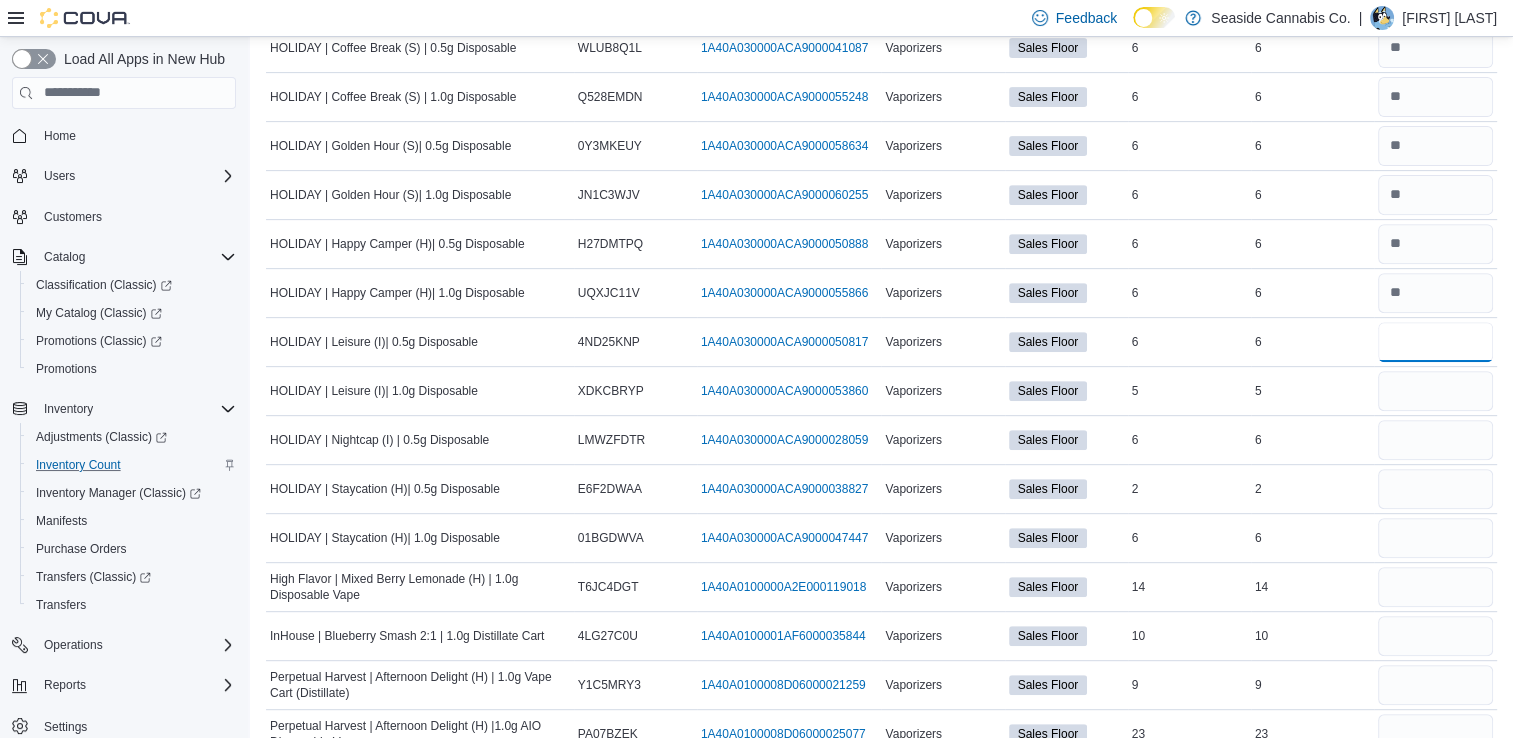 type on "*" 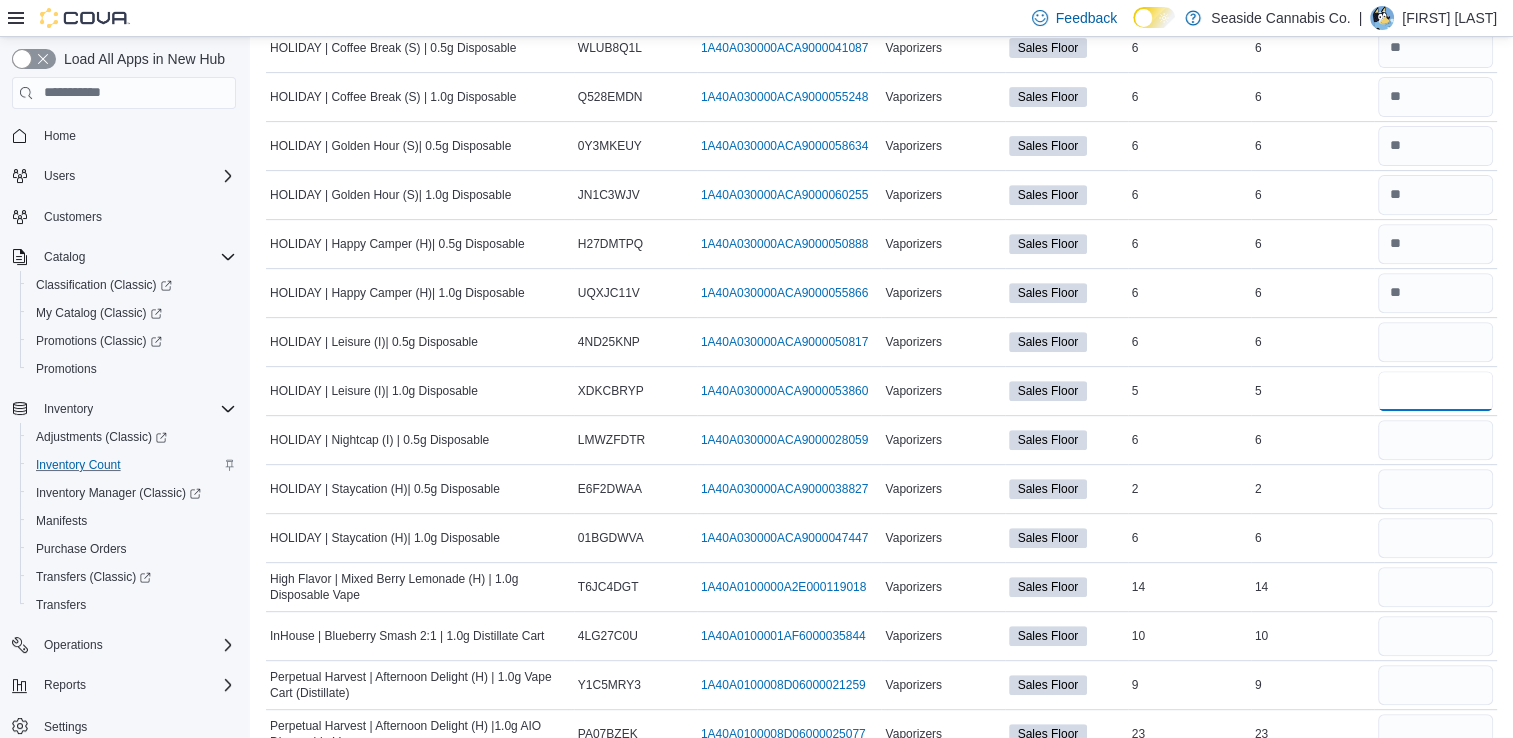 type 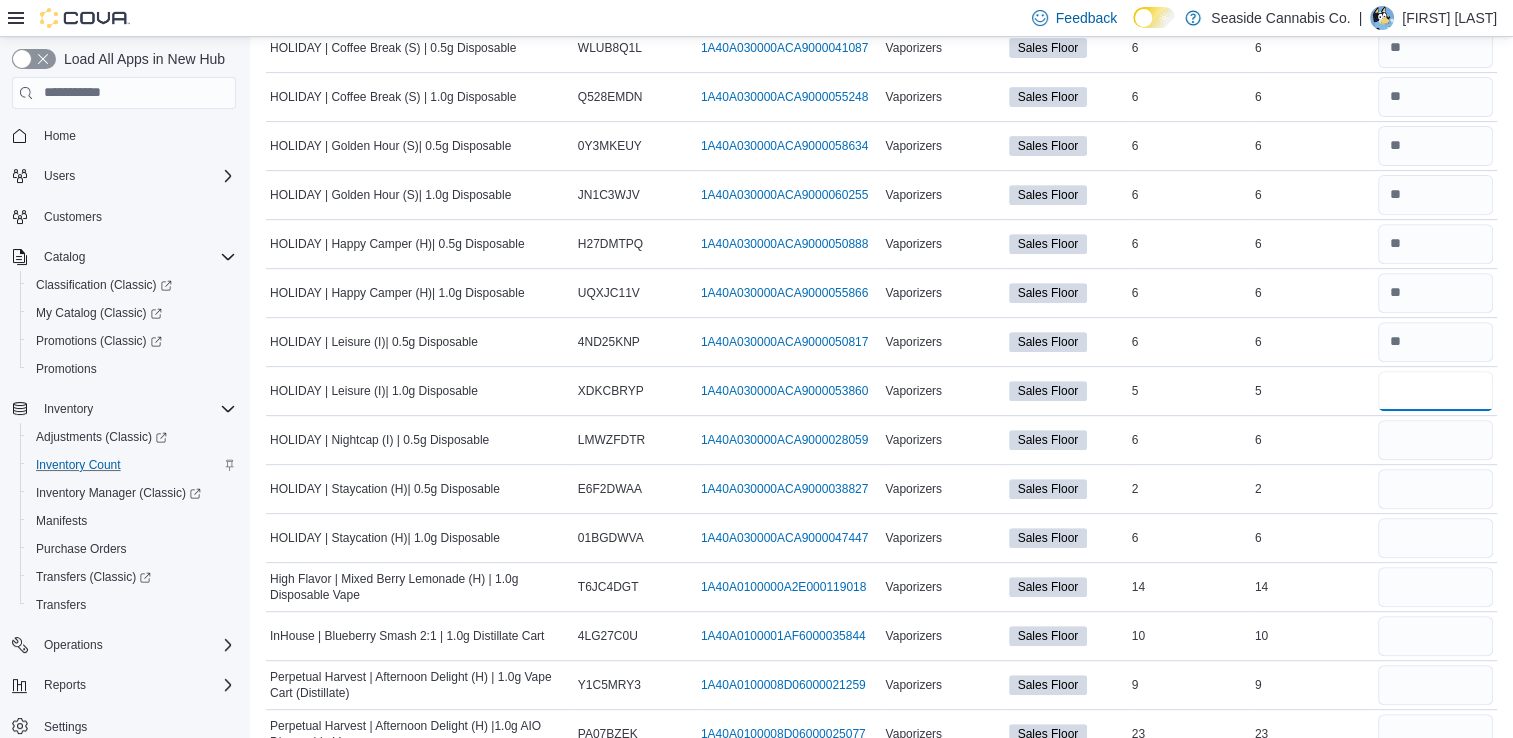 type on "*" 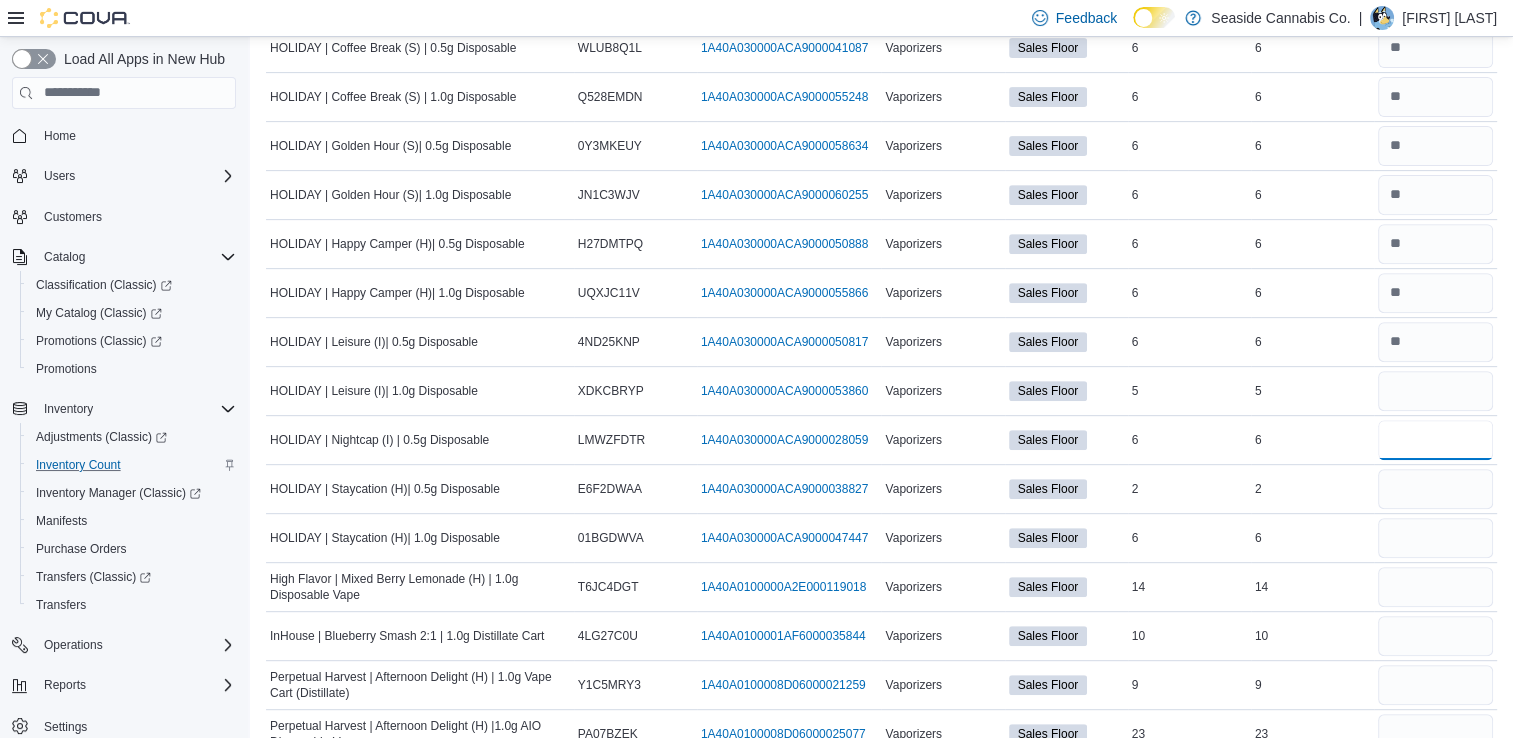type 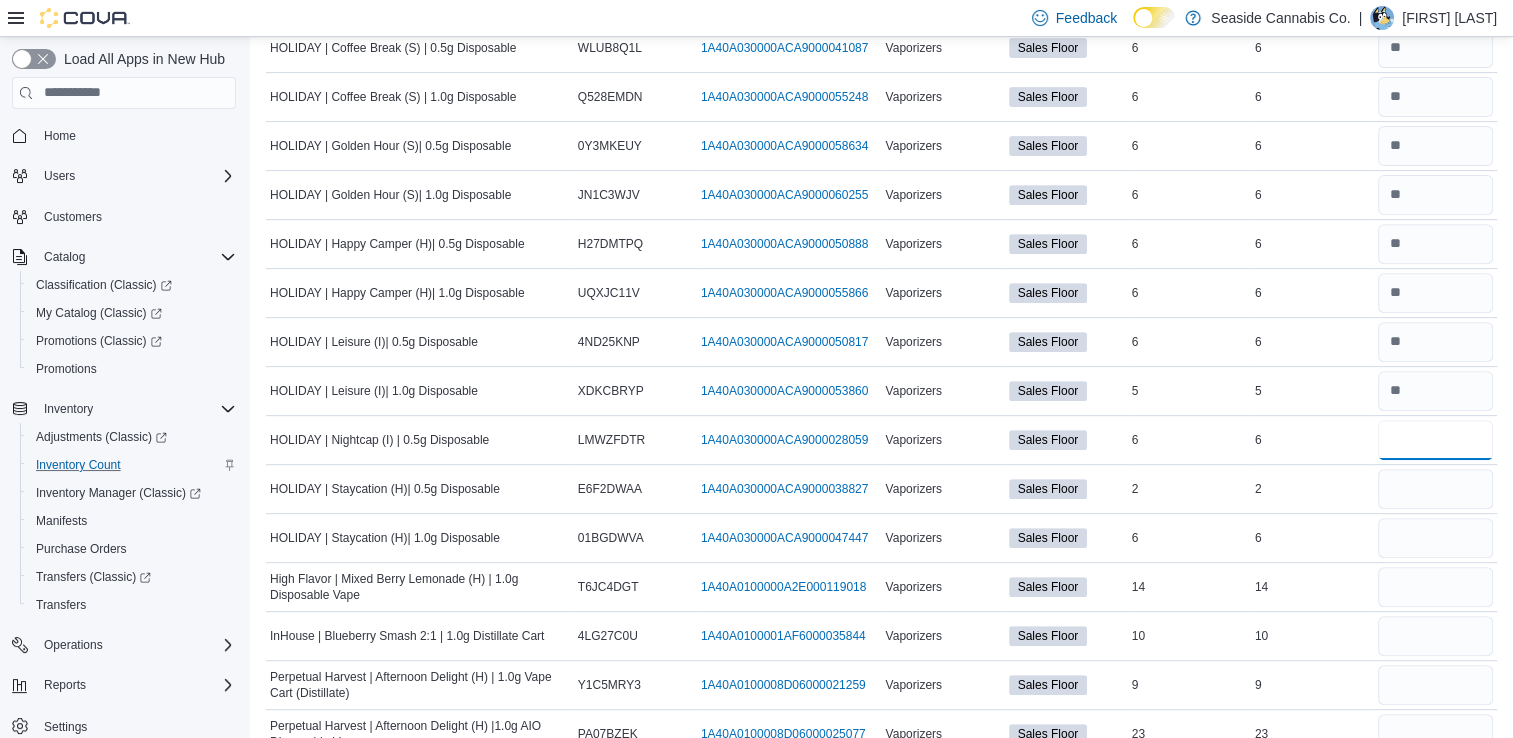 type on "*" 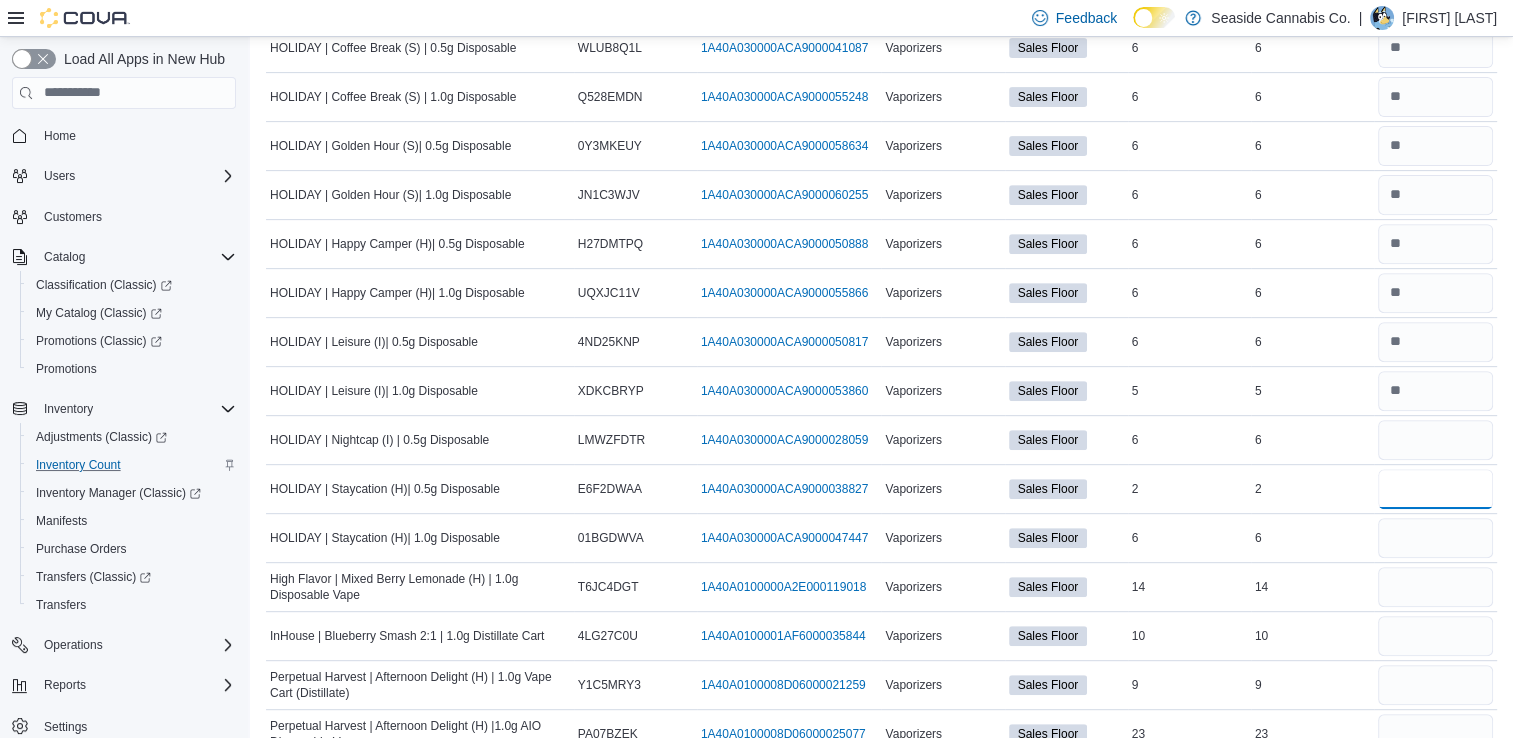 type 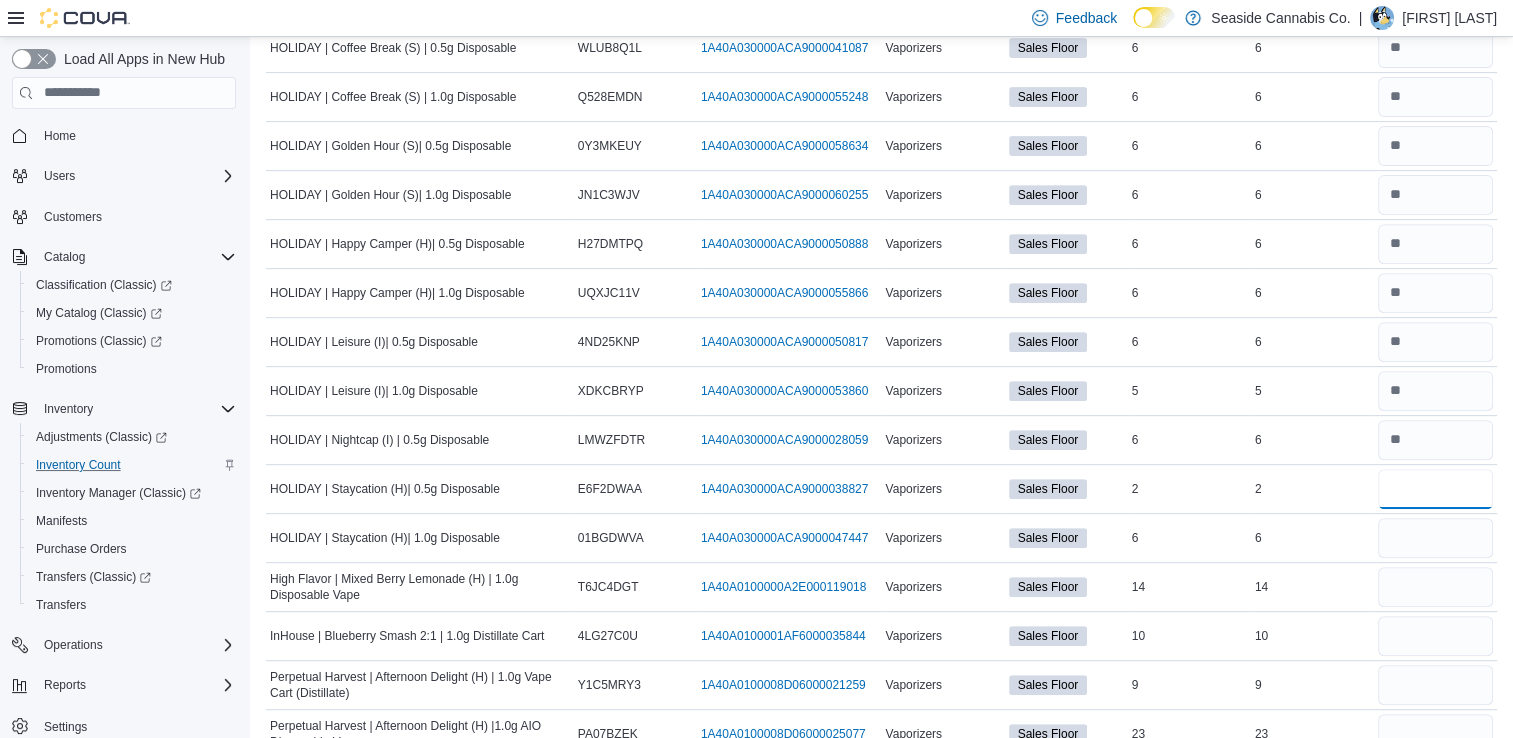 type on "*" 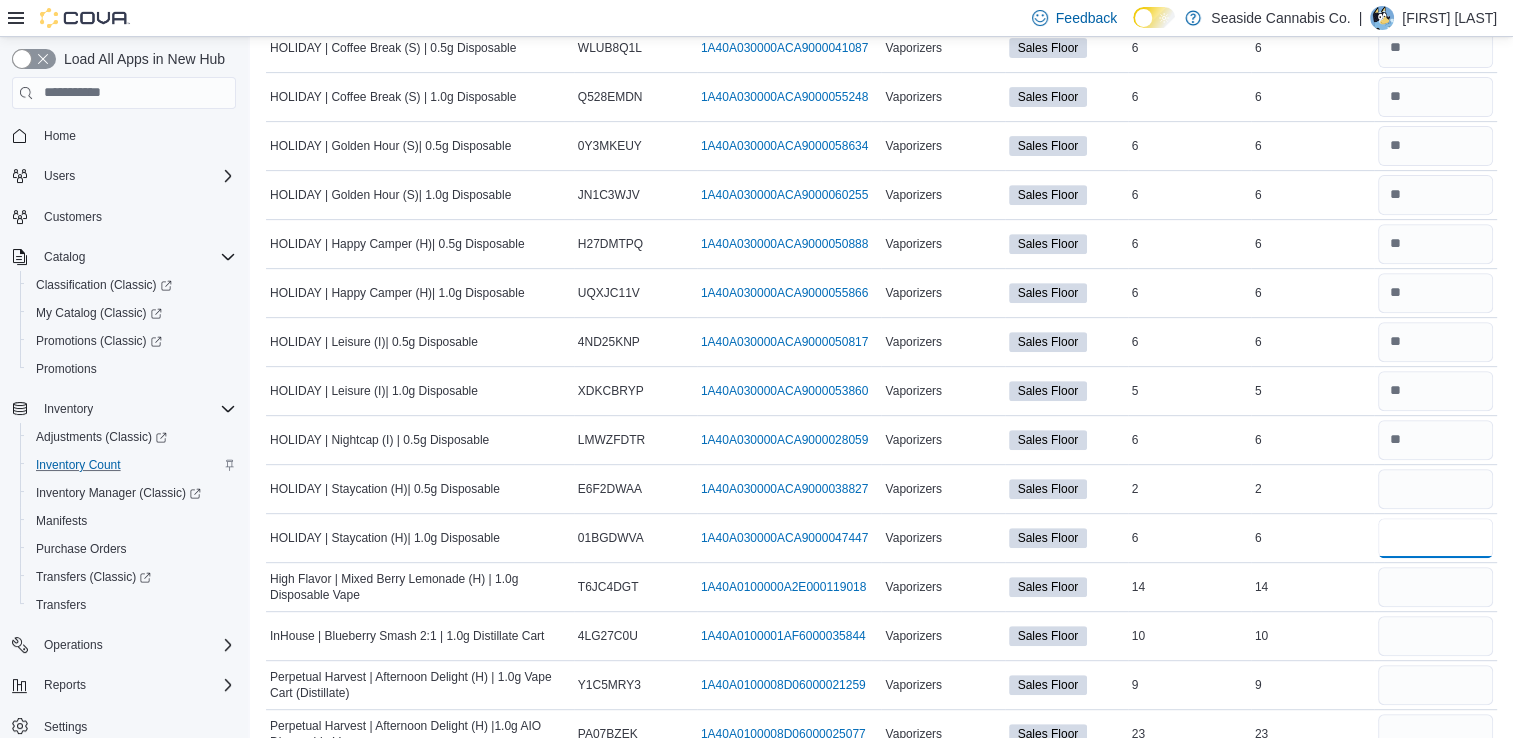 type 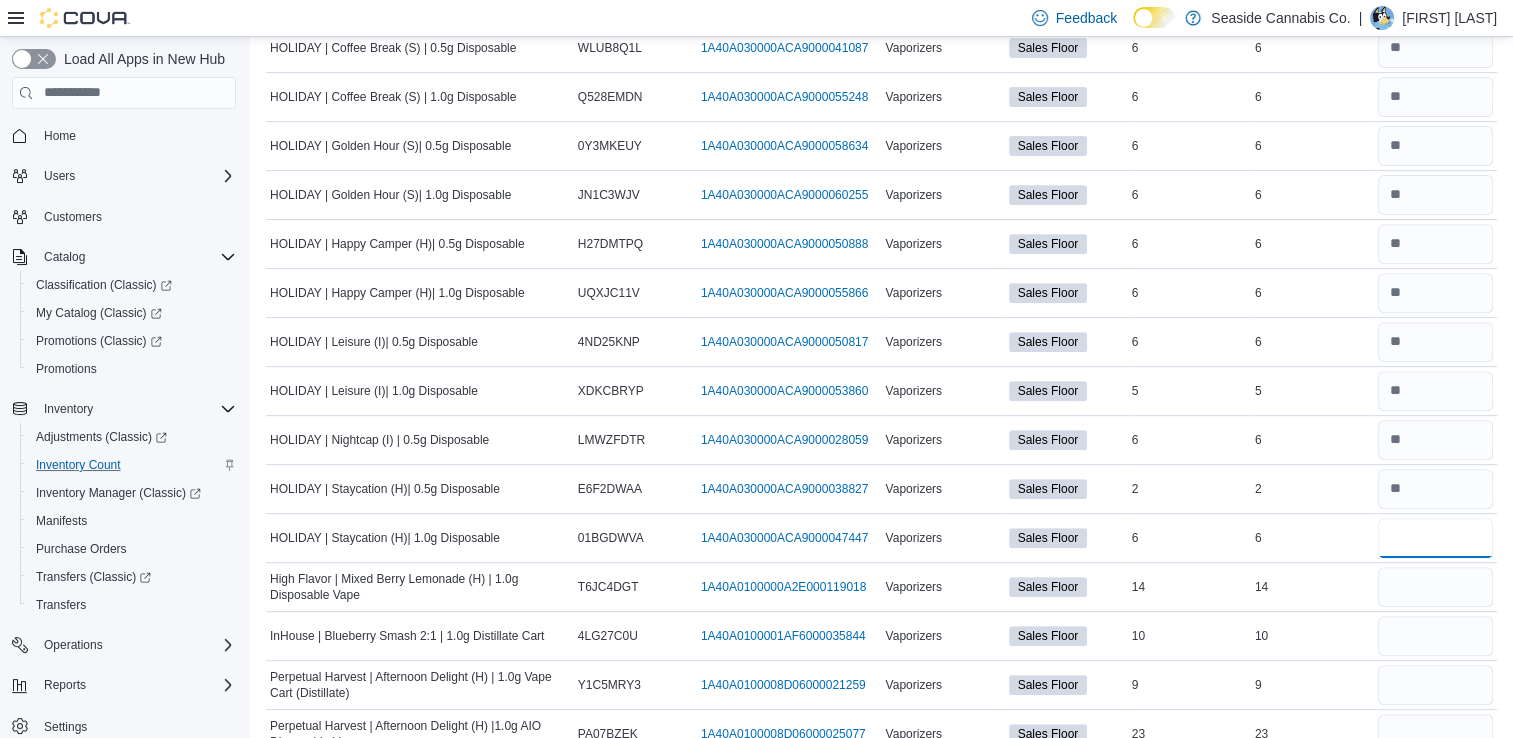 type on "*" 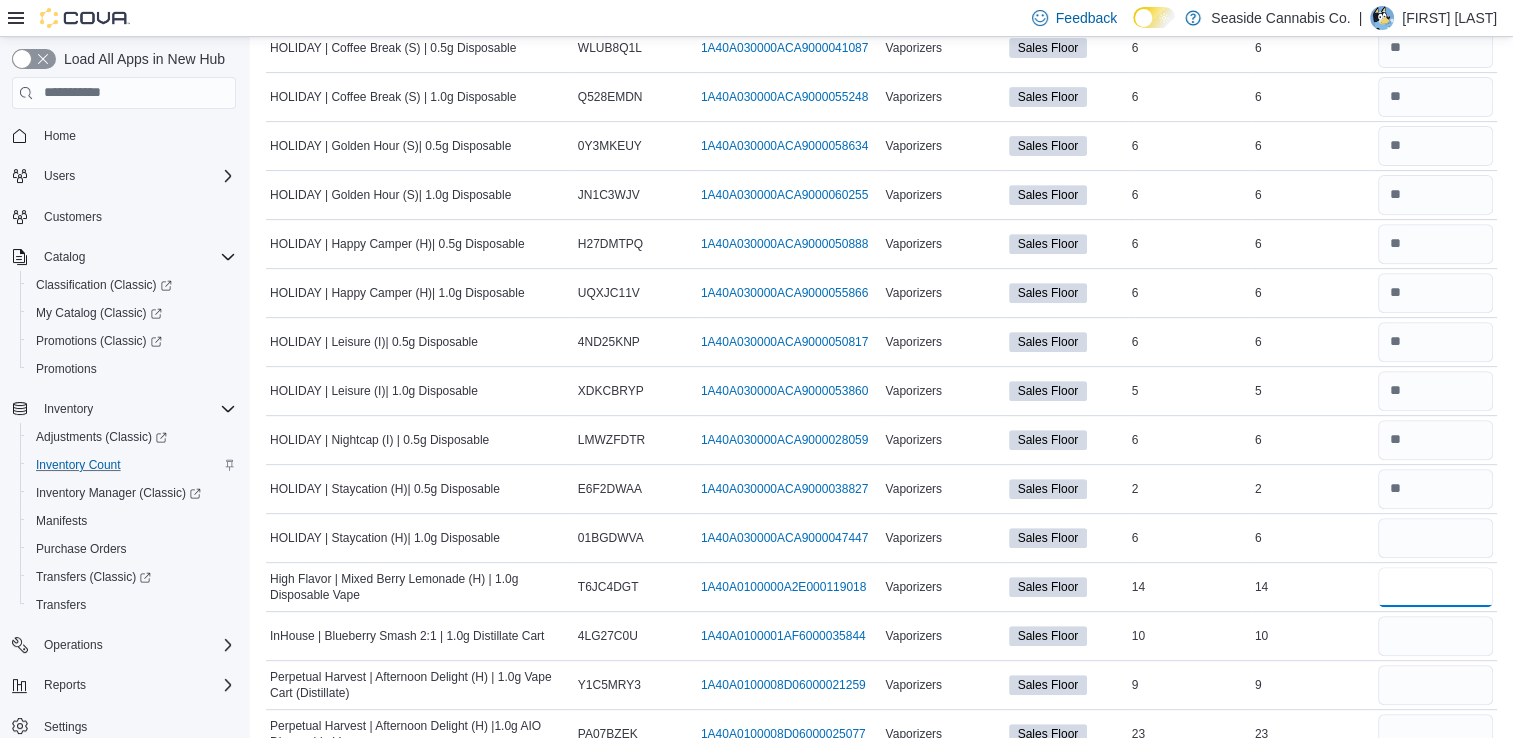 type 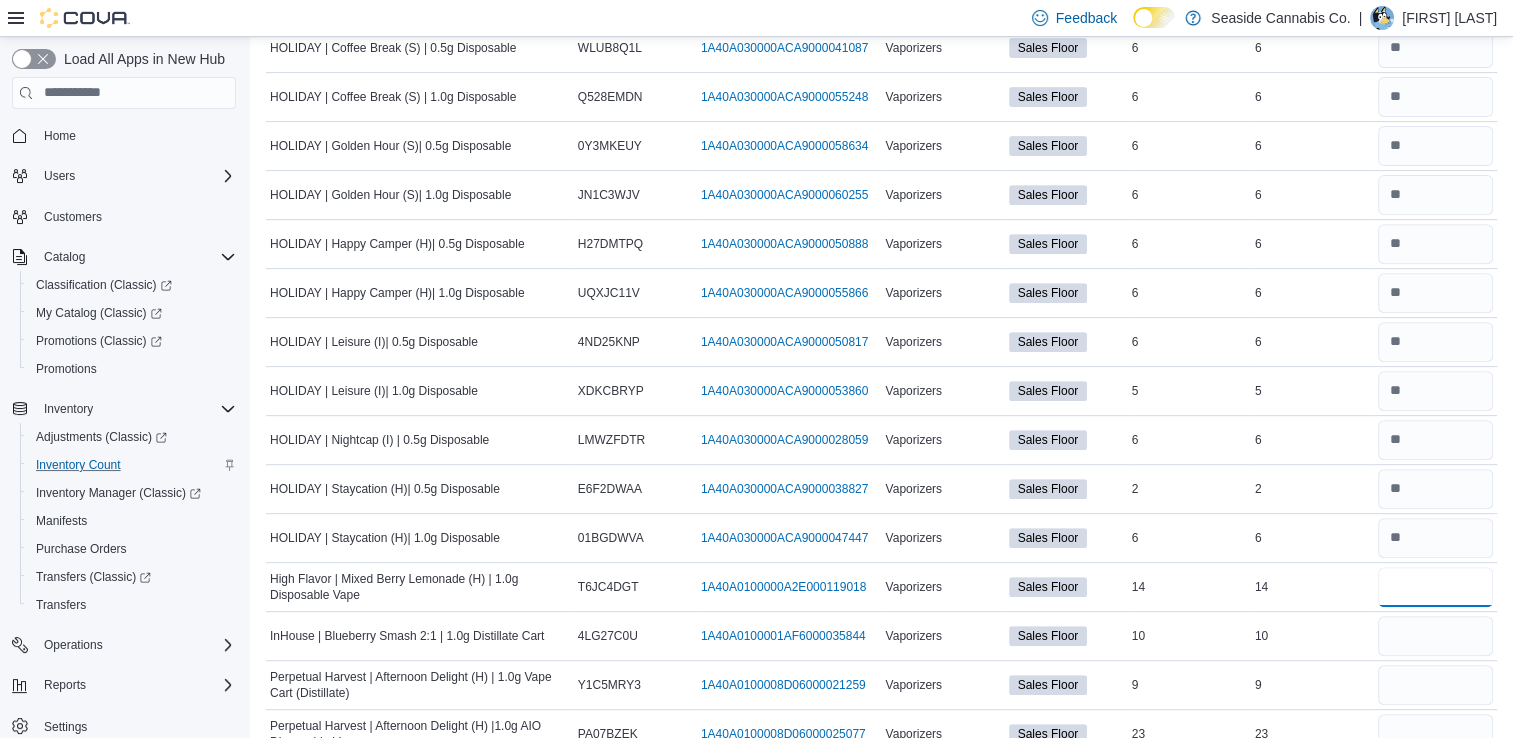 type on "**" 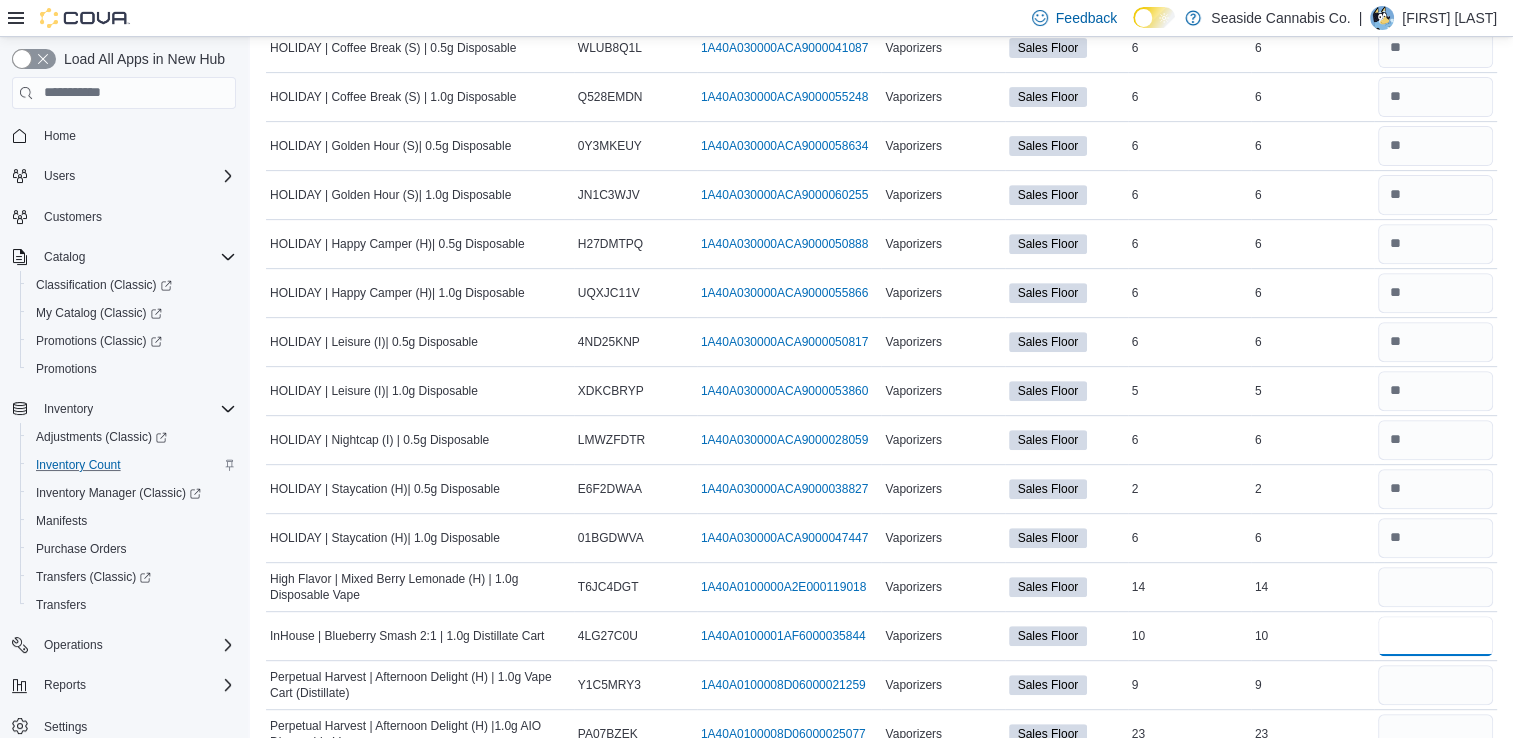 type 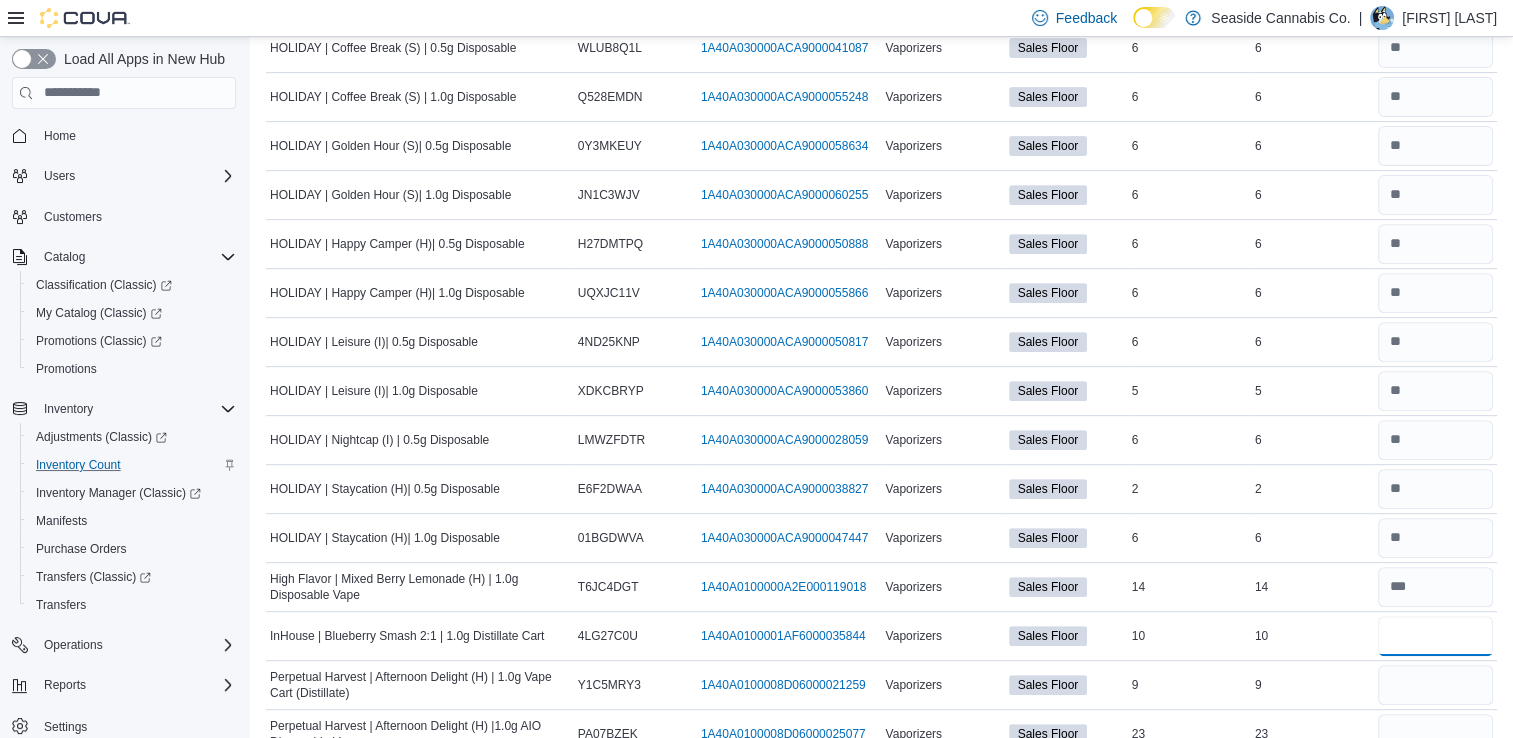 type on "**" 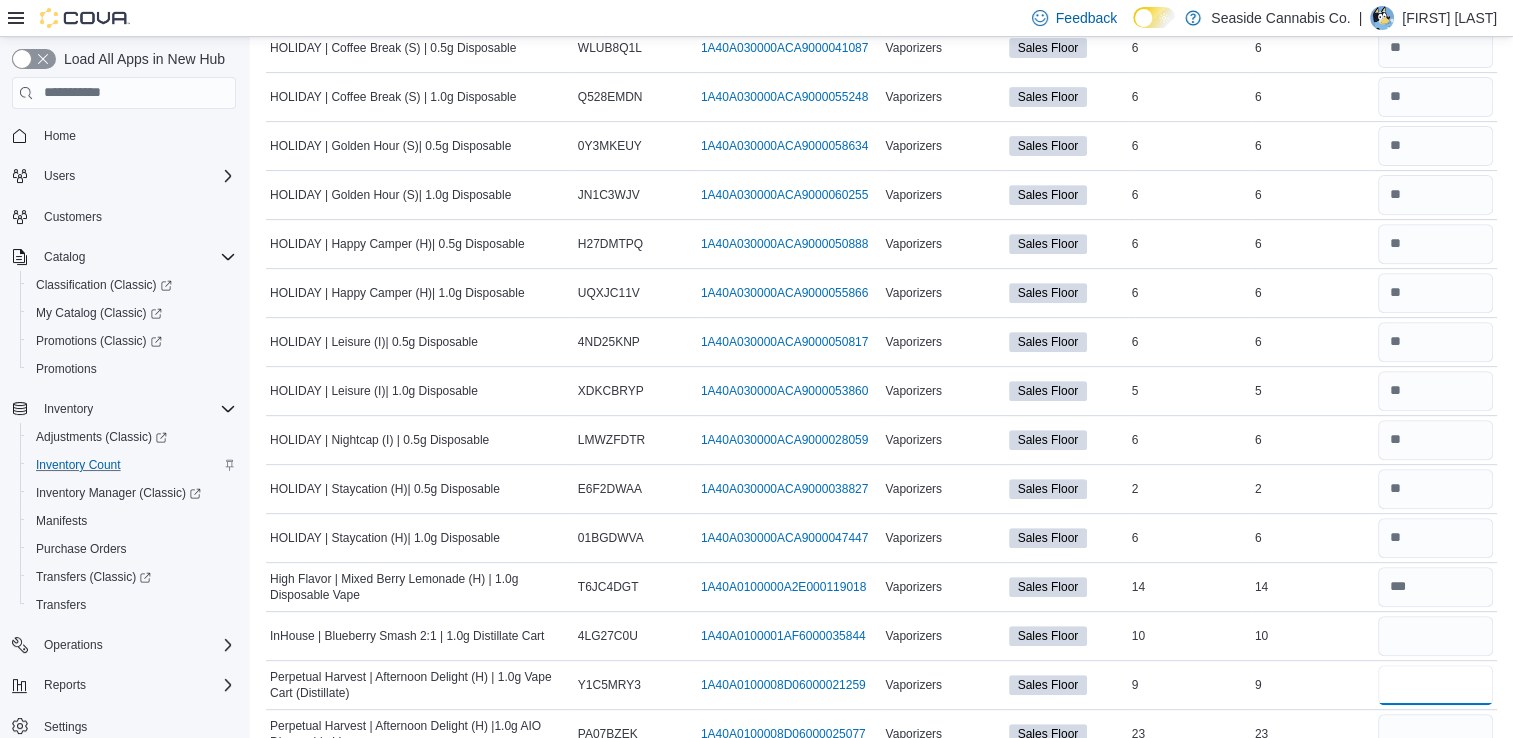 type 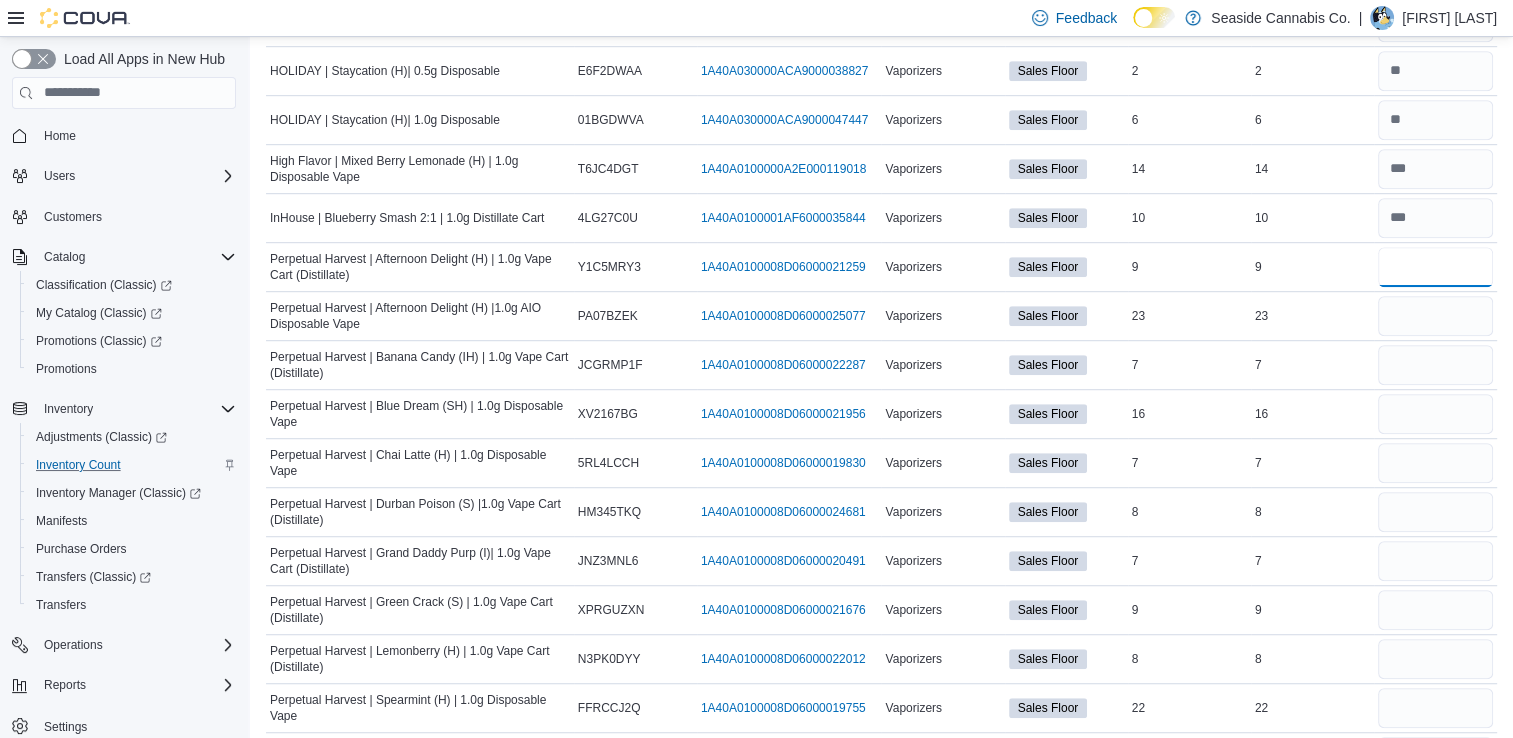 scroll, scrollTop: 1184, scrollLeft: 0, axis: vertical 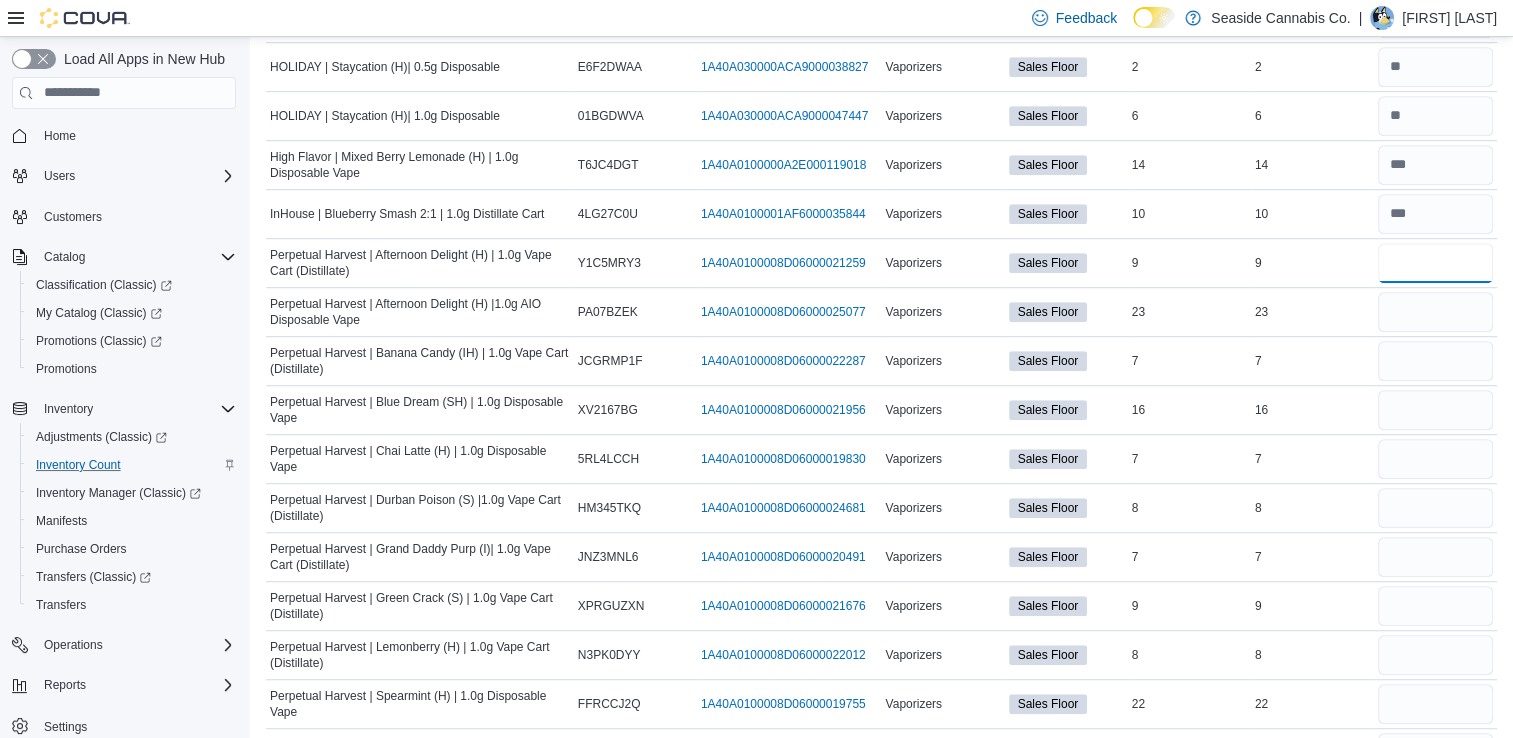 type on "*" 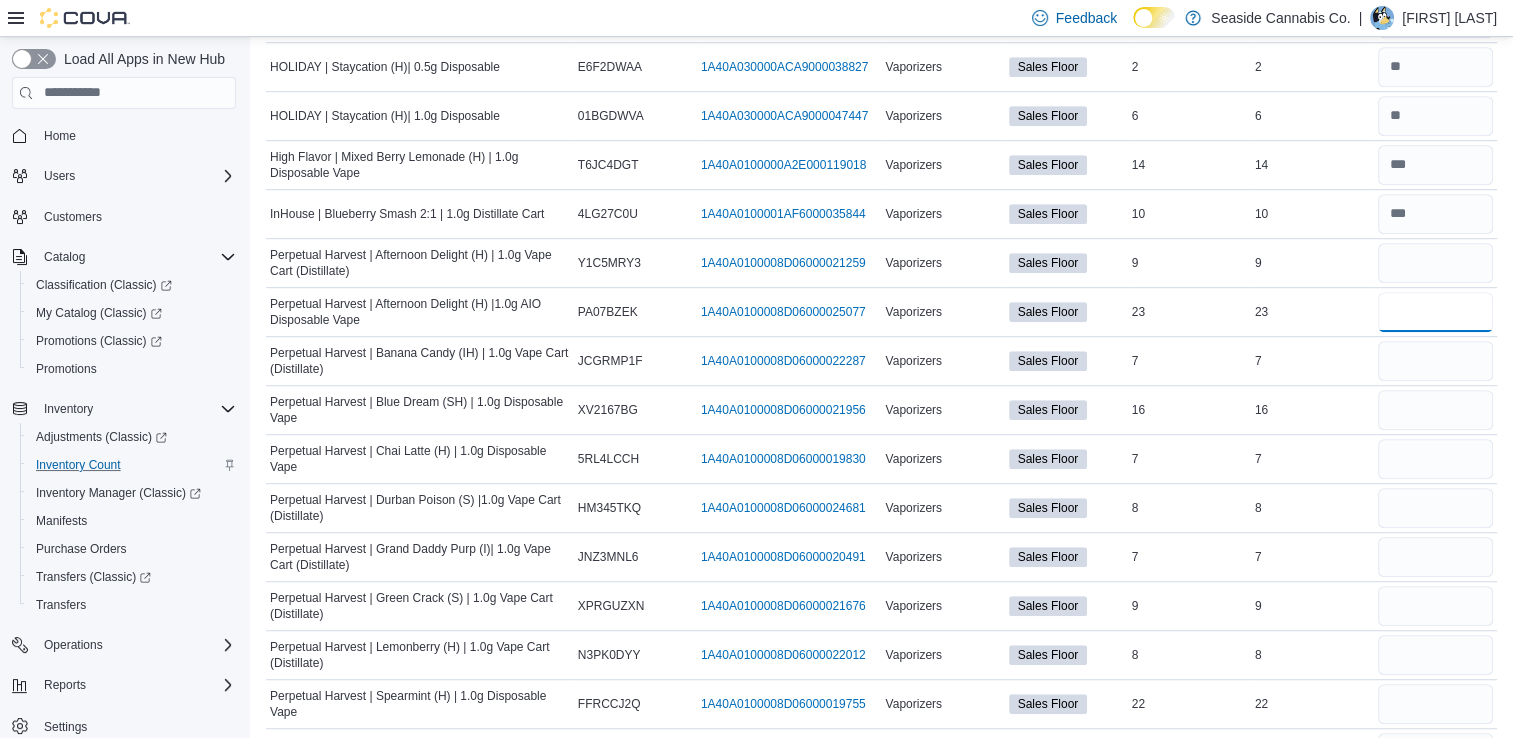 type 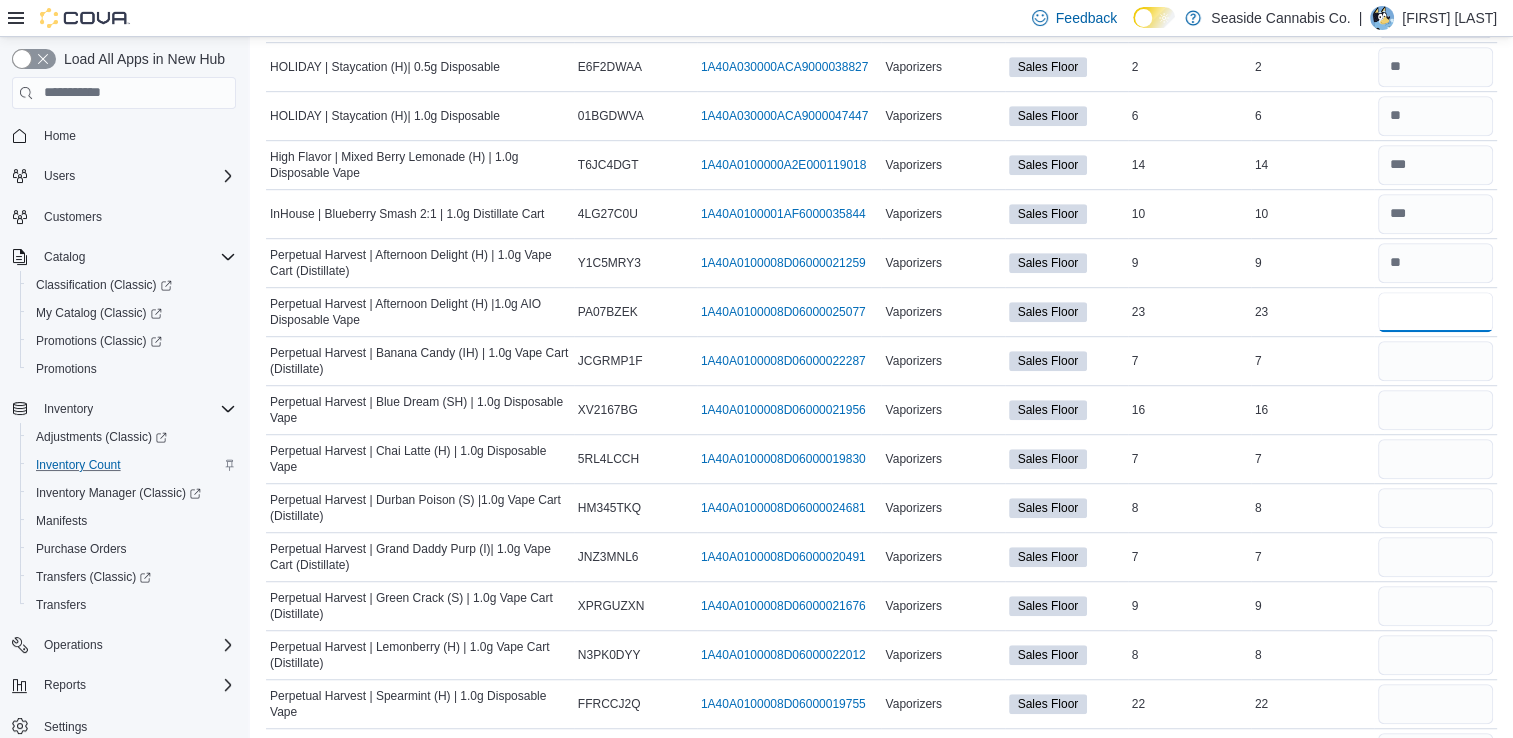 type on "**" 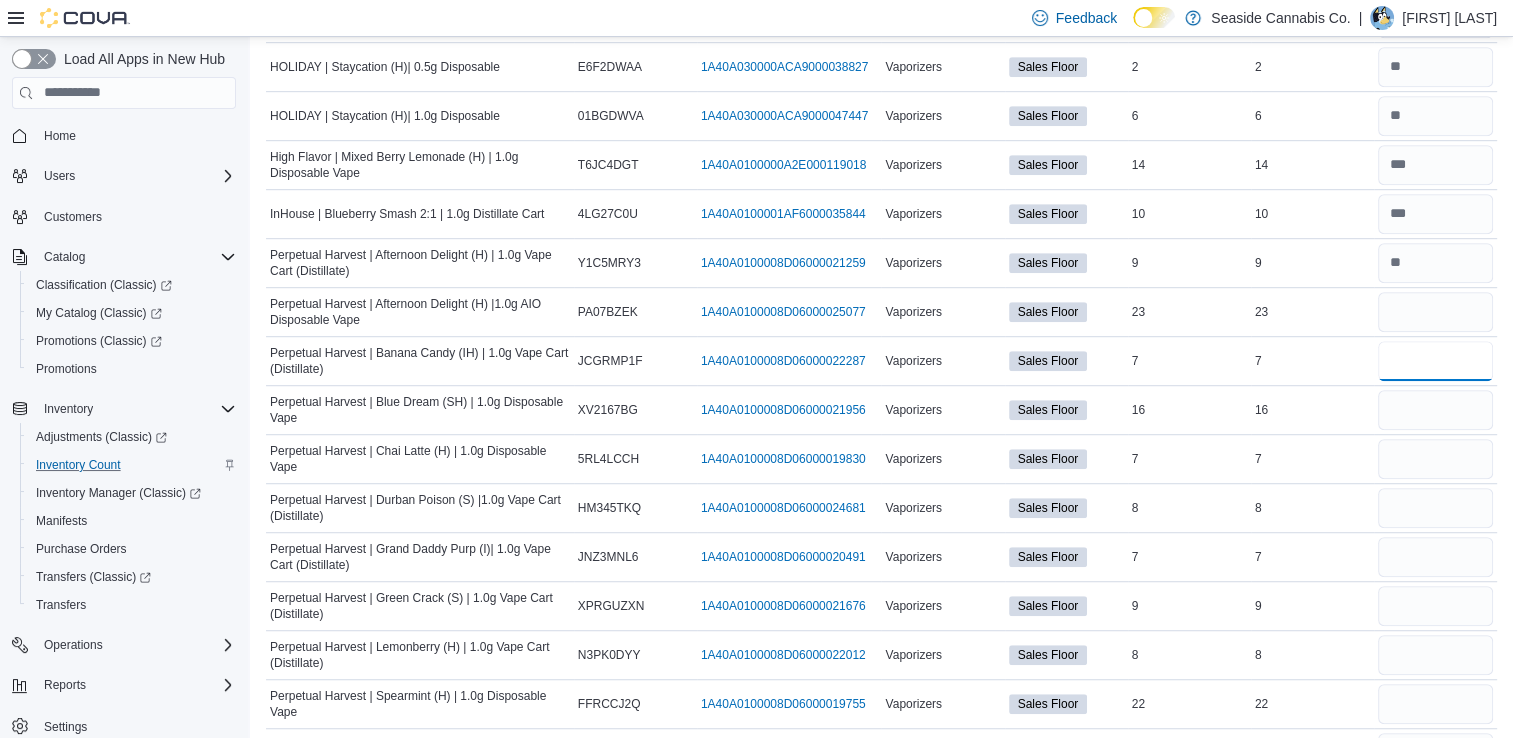 type 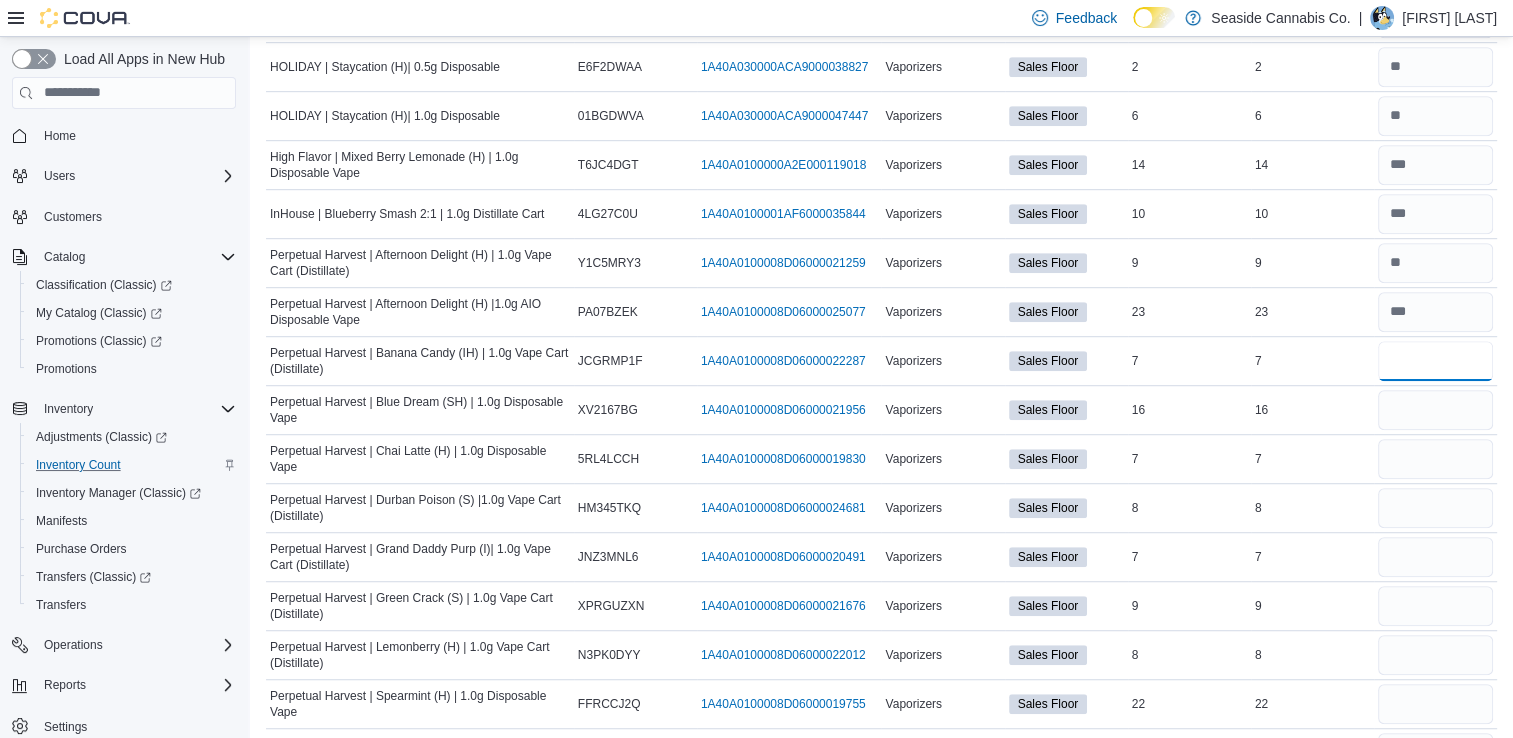 type on "*" 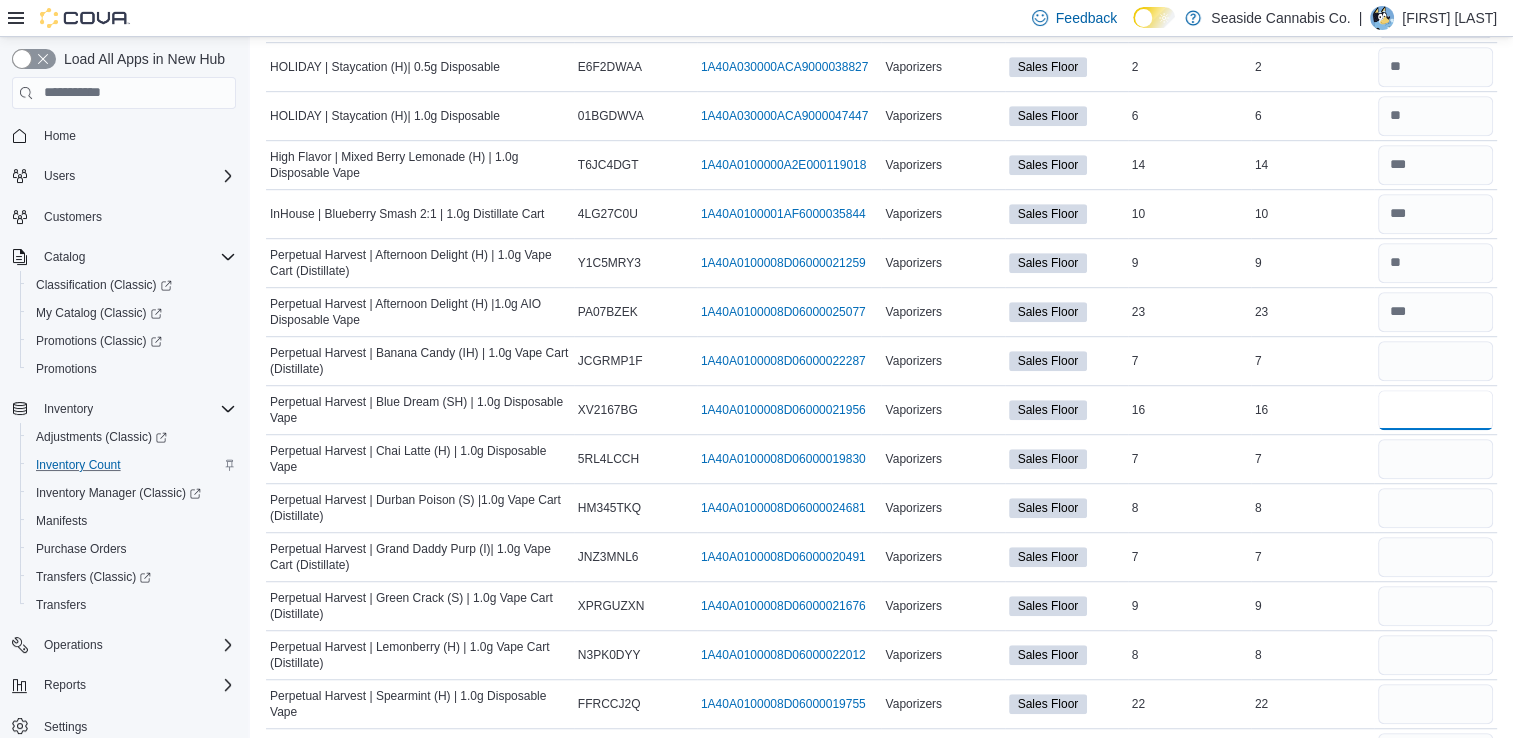 type 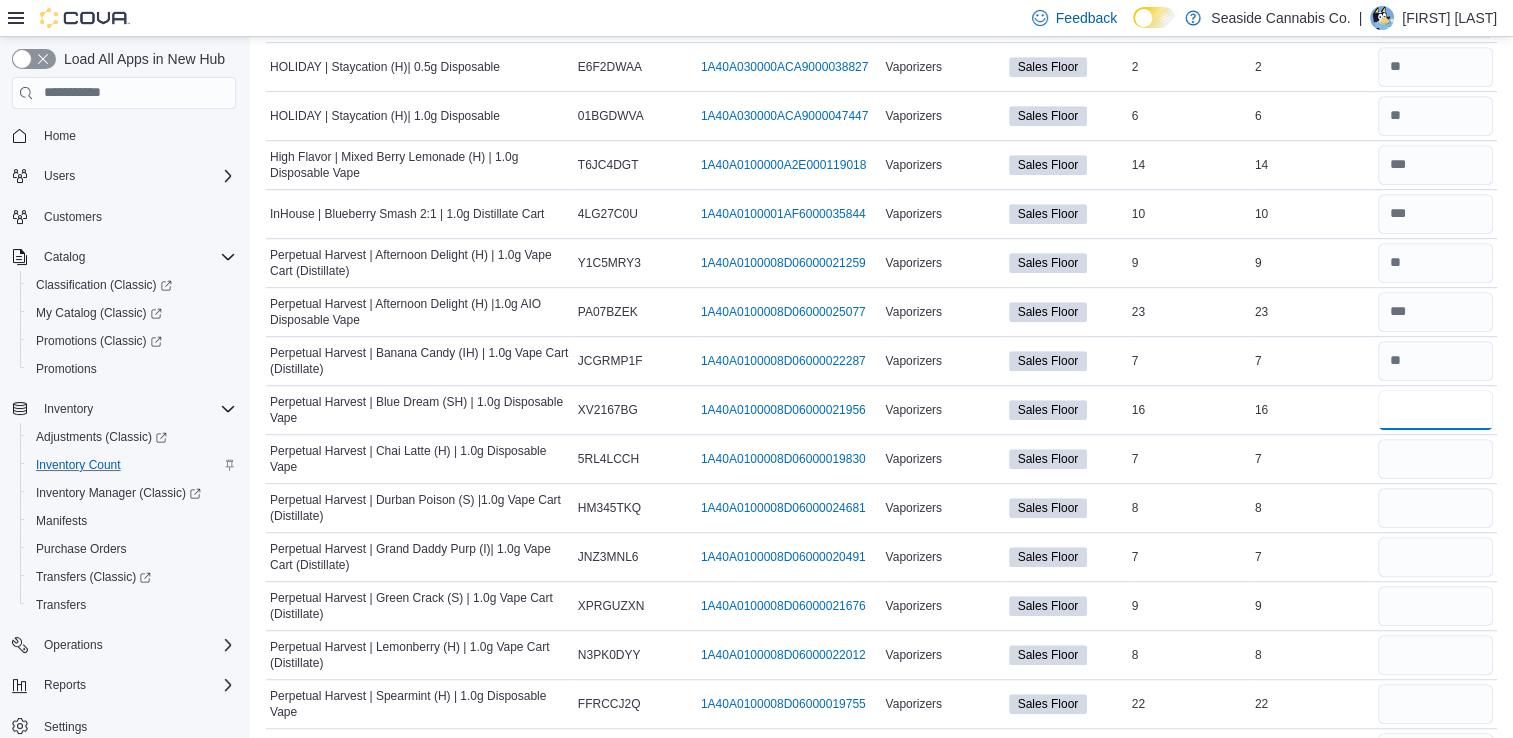 type on "**" 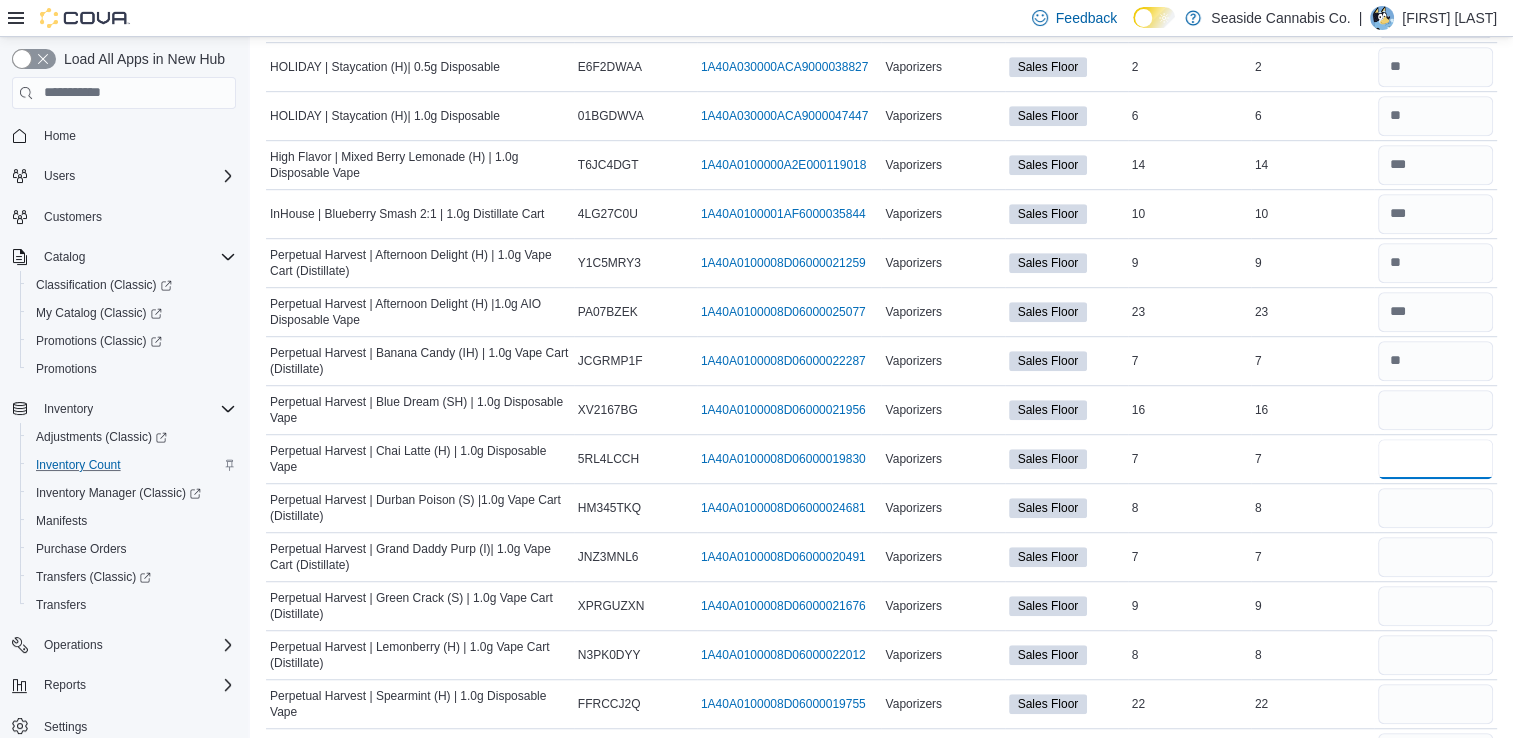 type 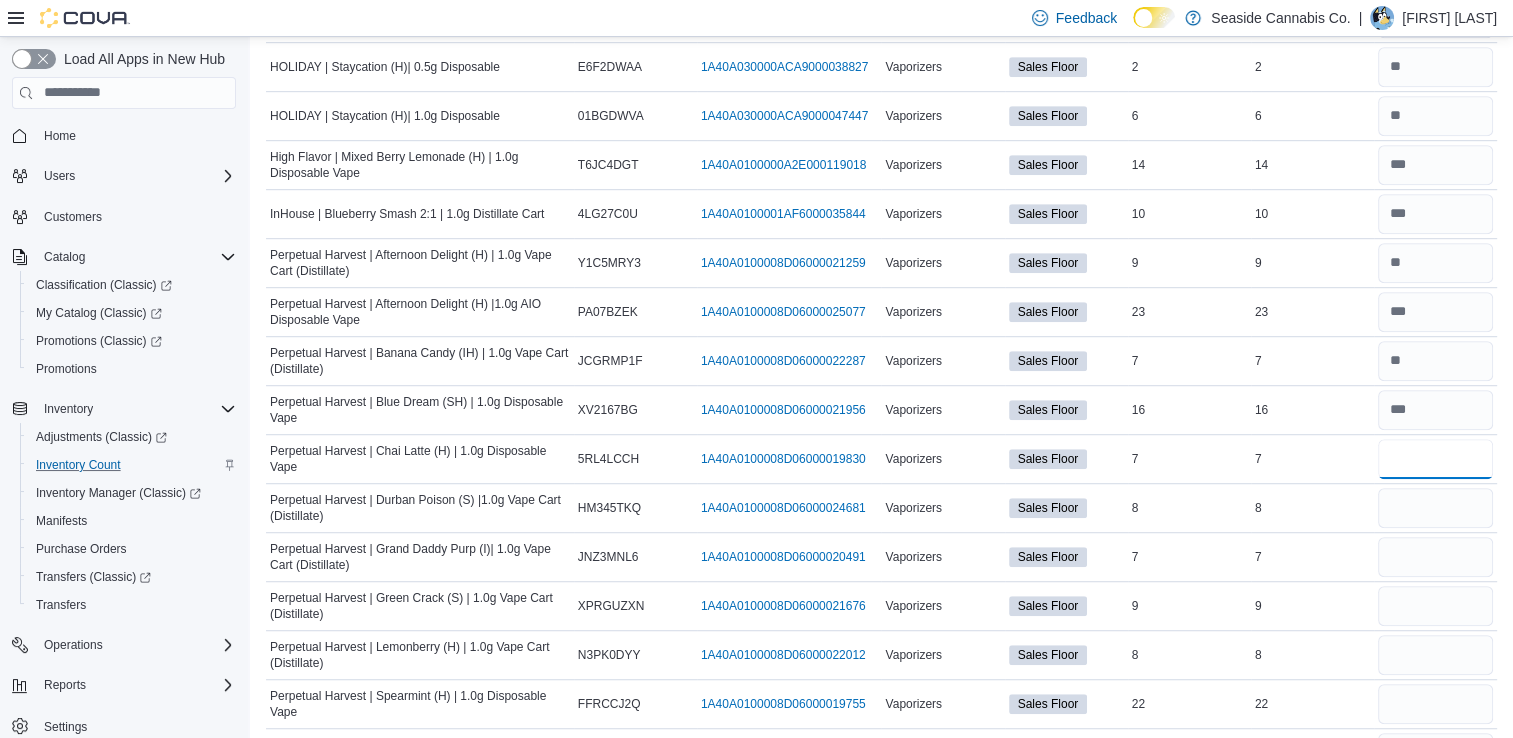 type on "*" 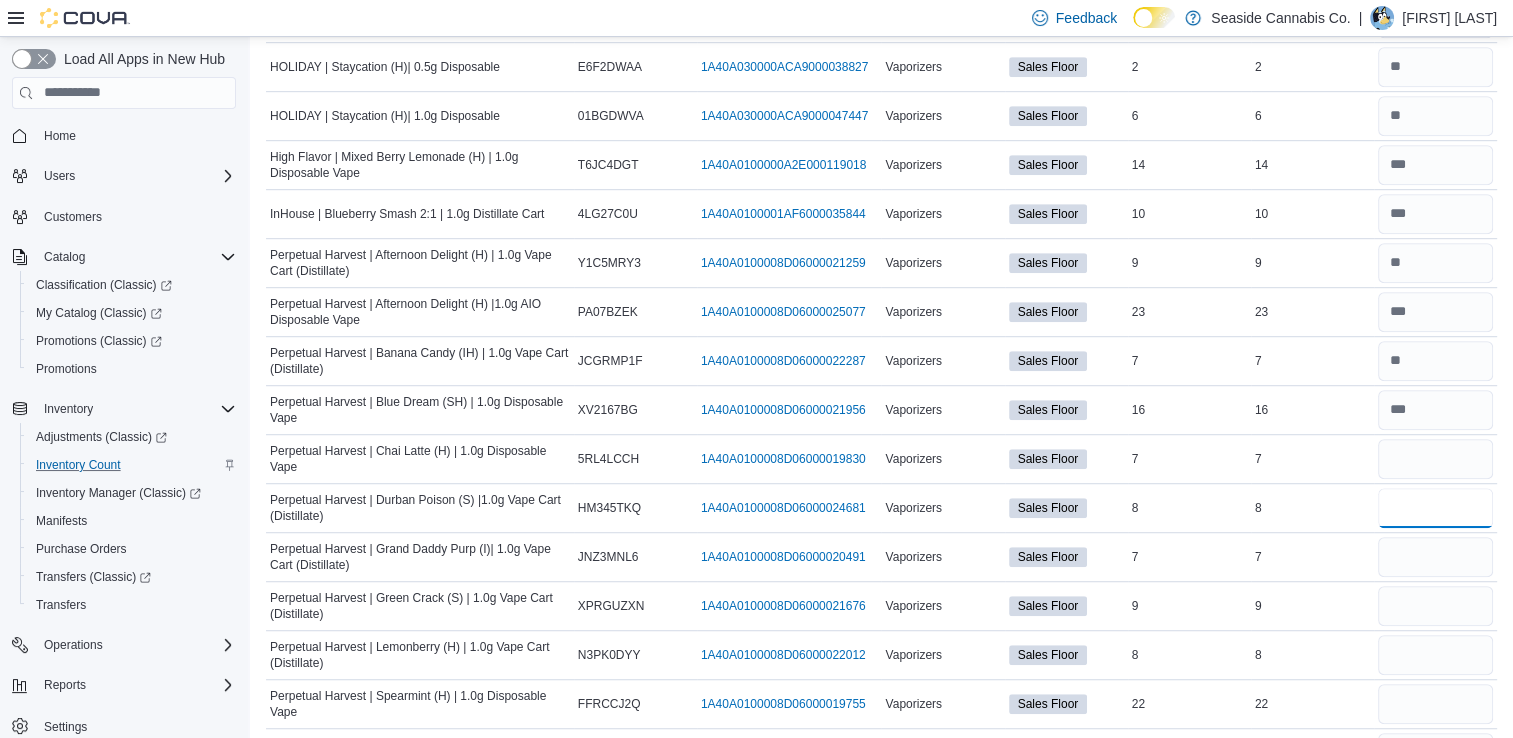 type 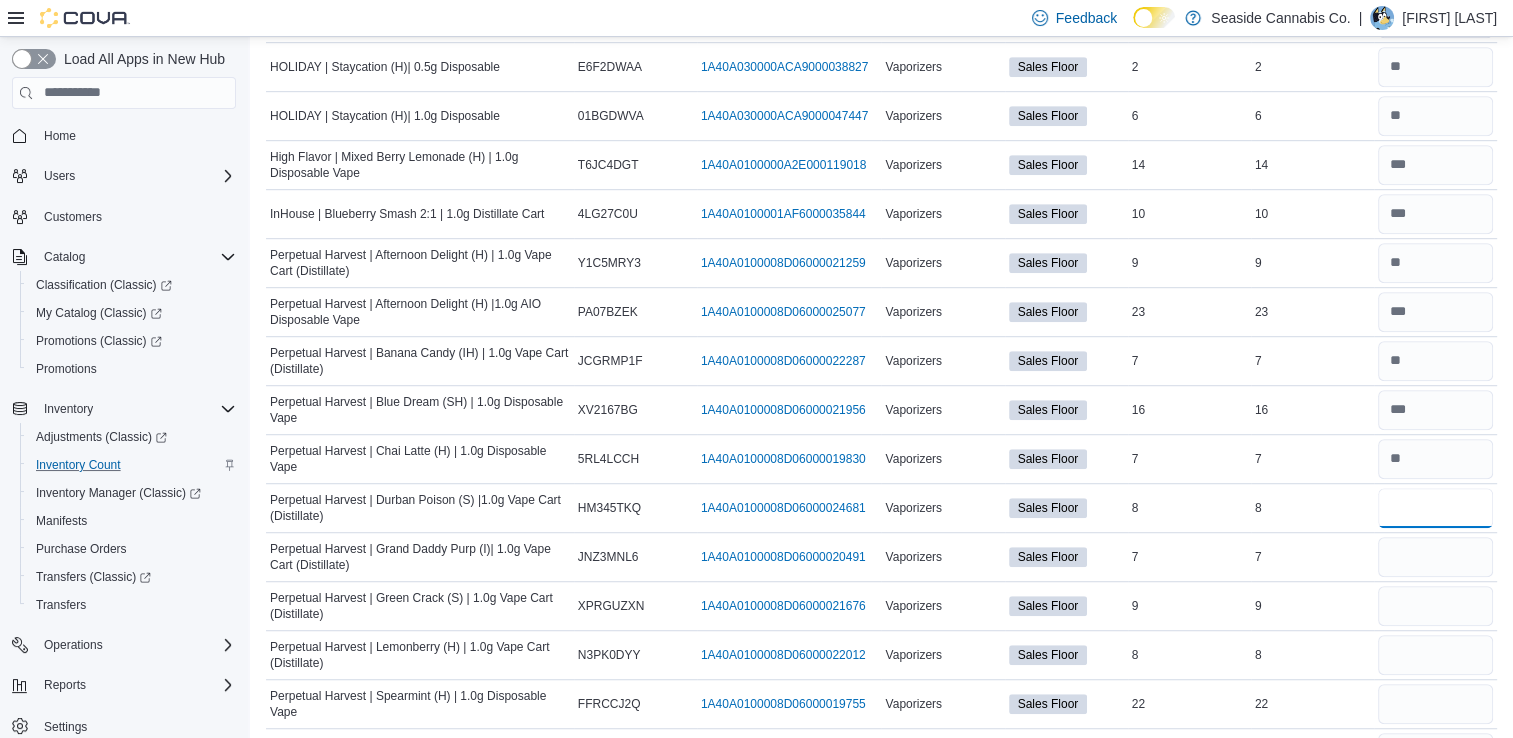 type on "*" 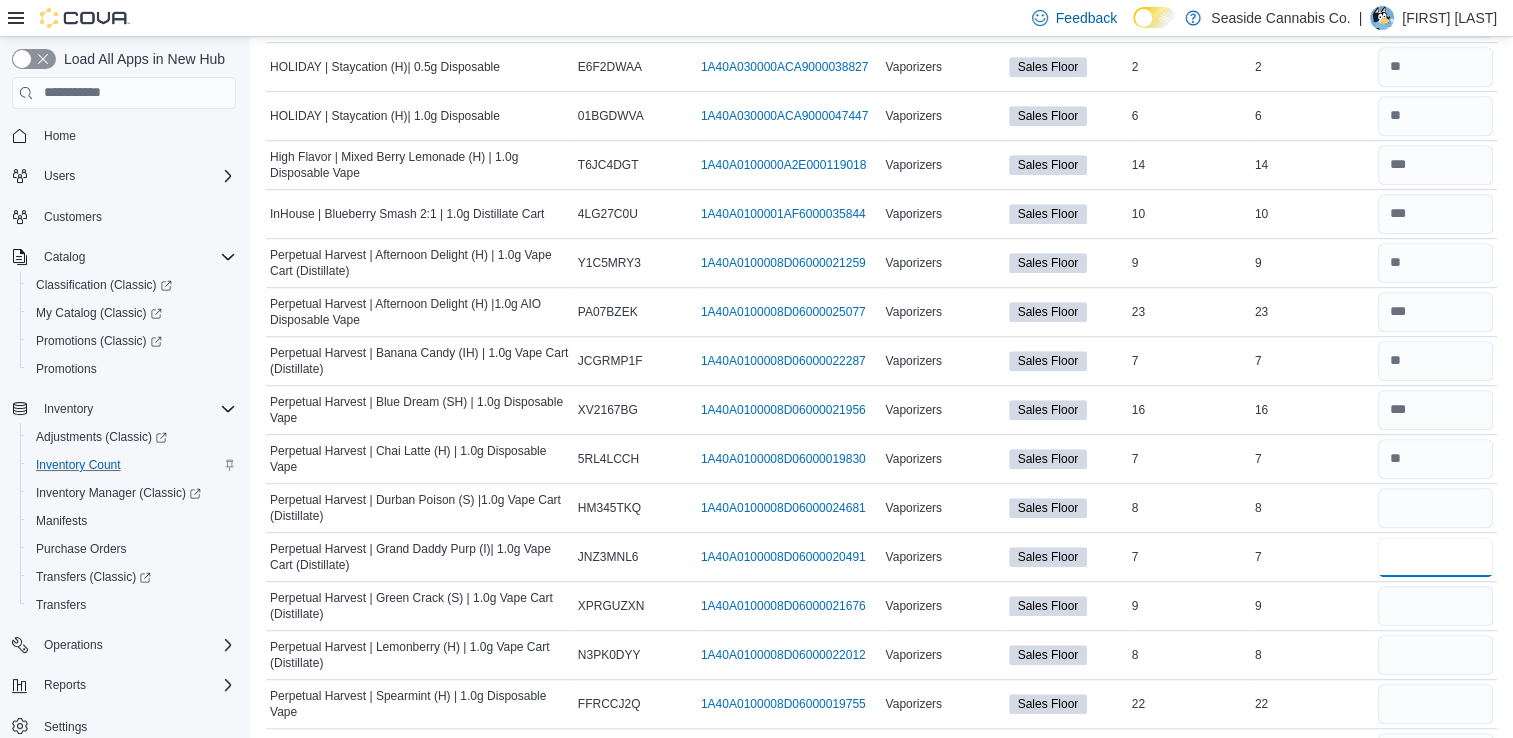 type 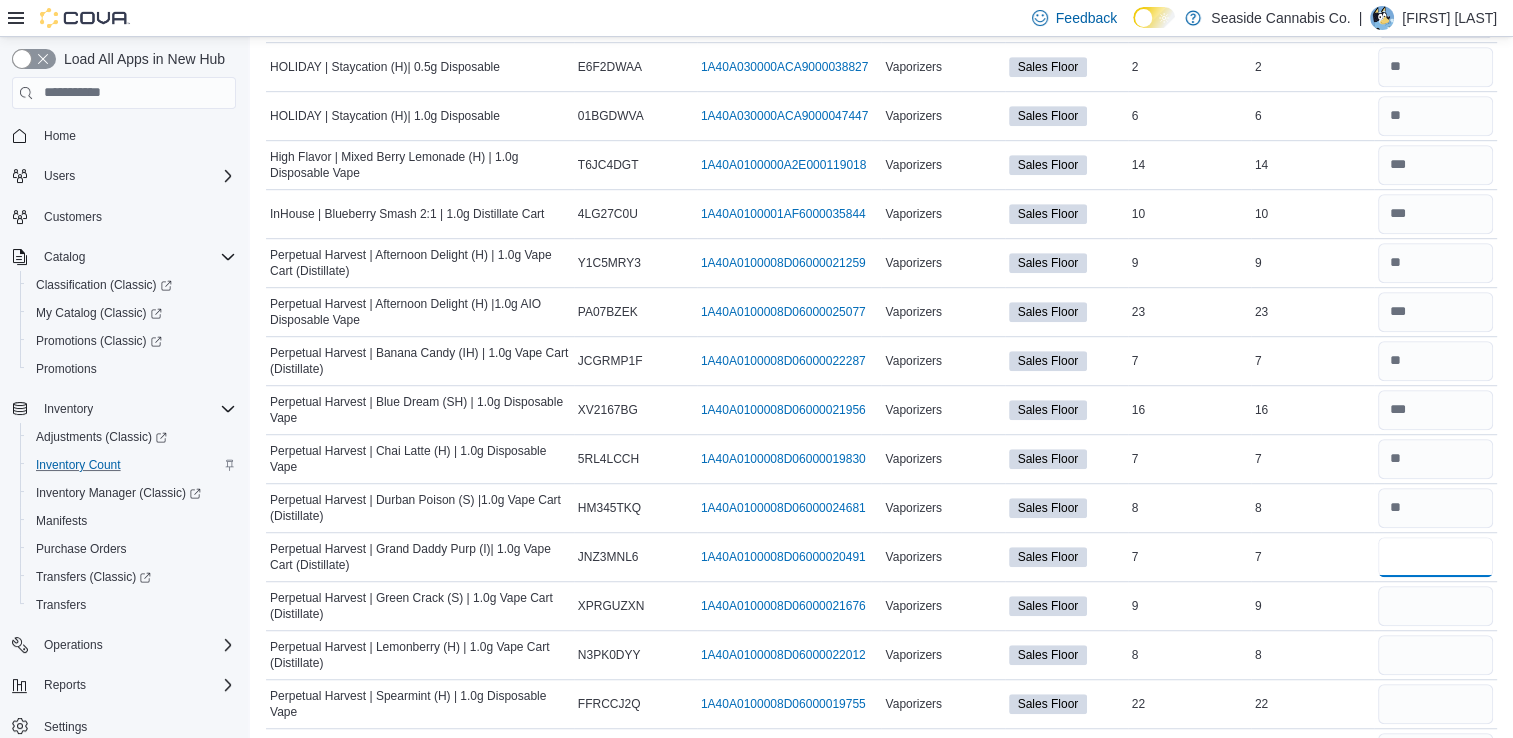 type on "*" 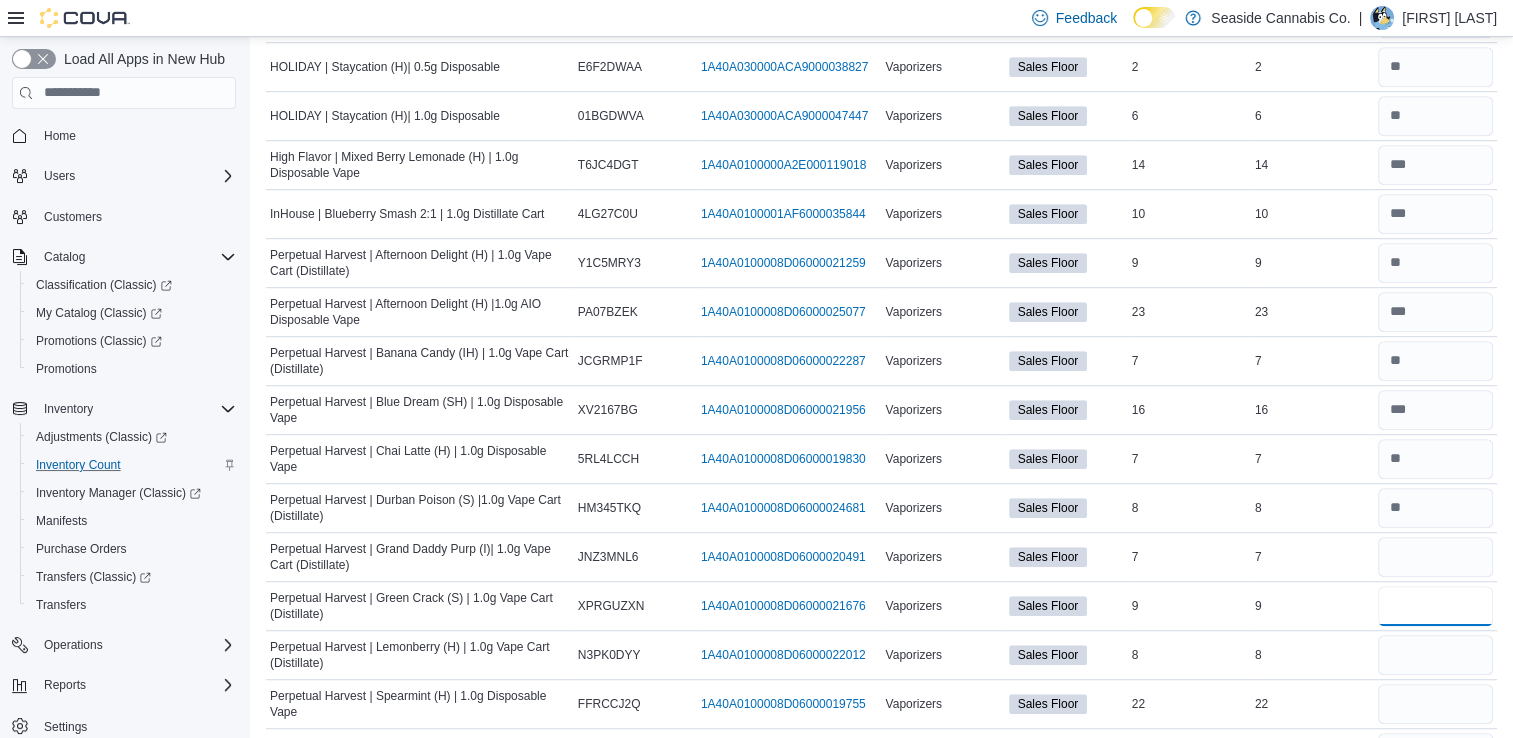 type 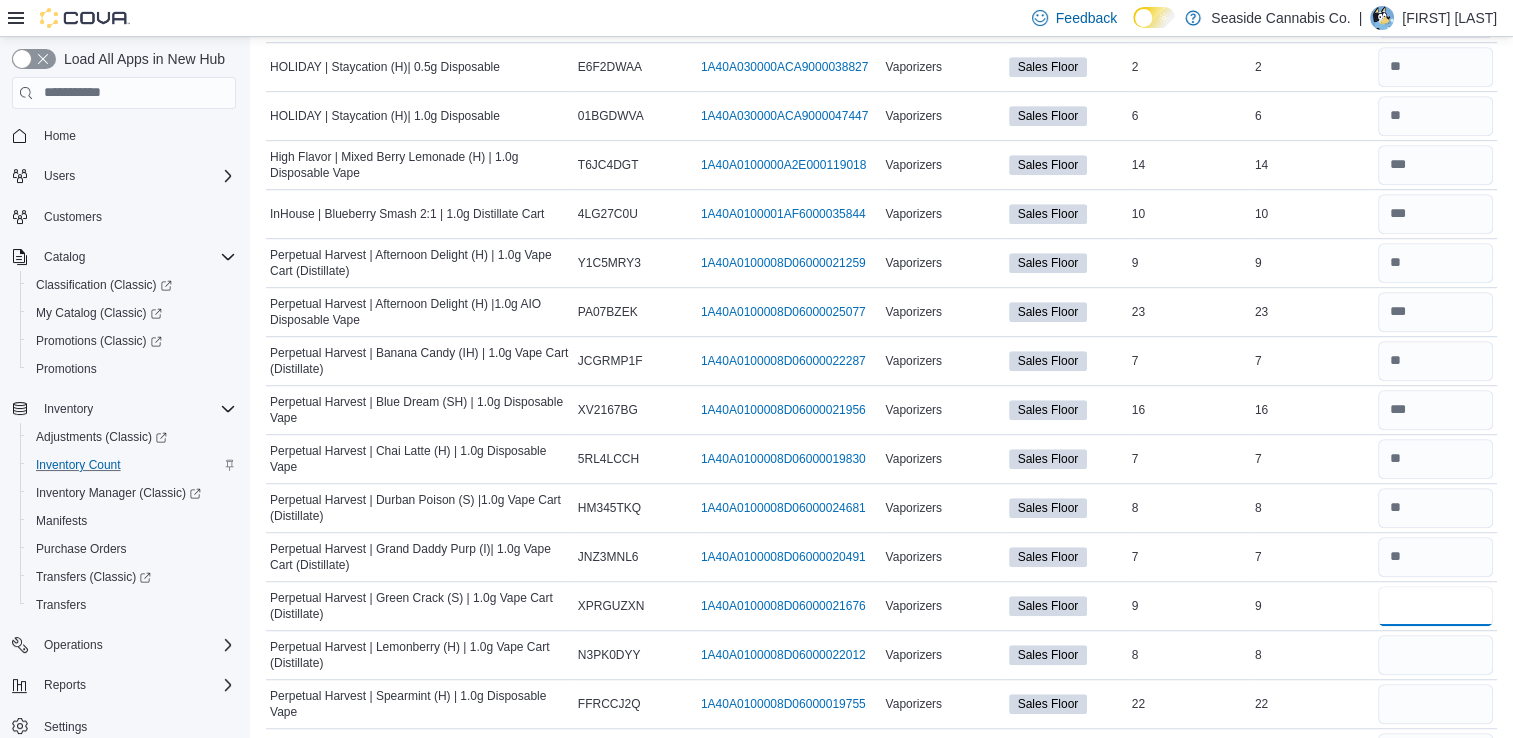 type on "*" 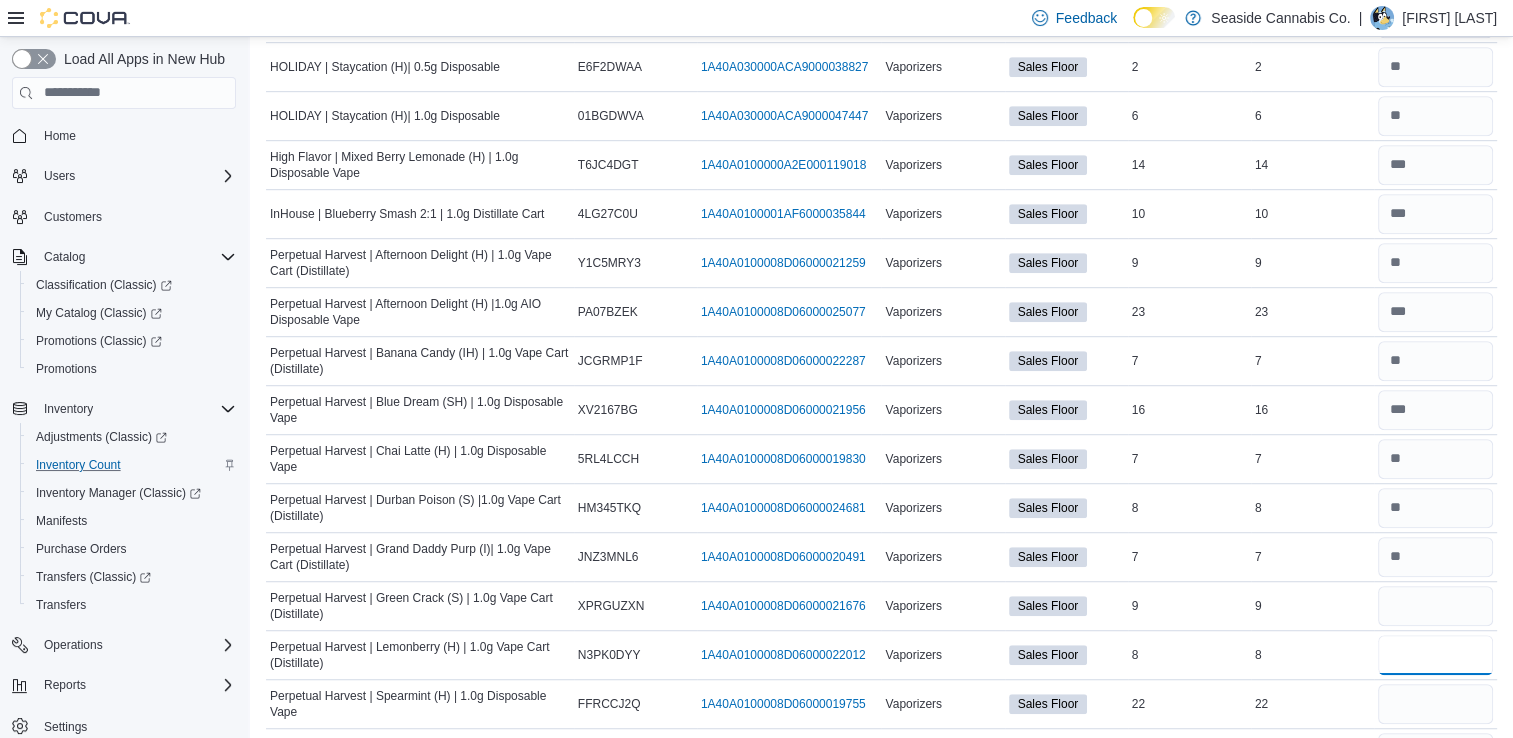 type 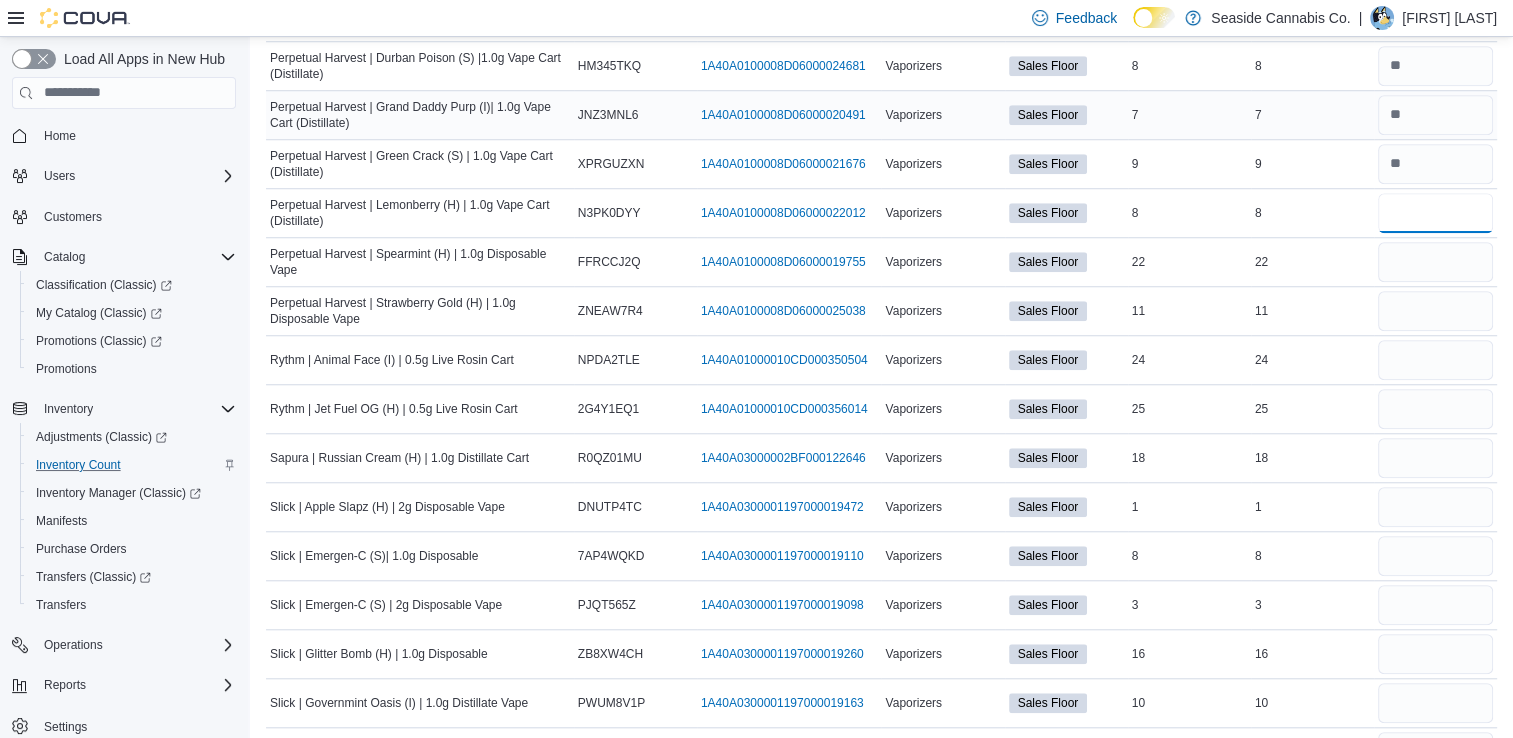 scroll, scrollTop: 1628, scrollLeft: 0, axis: vertical 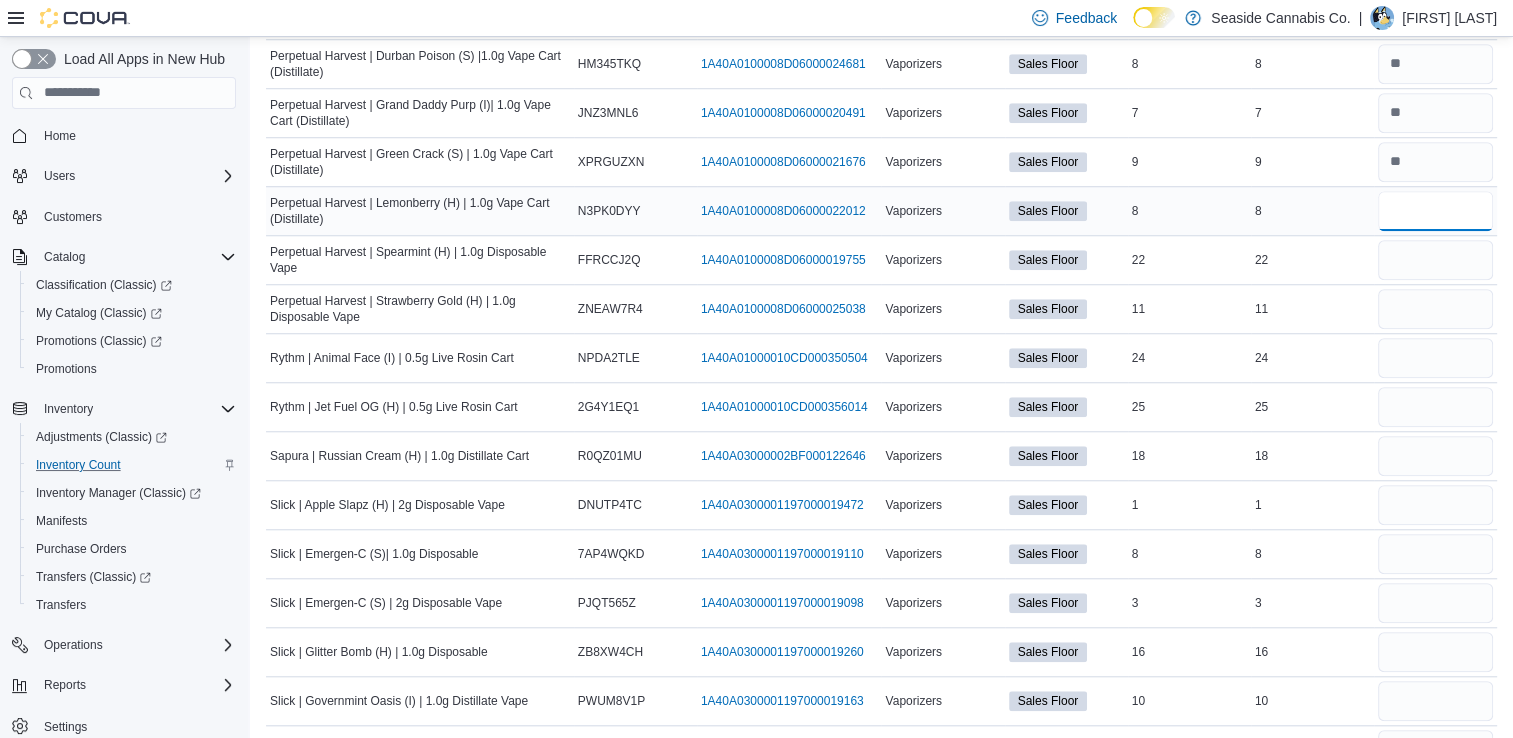 type on "*" 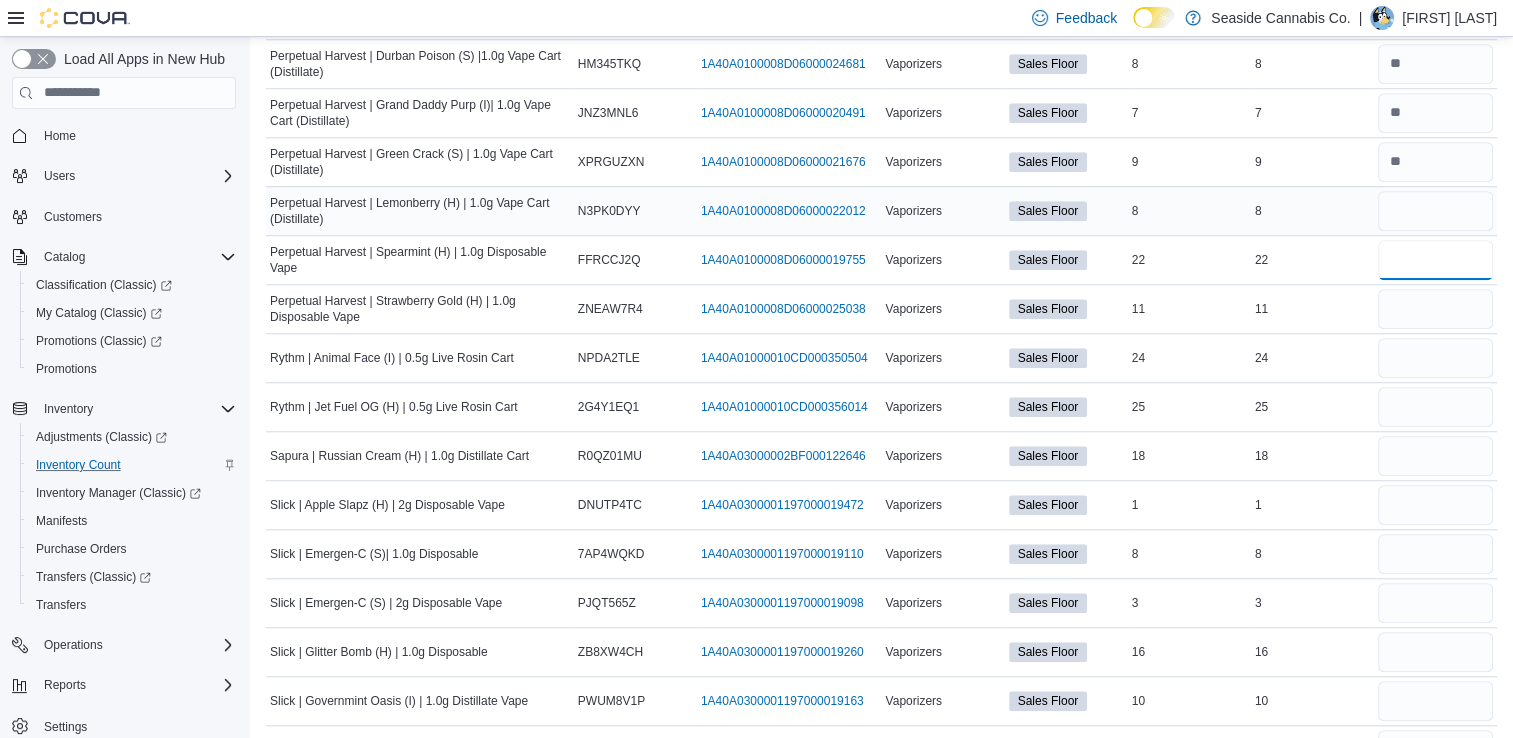 type 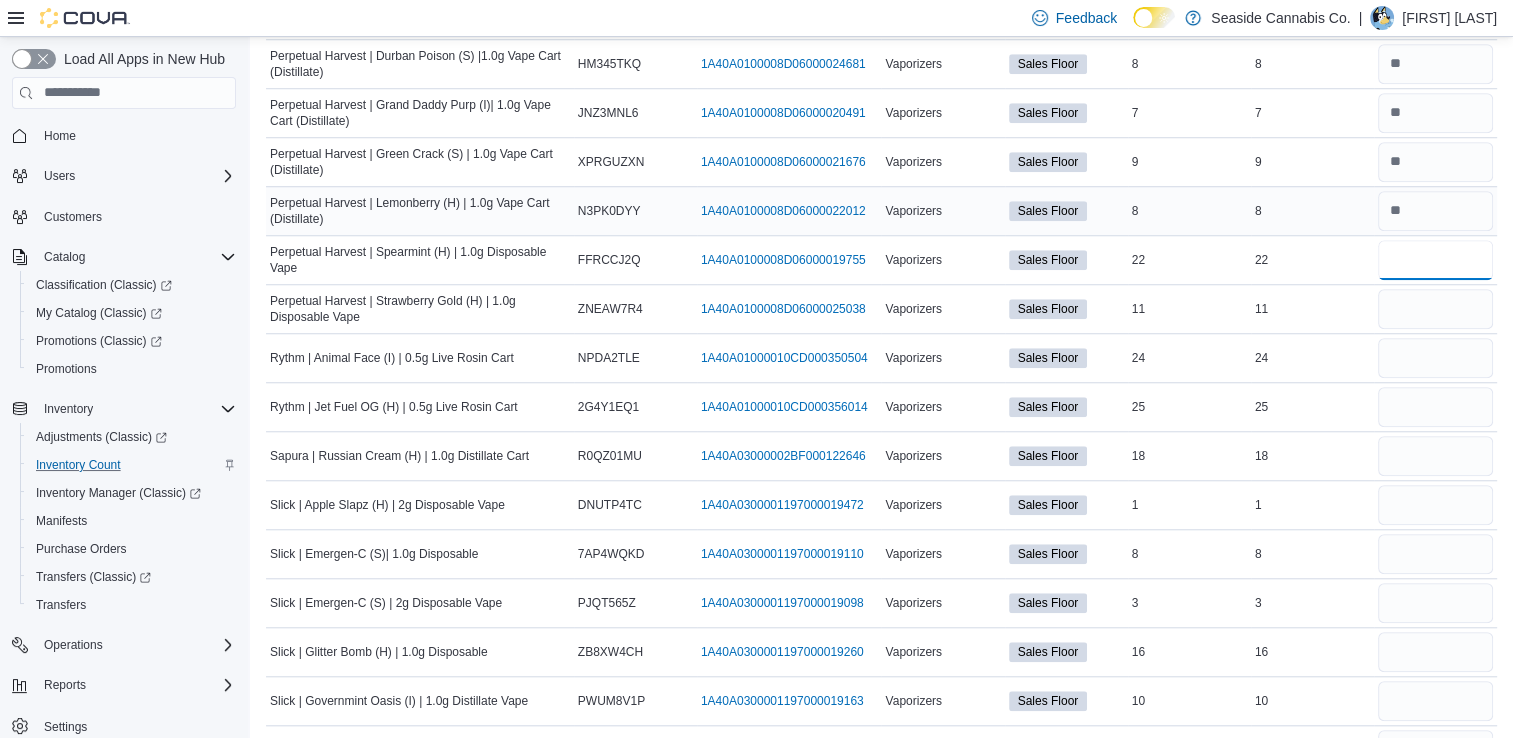 type on "**" 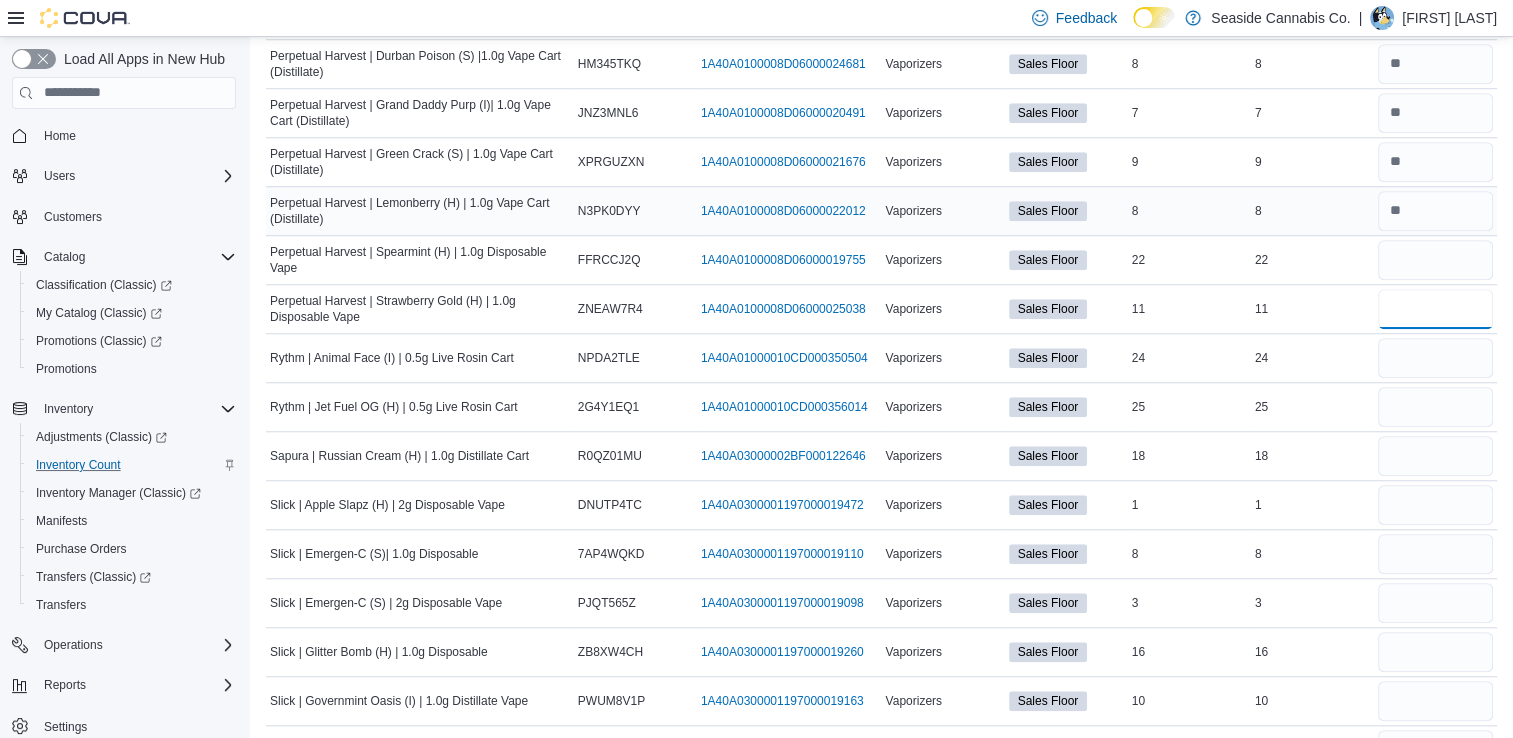 type 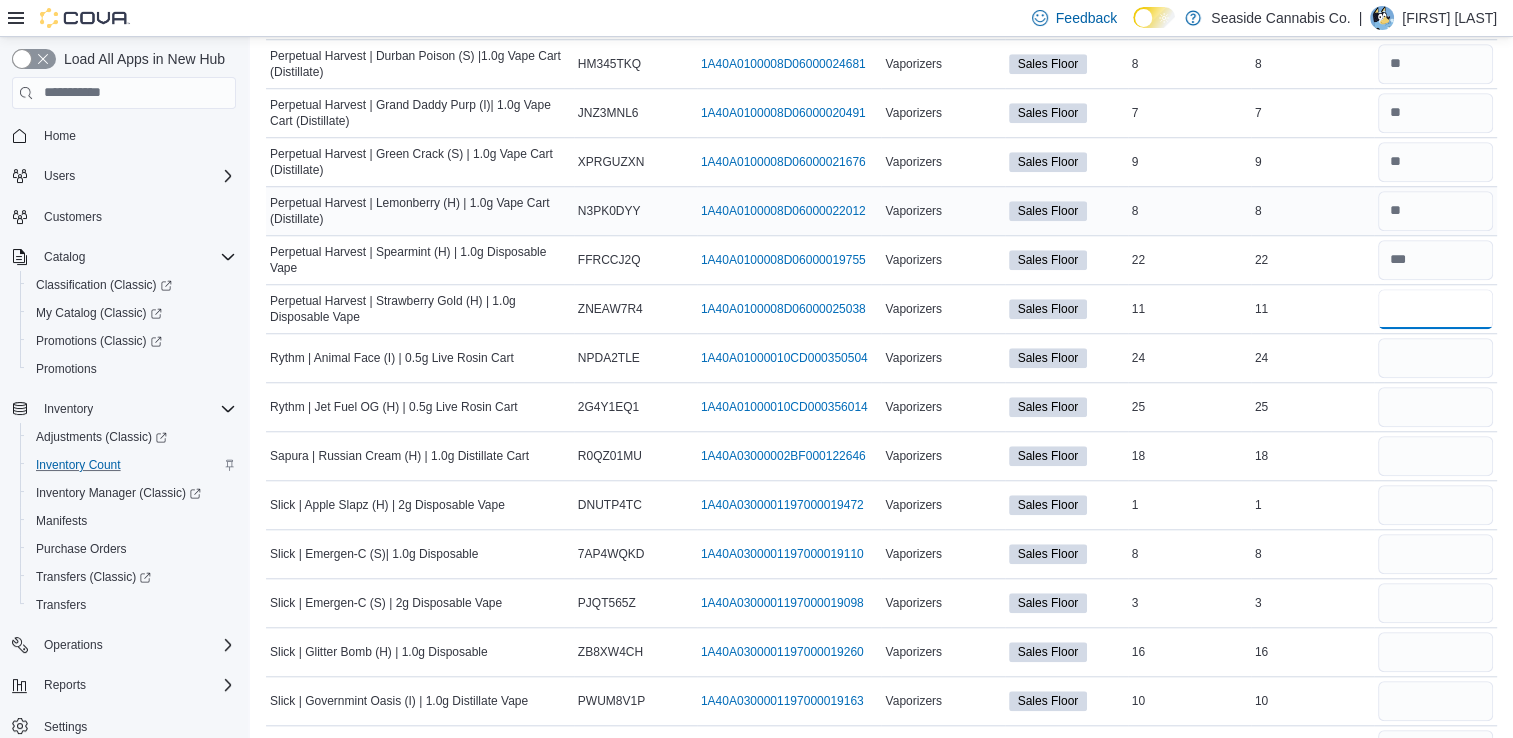 type on "**" 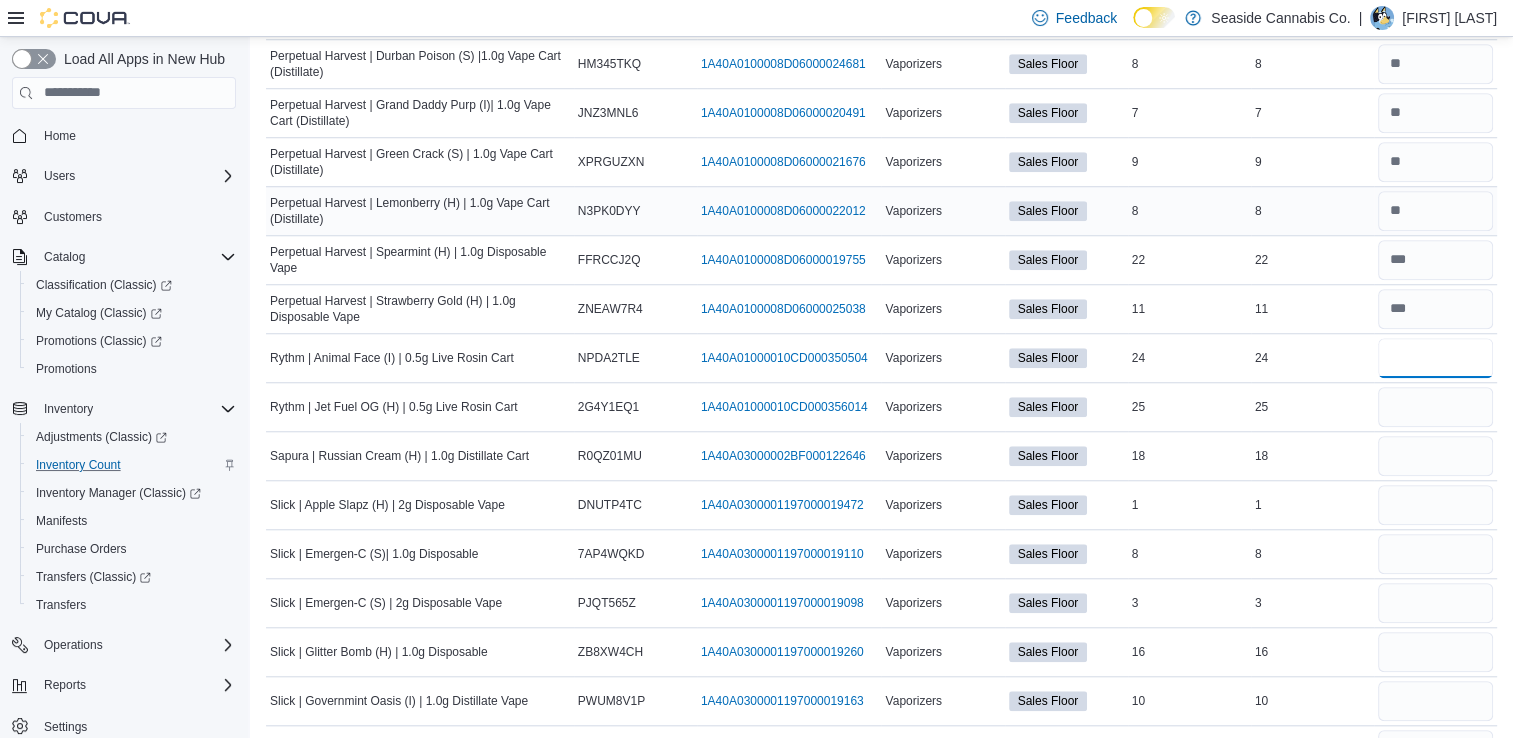 type 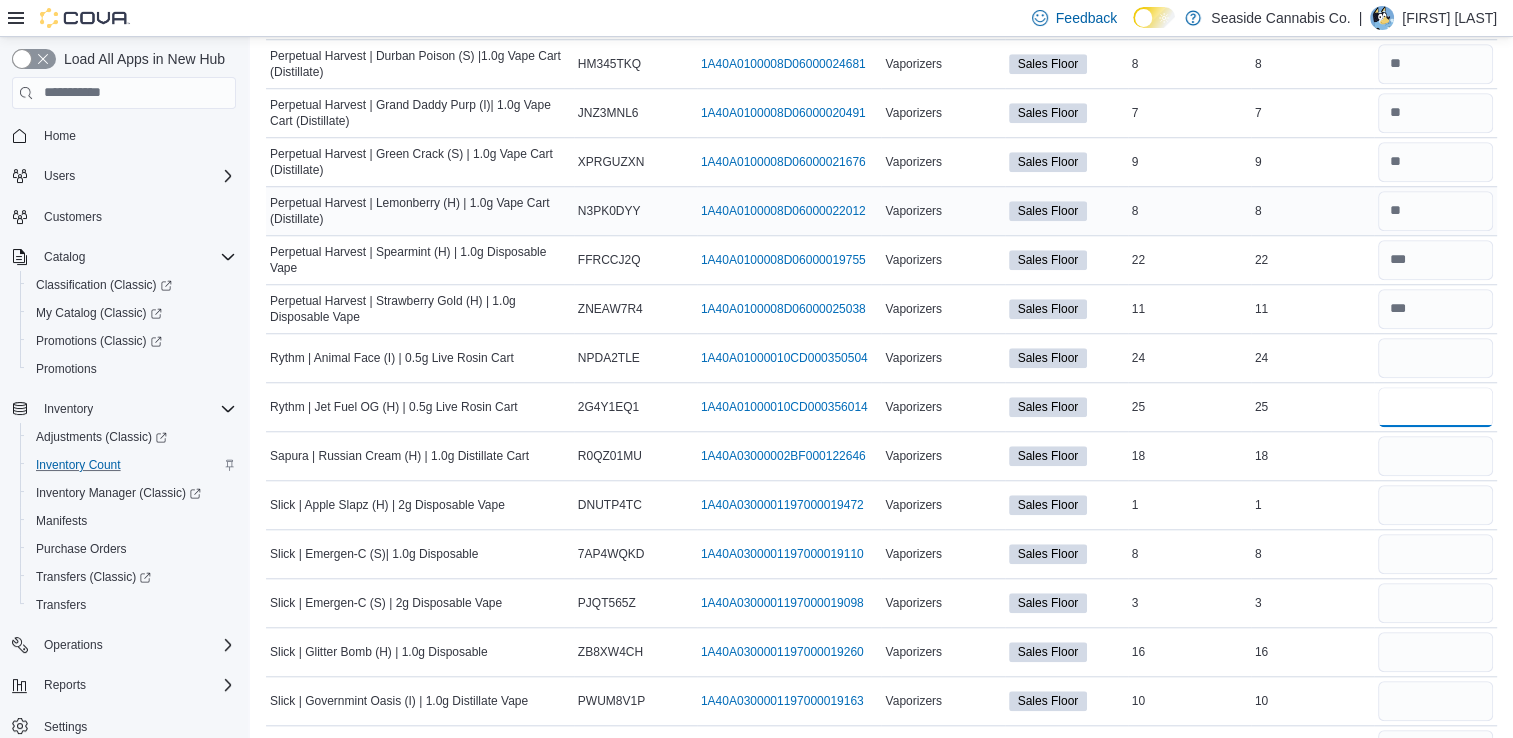 type 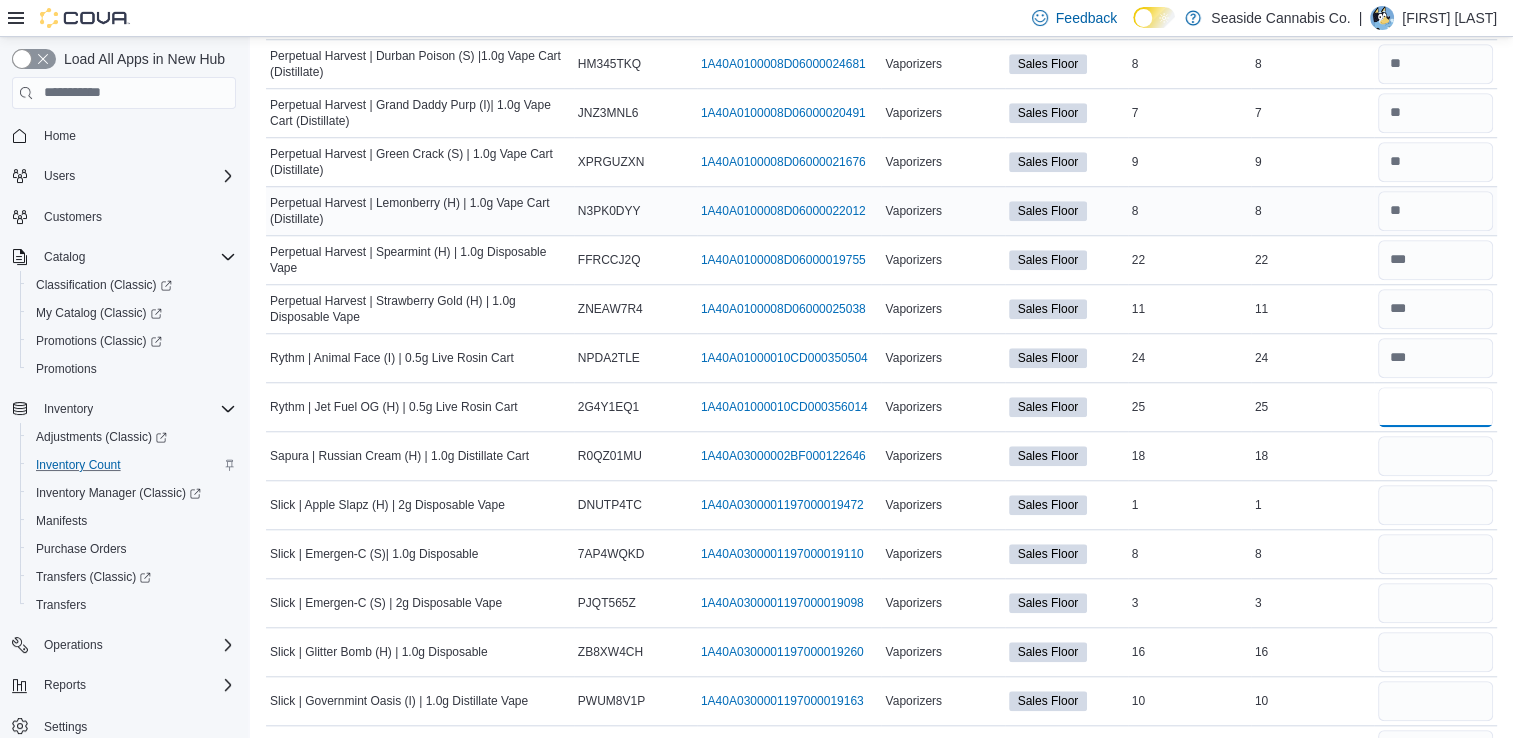 type on "**" 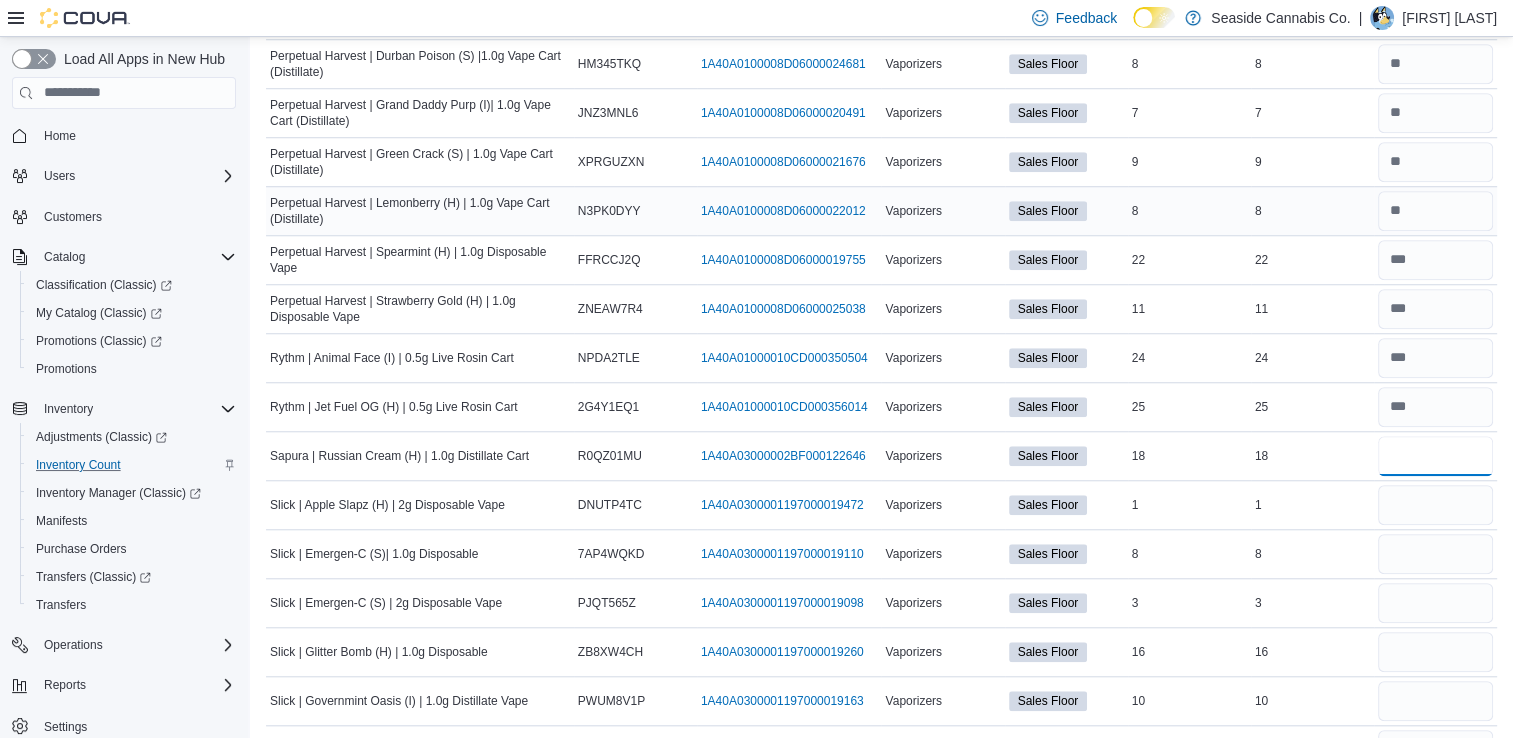 type 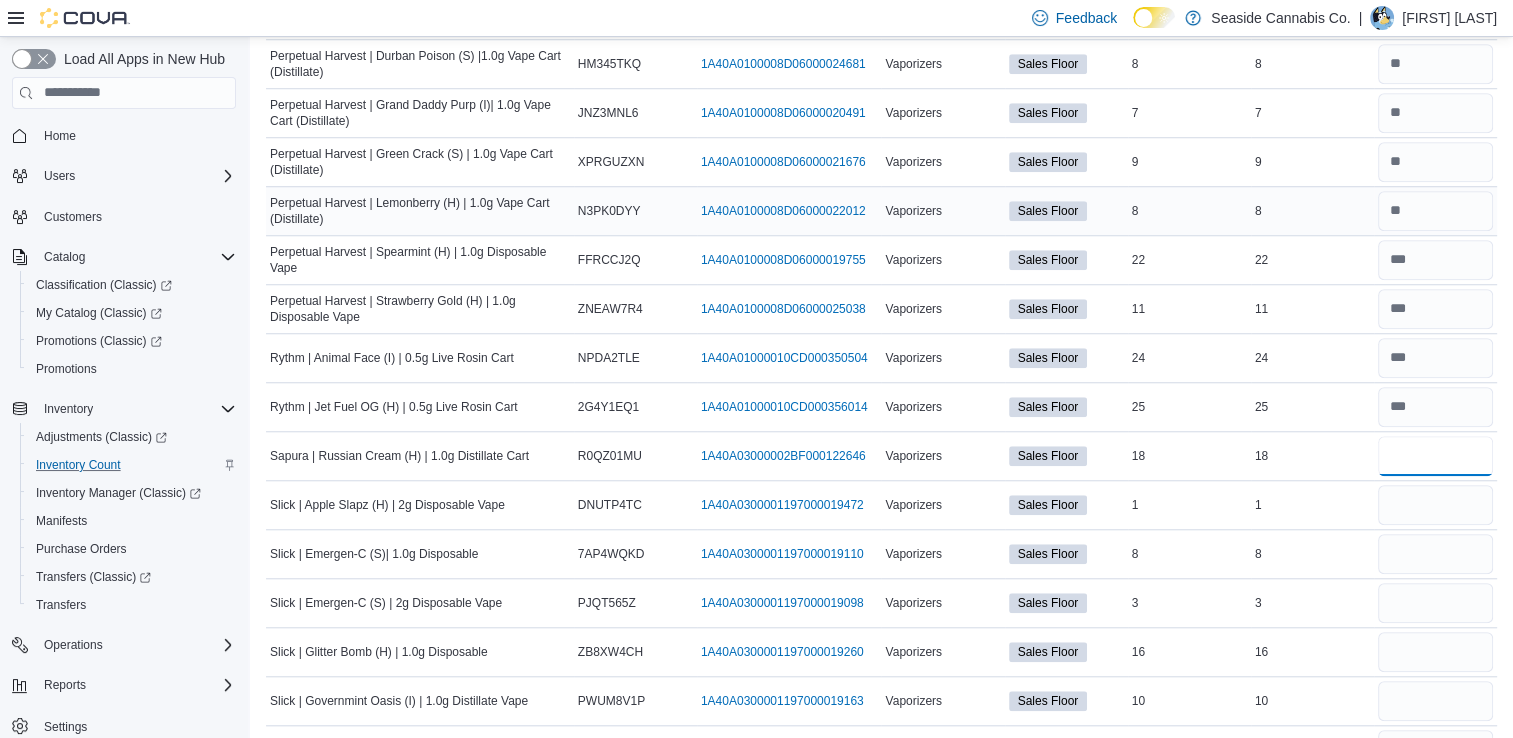 type on "*" 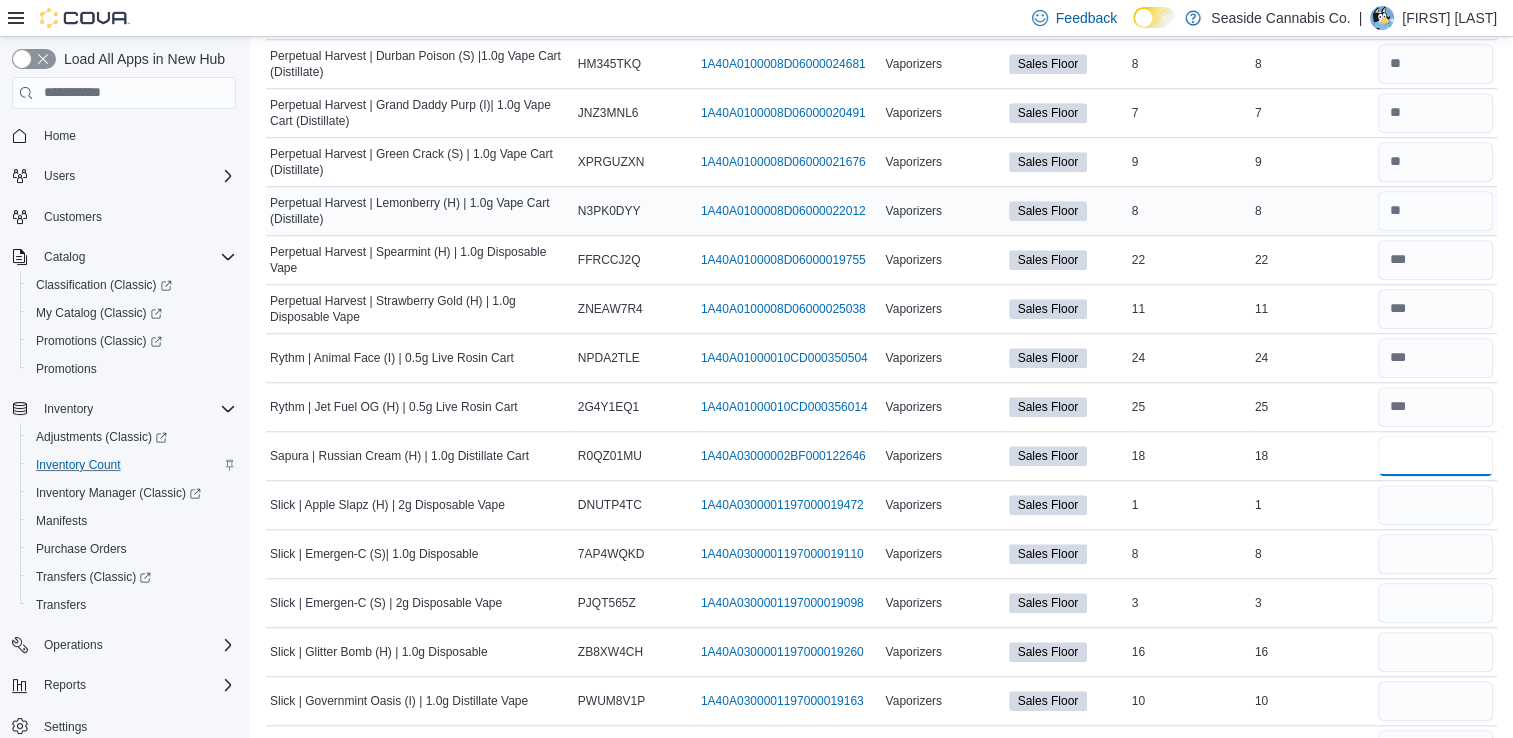 type on "**" 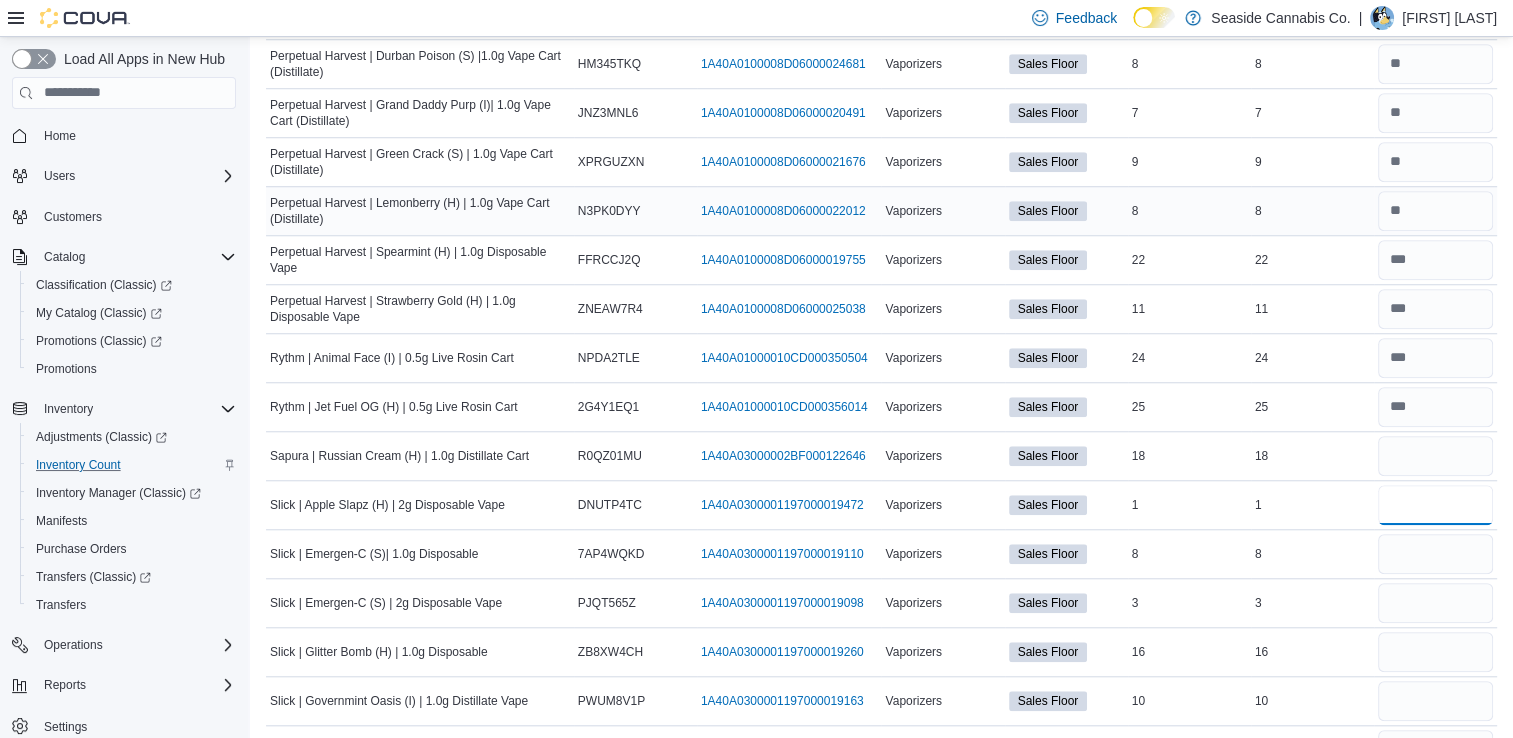 type 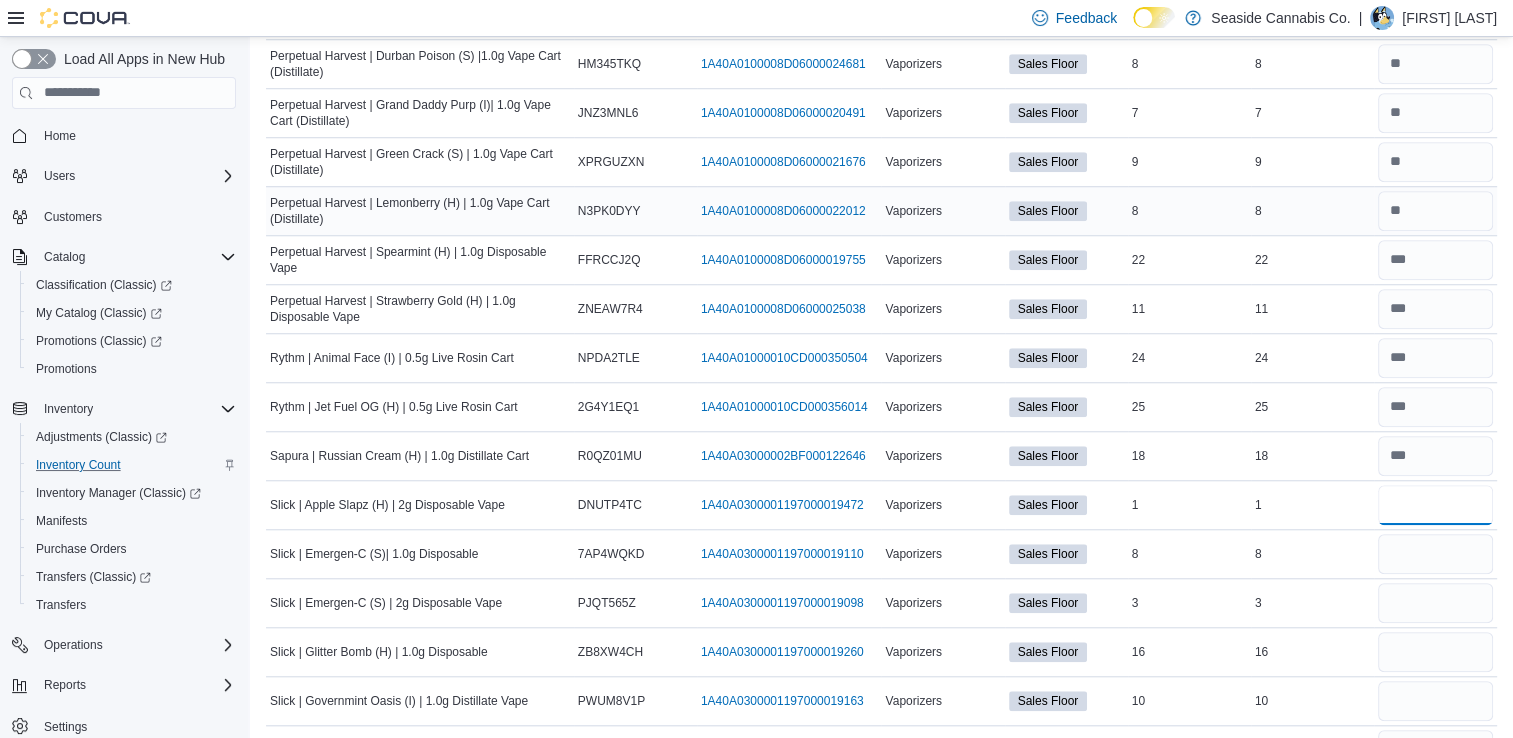 type on "*" 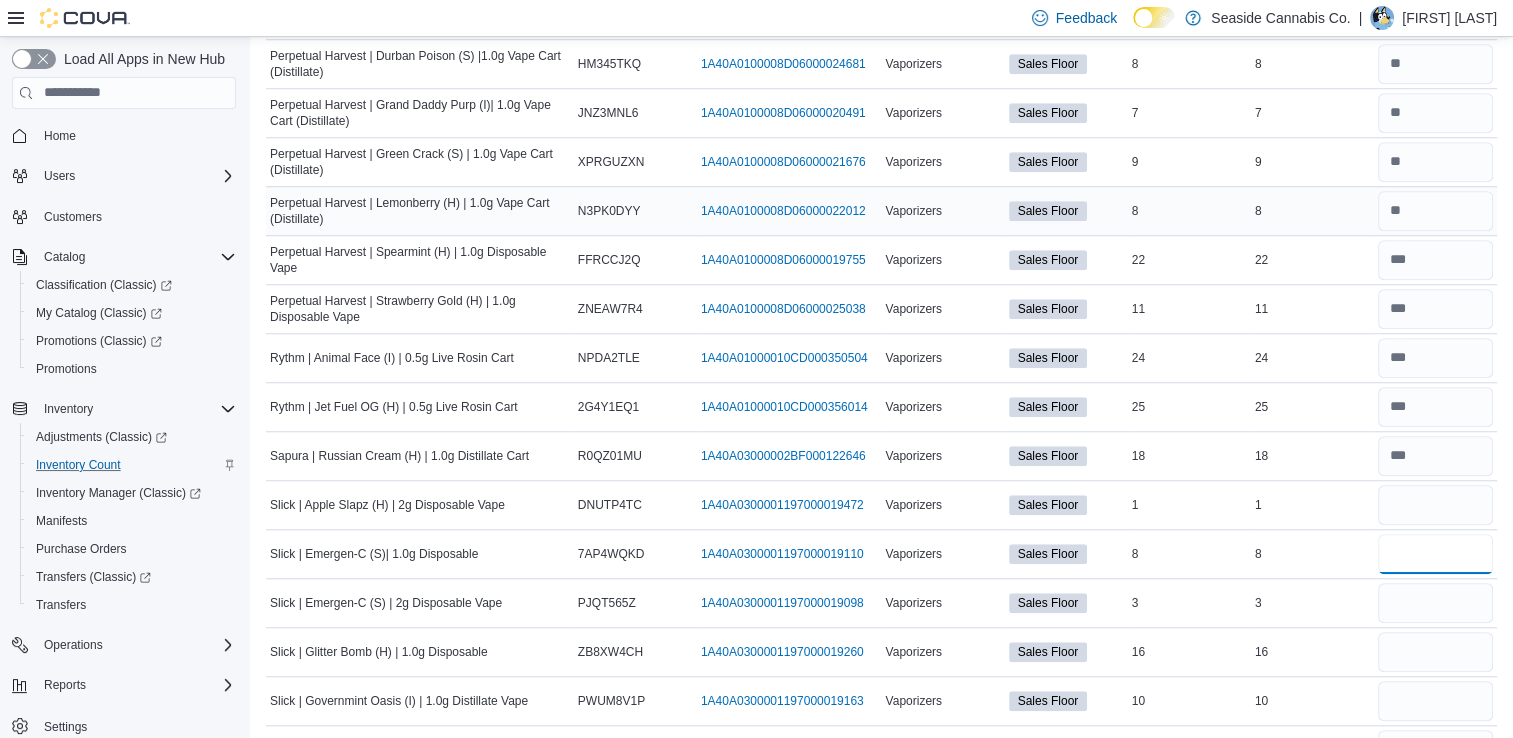 type 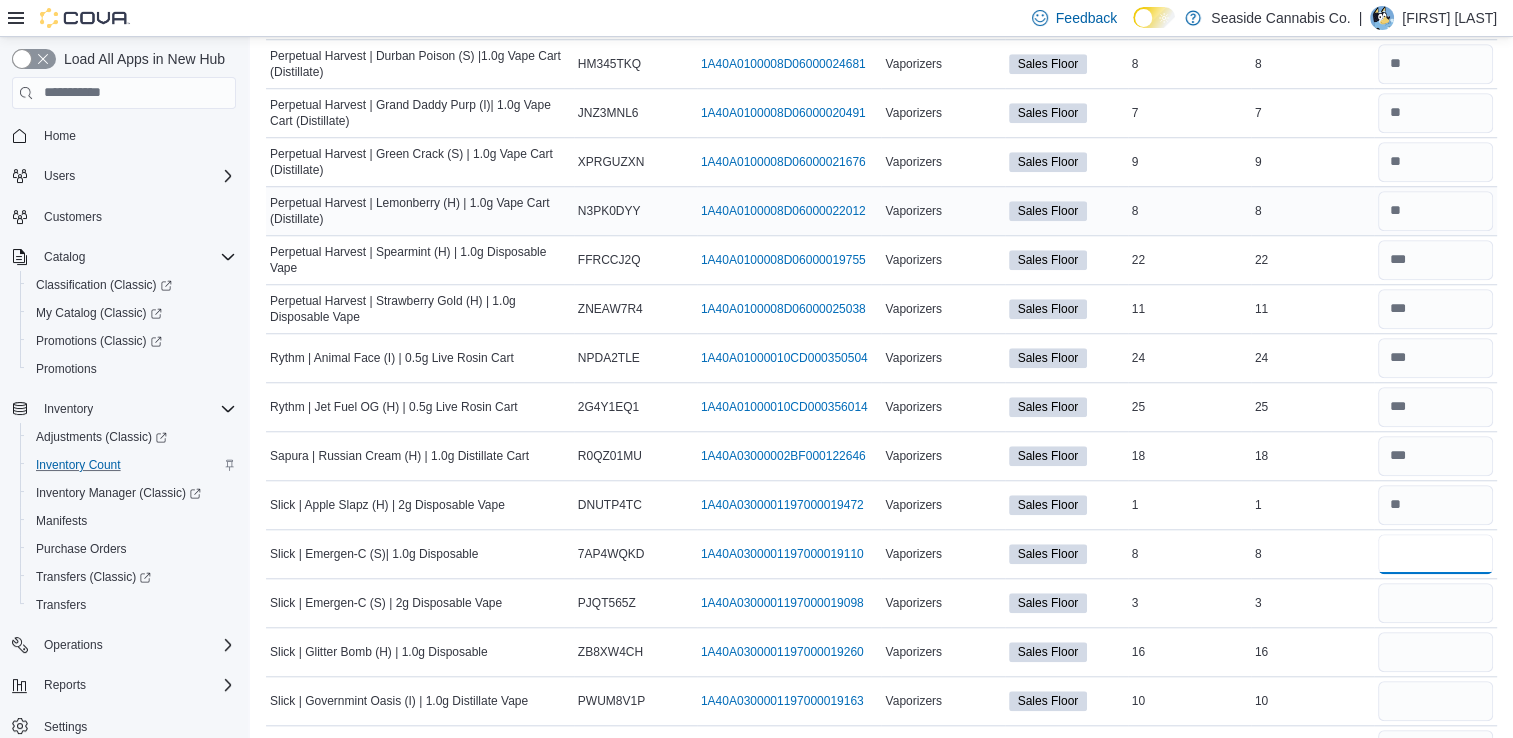 type on "*" 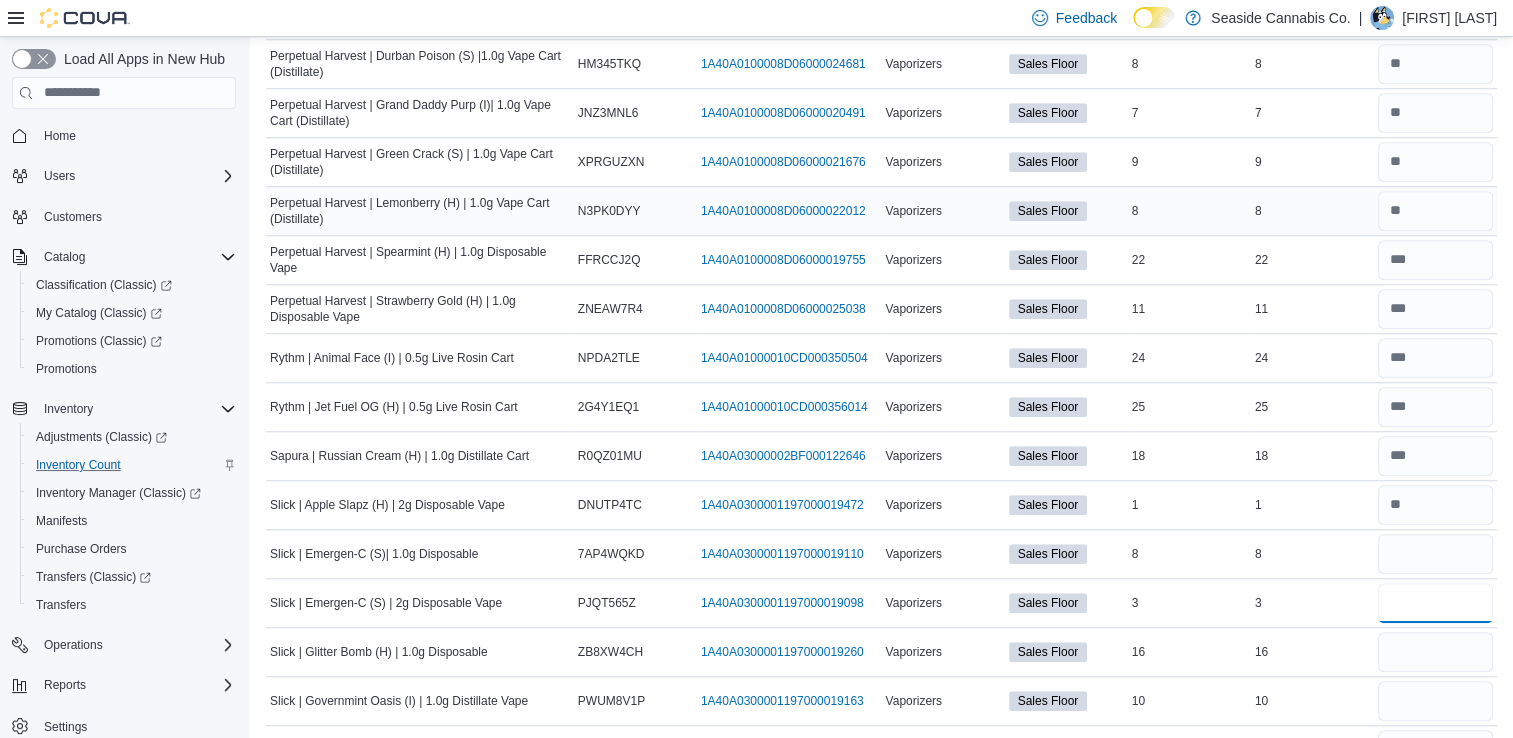 type 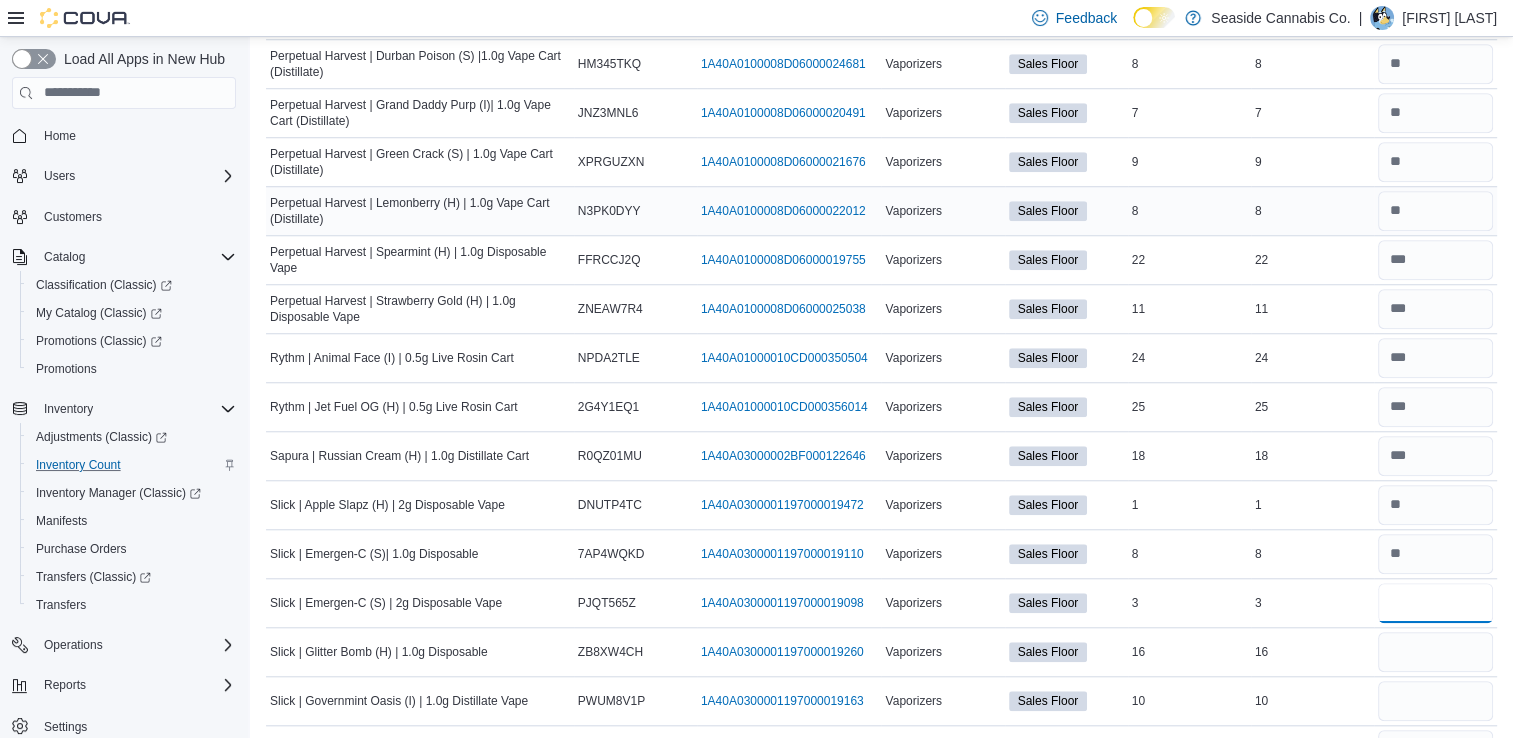 type on "*" 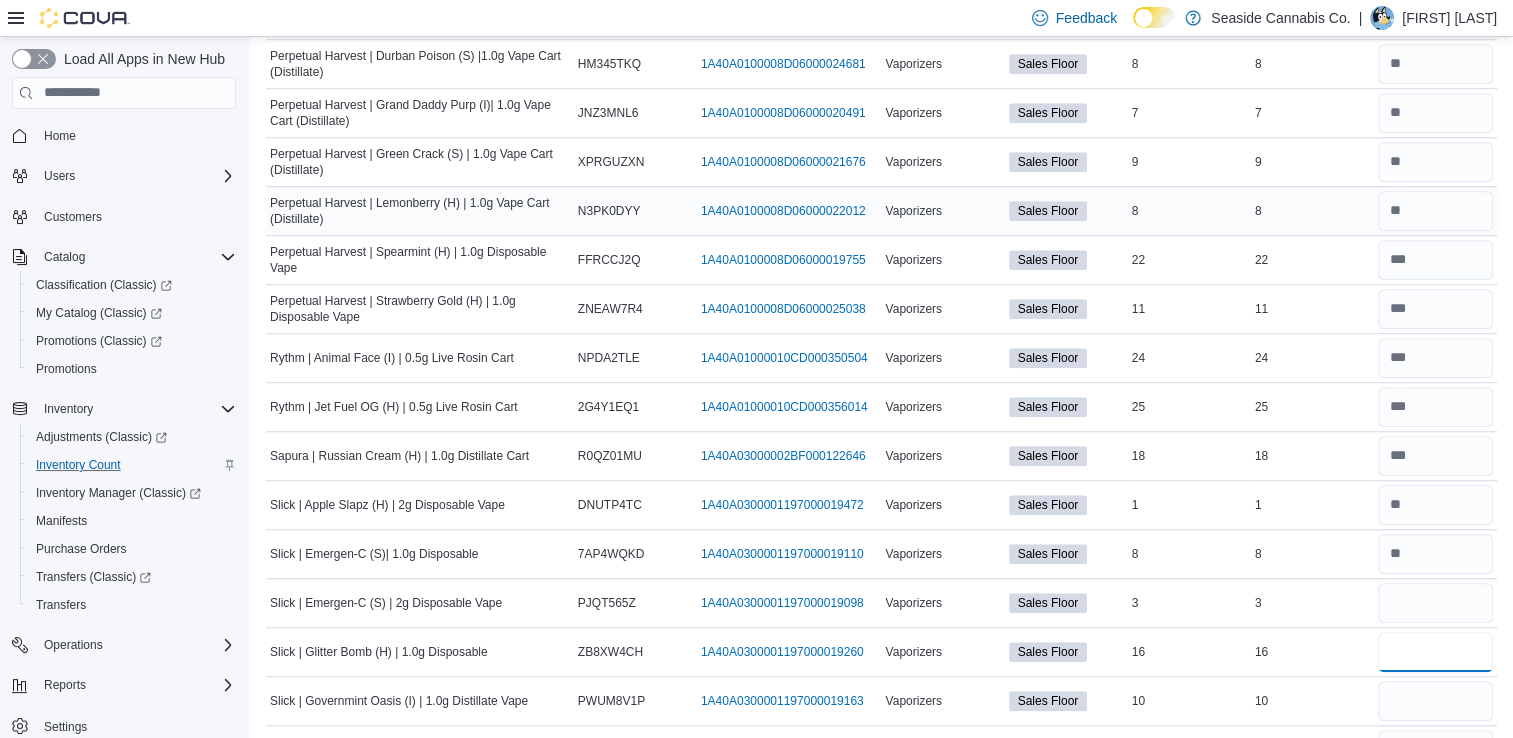 type 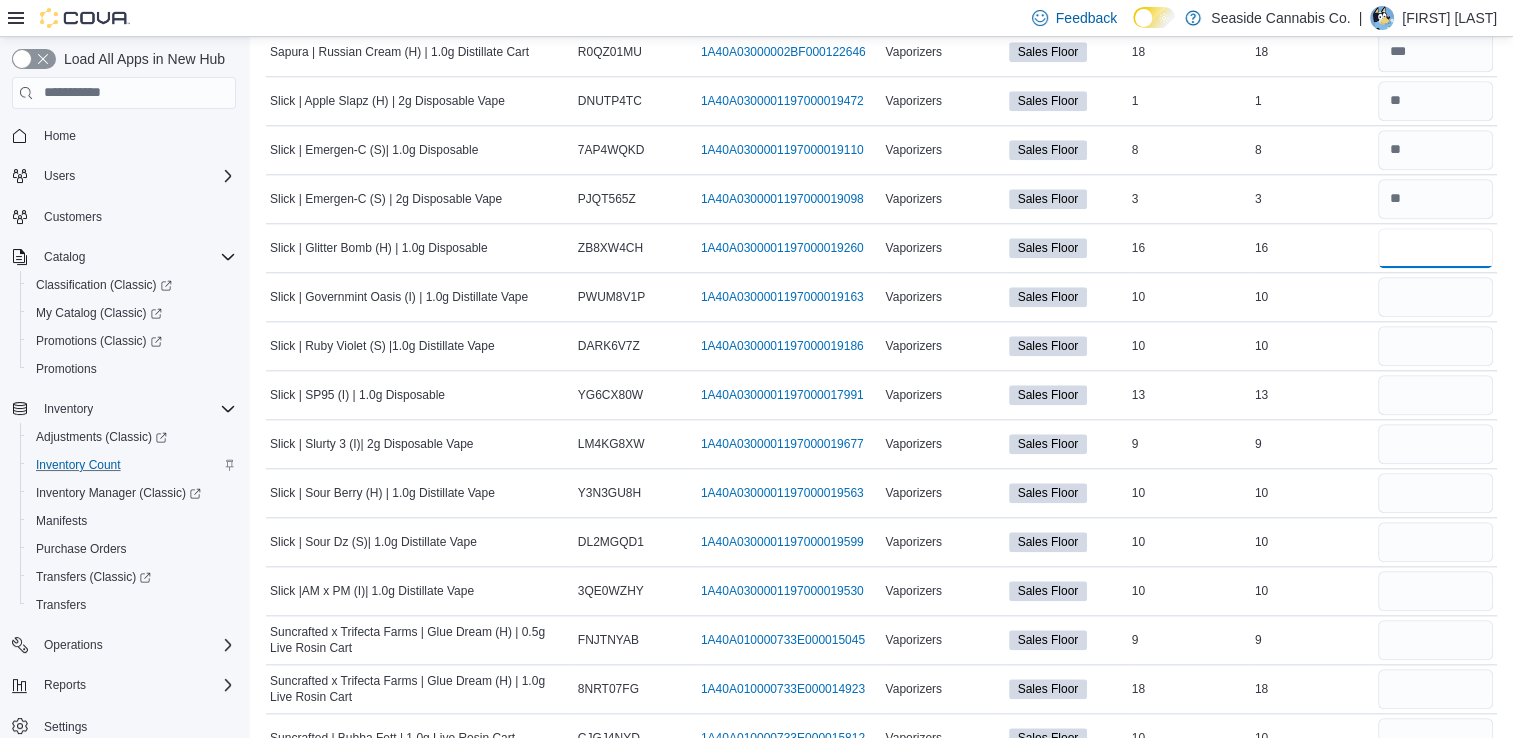 scroll, scrollTop: 2032, scrollLeft: 0, axis: vertical 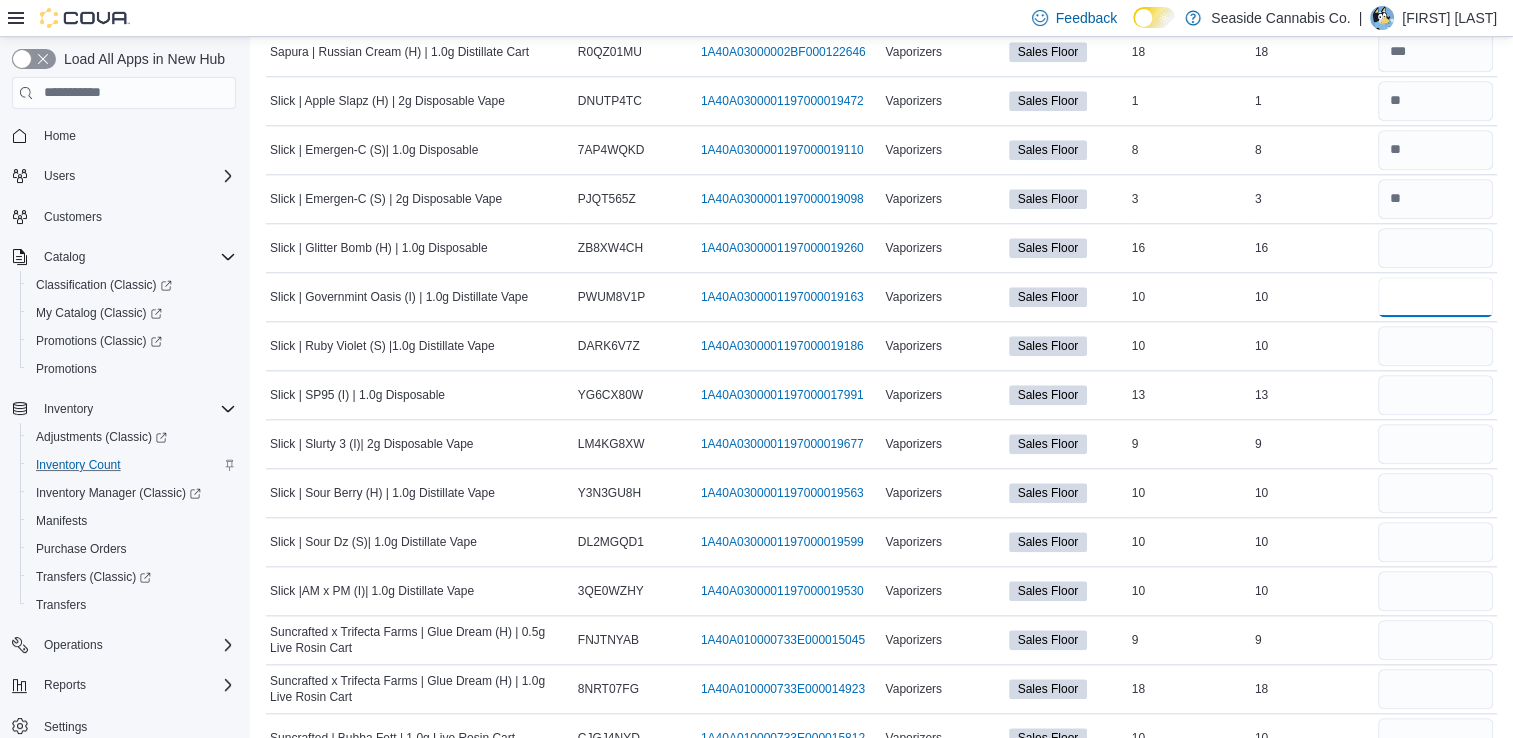 type 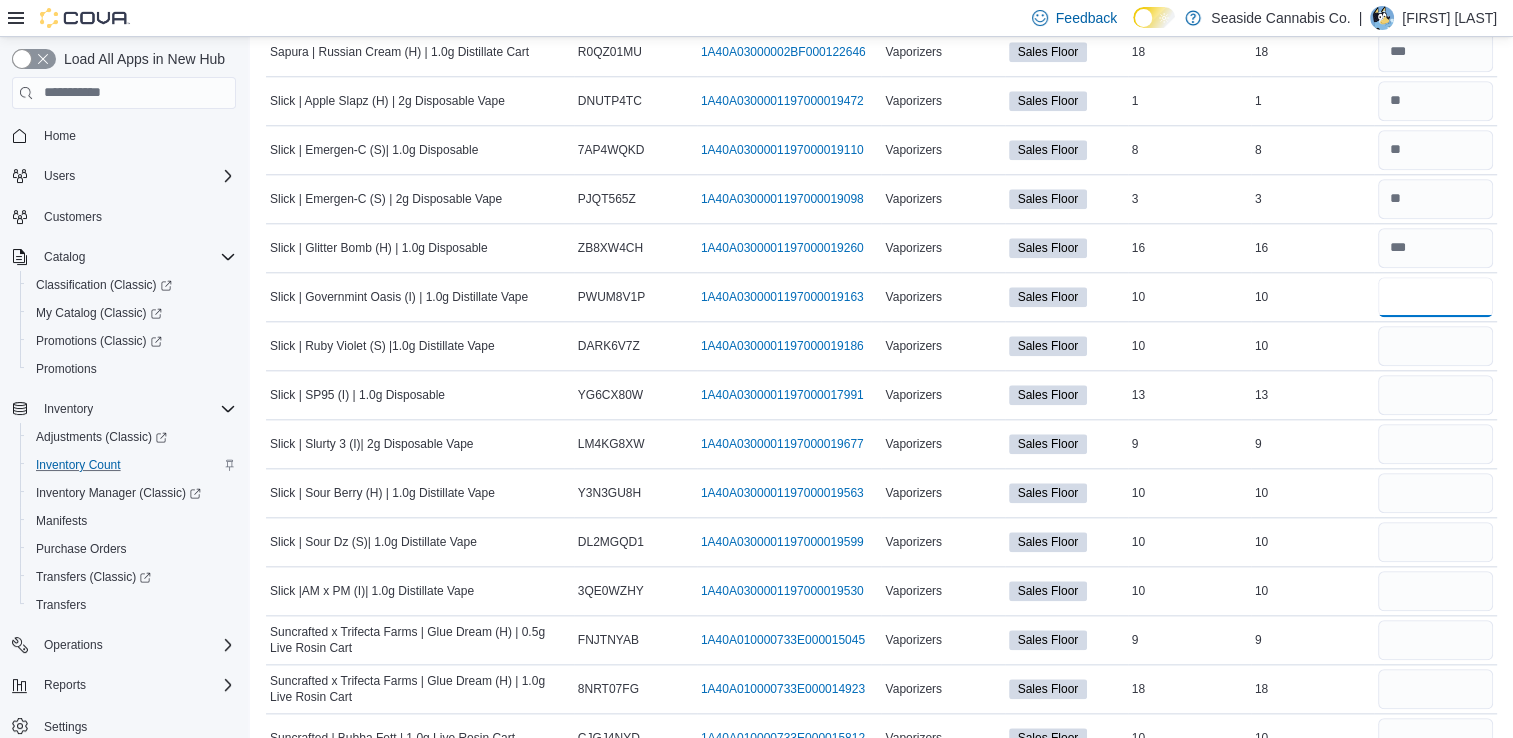 type on "**" 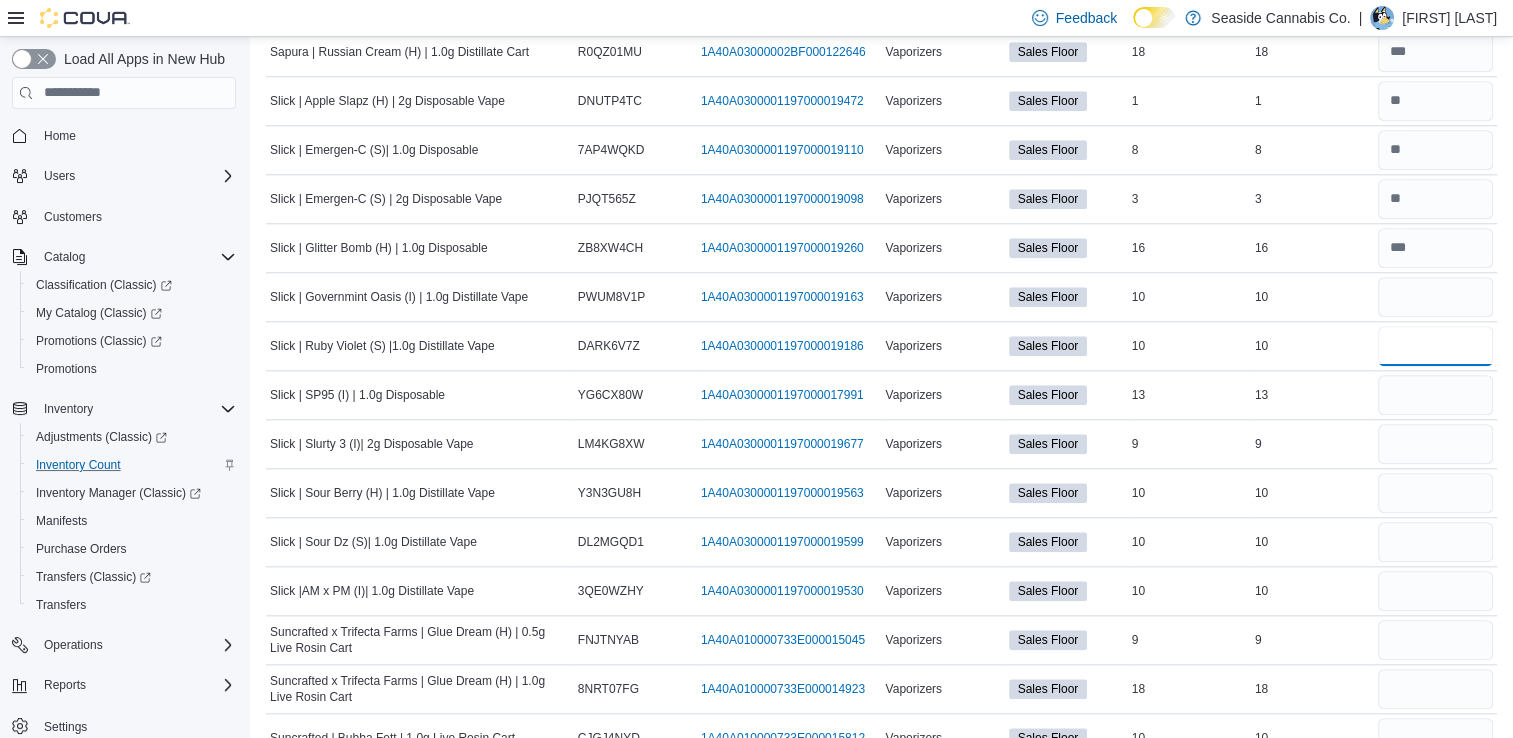 type 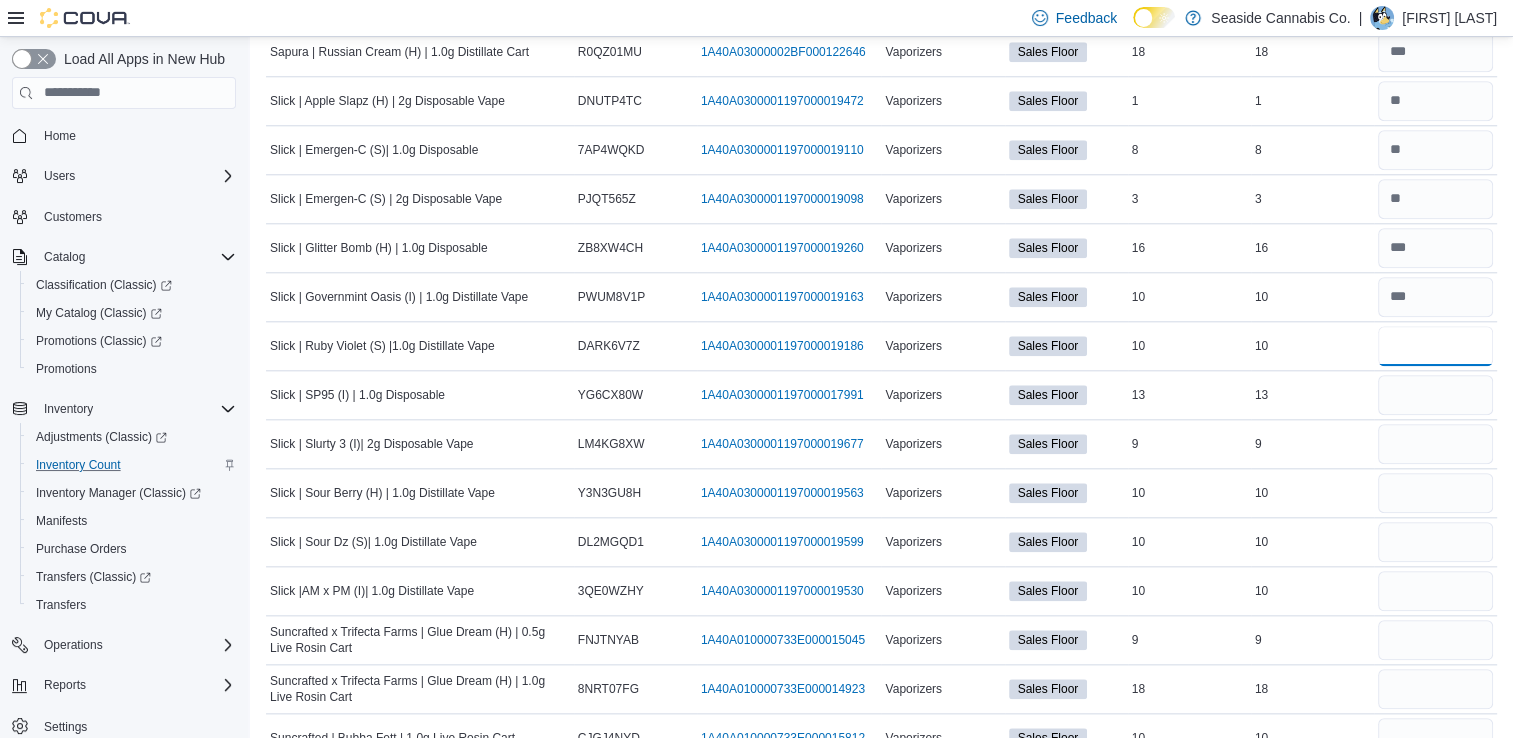 type on "*" 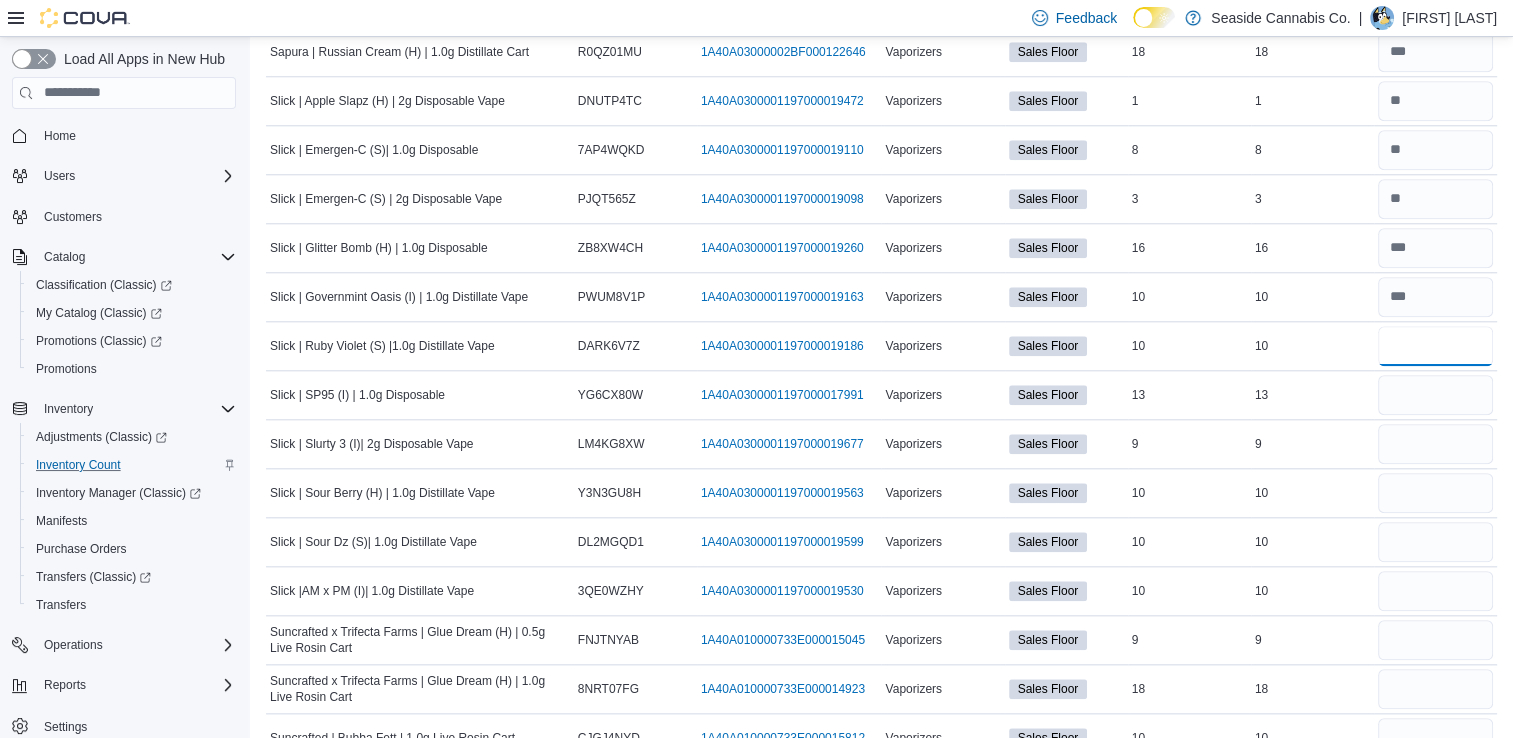 type on "**" 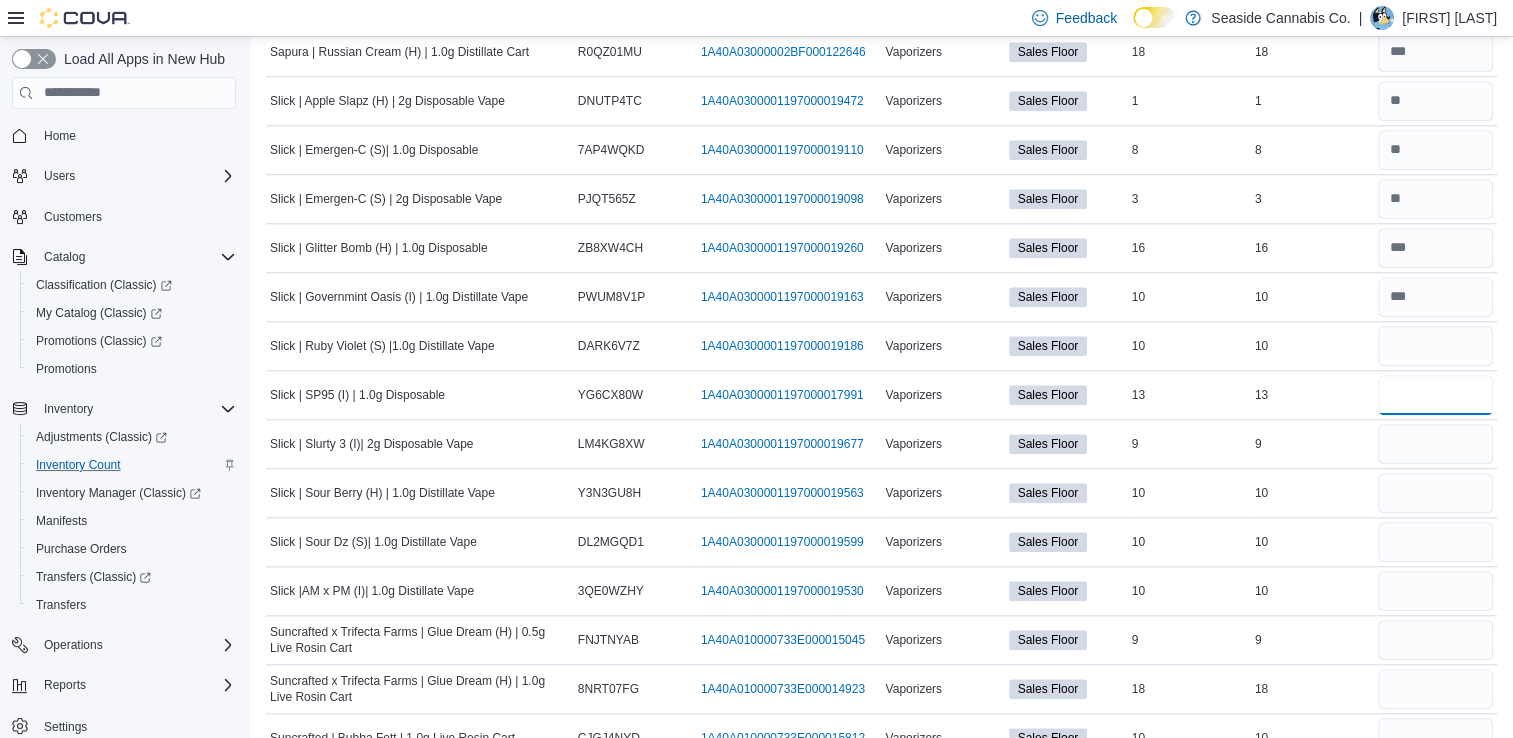 type 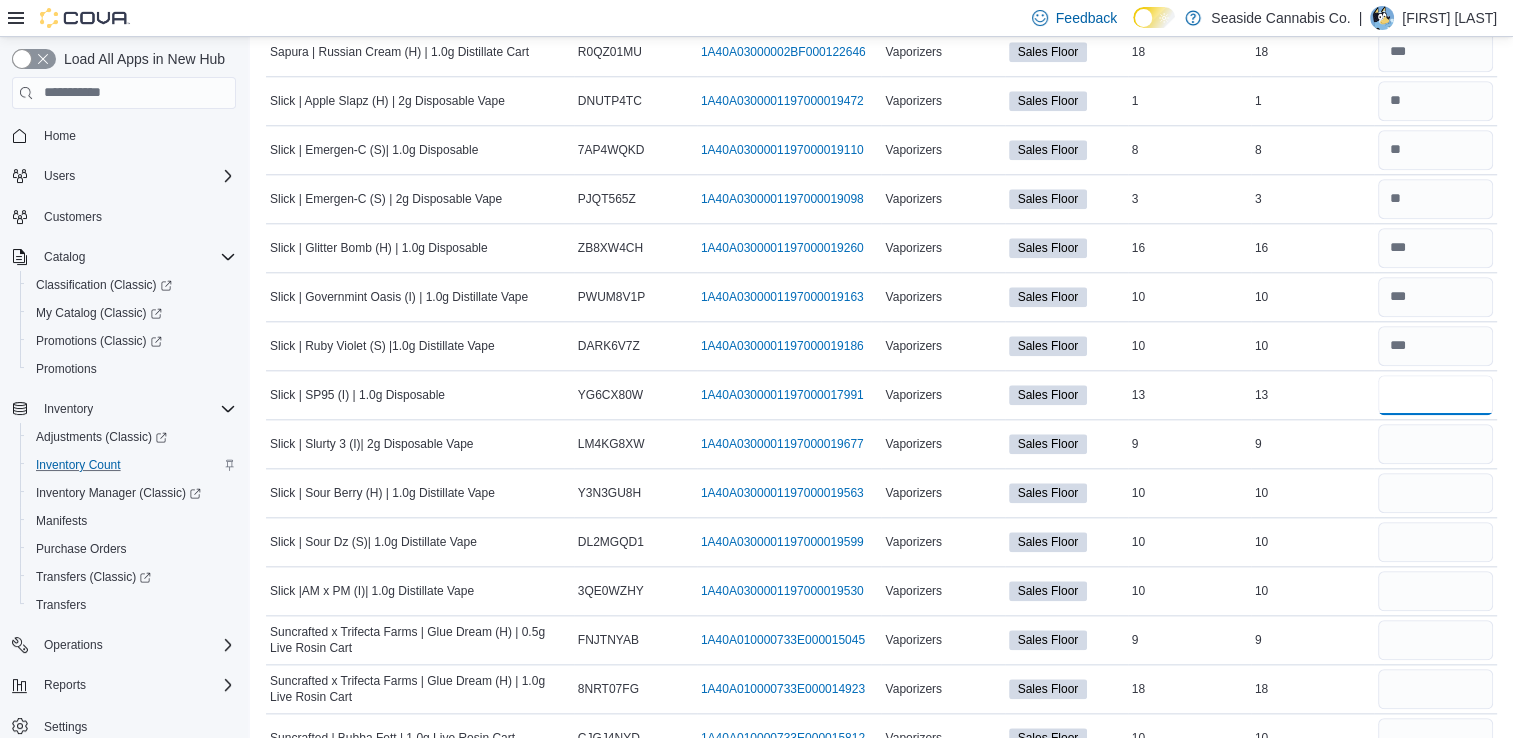 type on "**" 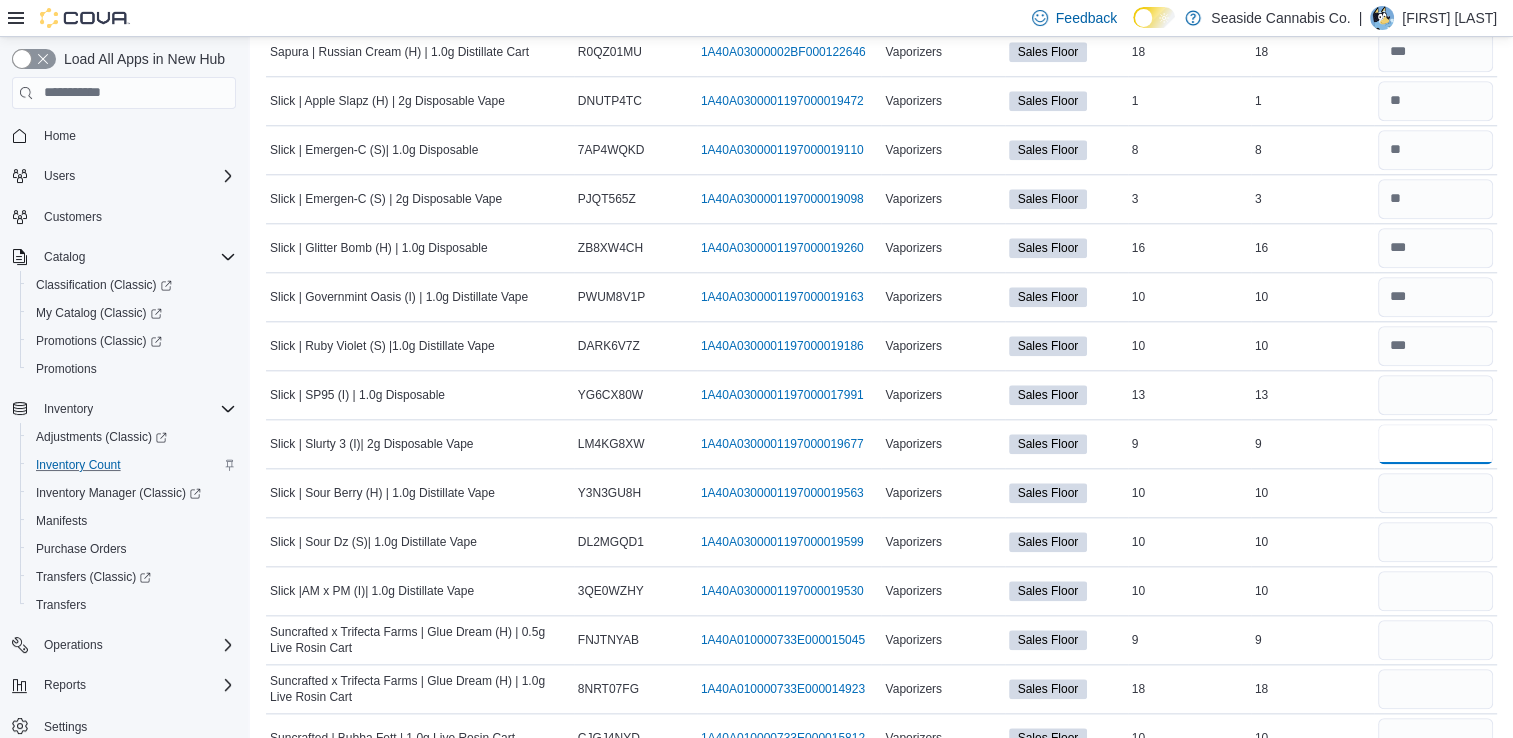 type 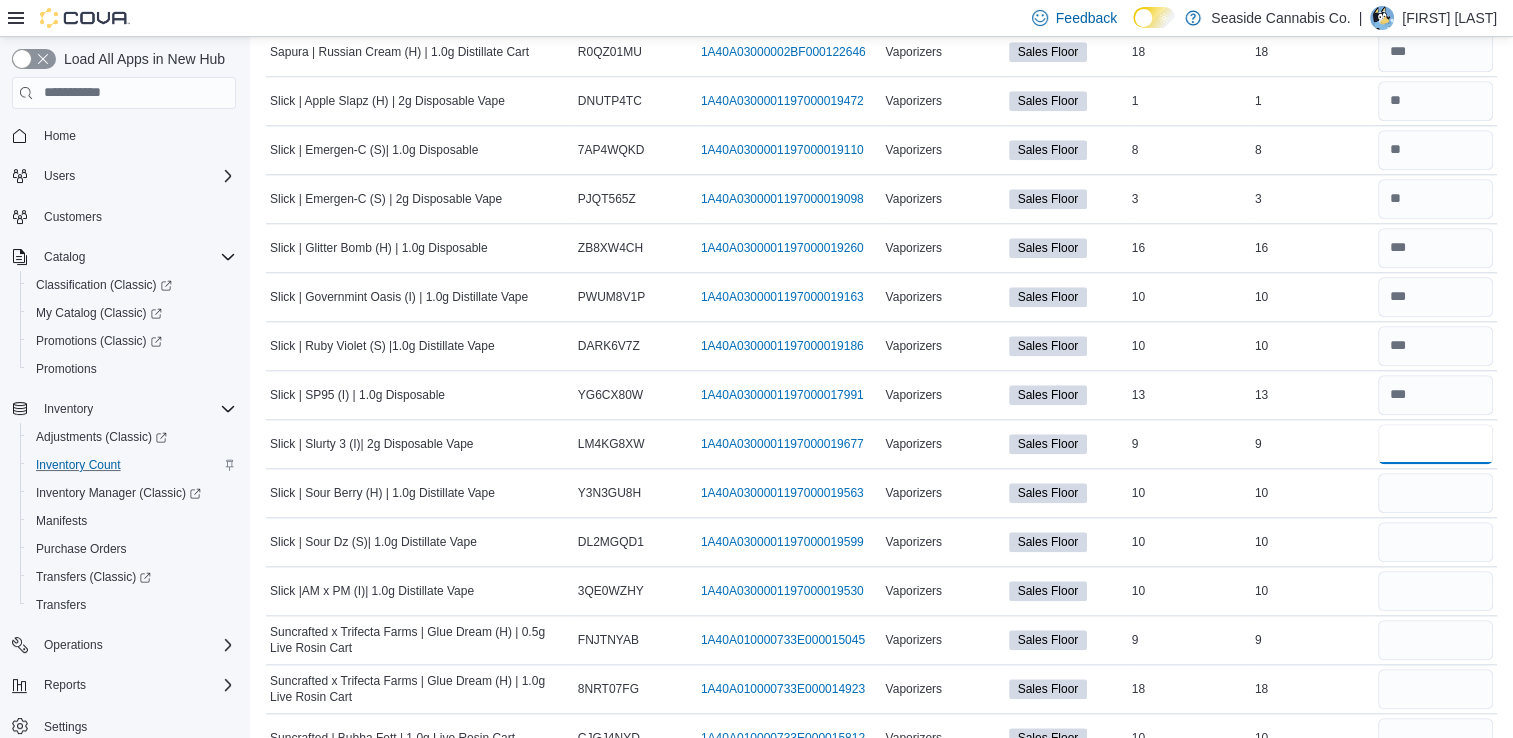 type on "*" 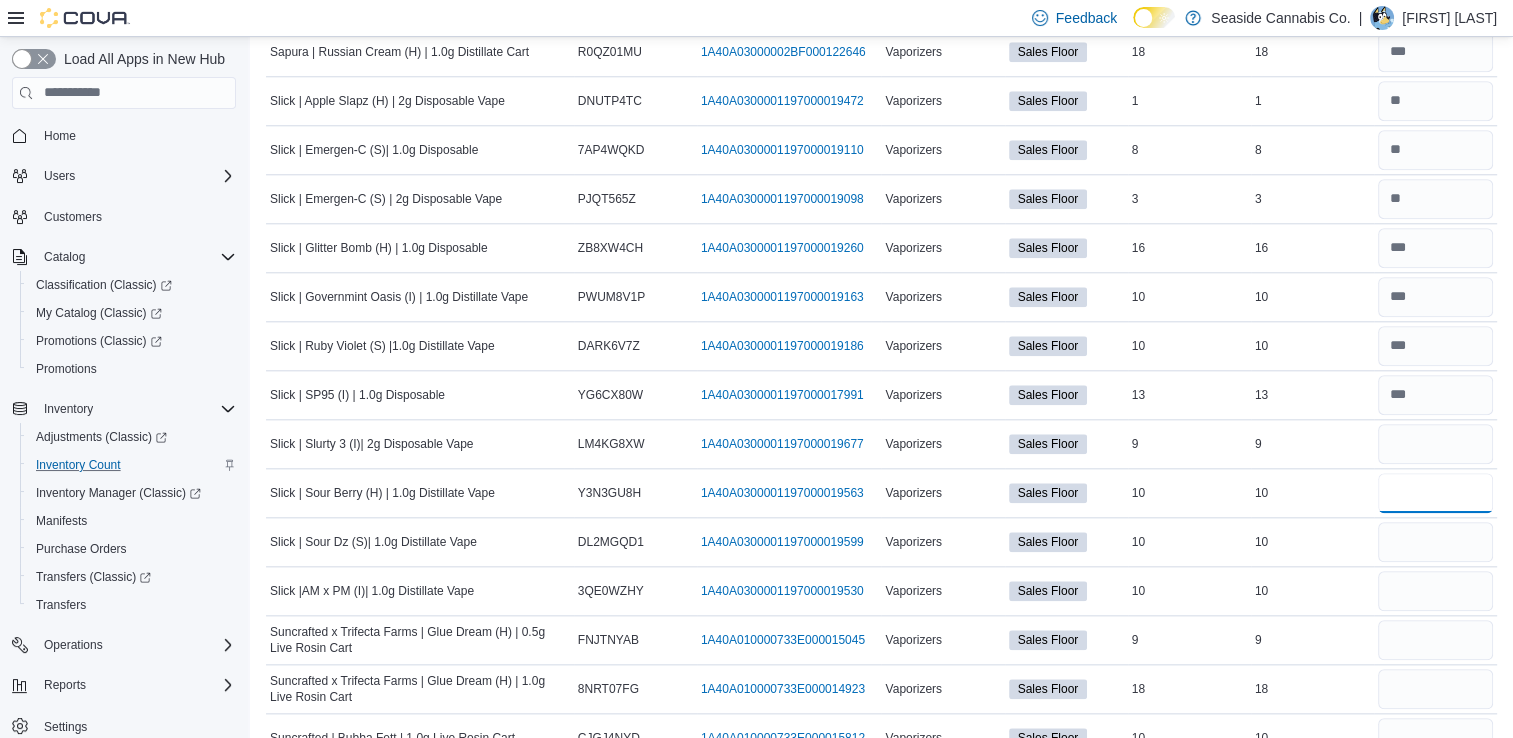 type 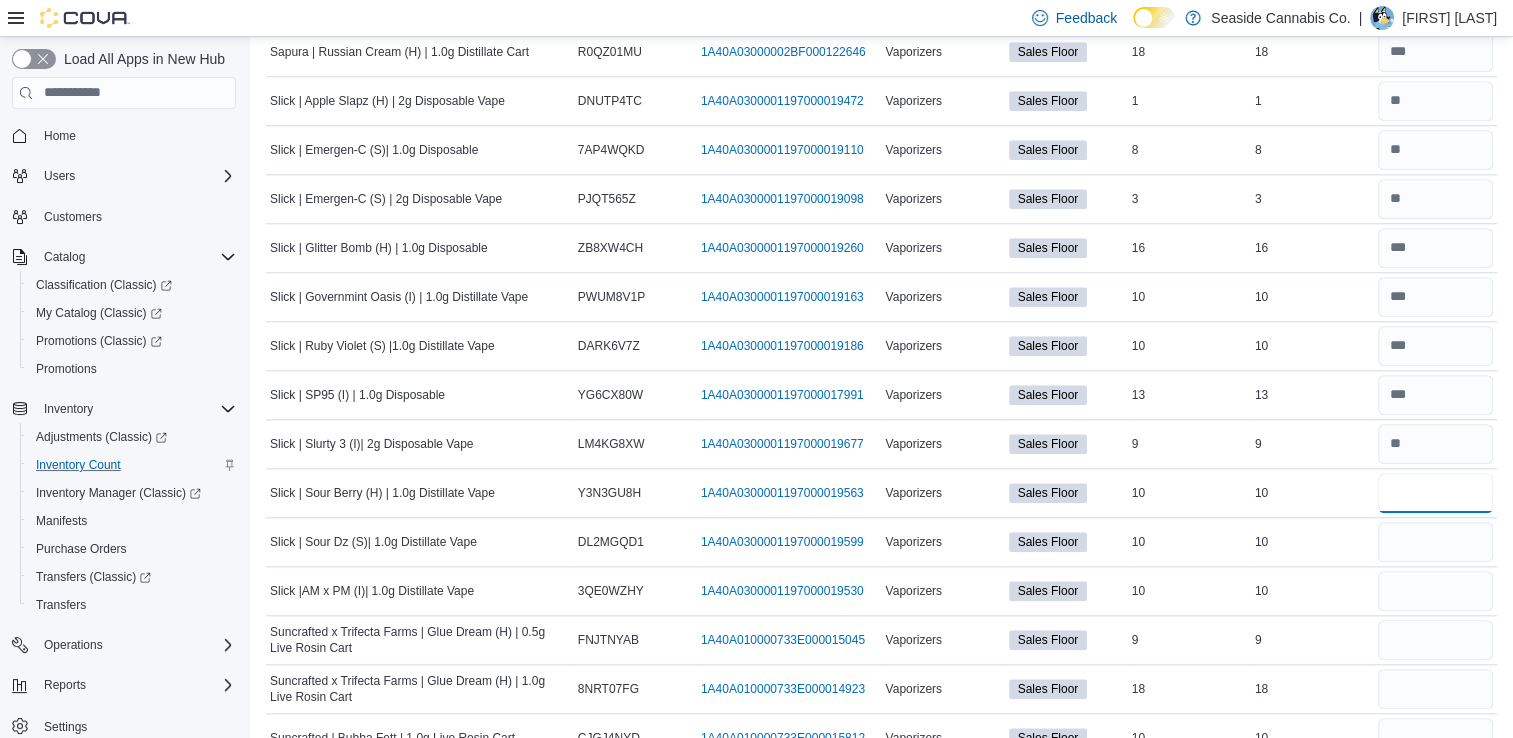 type on "**" 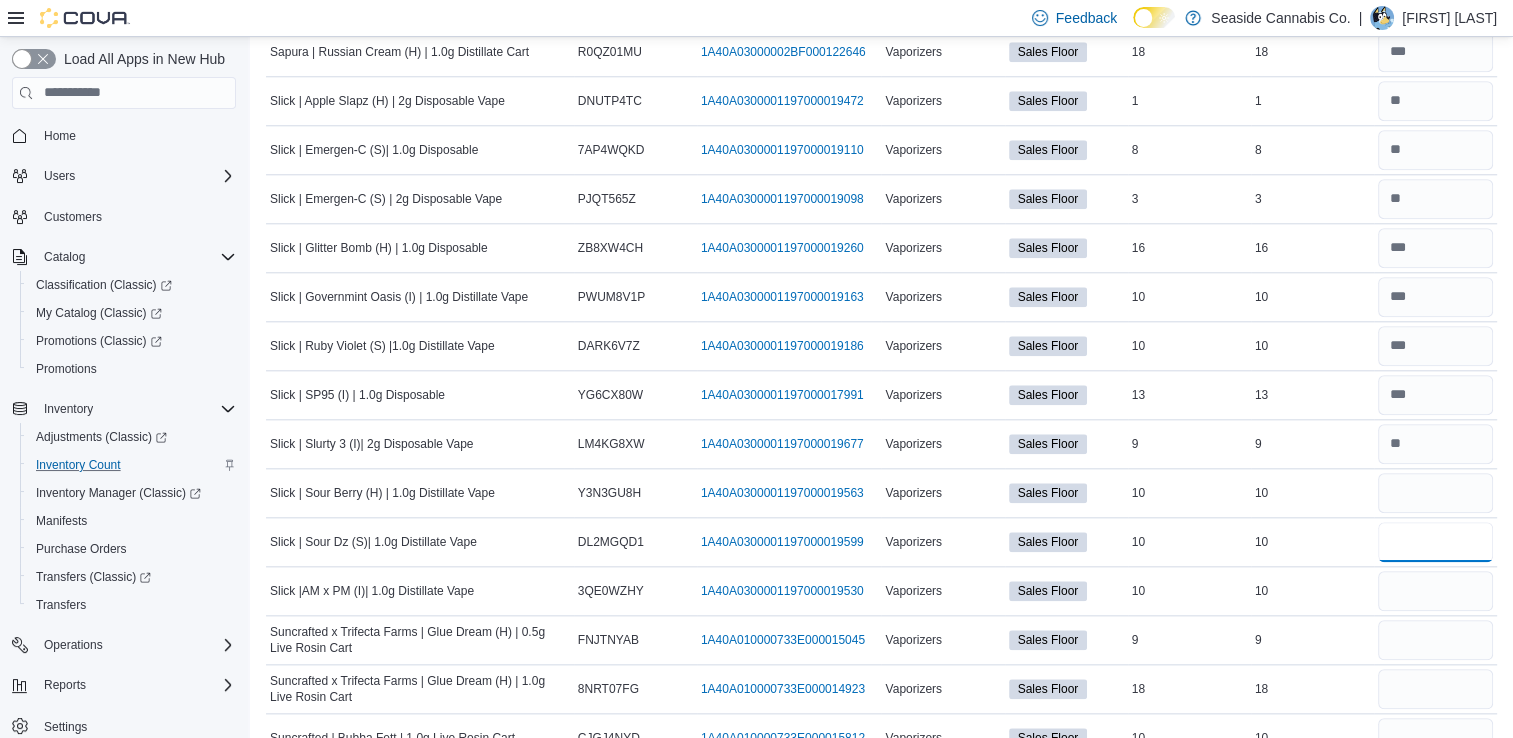 type 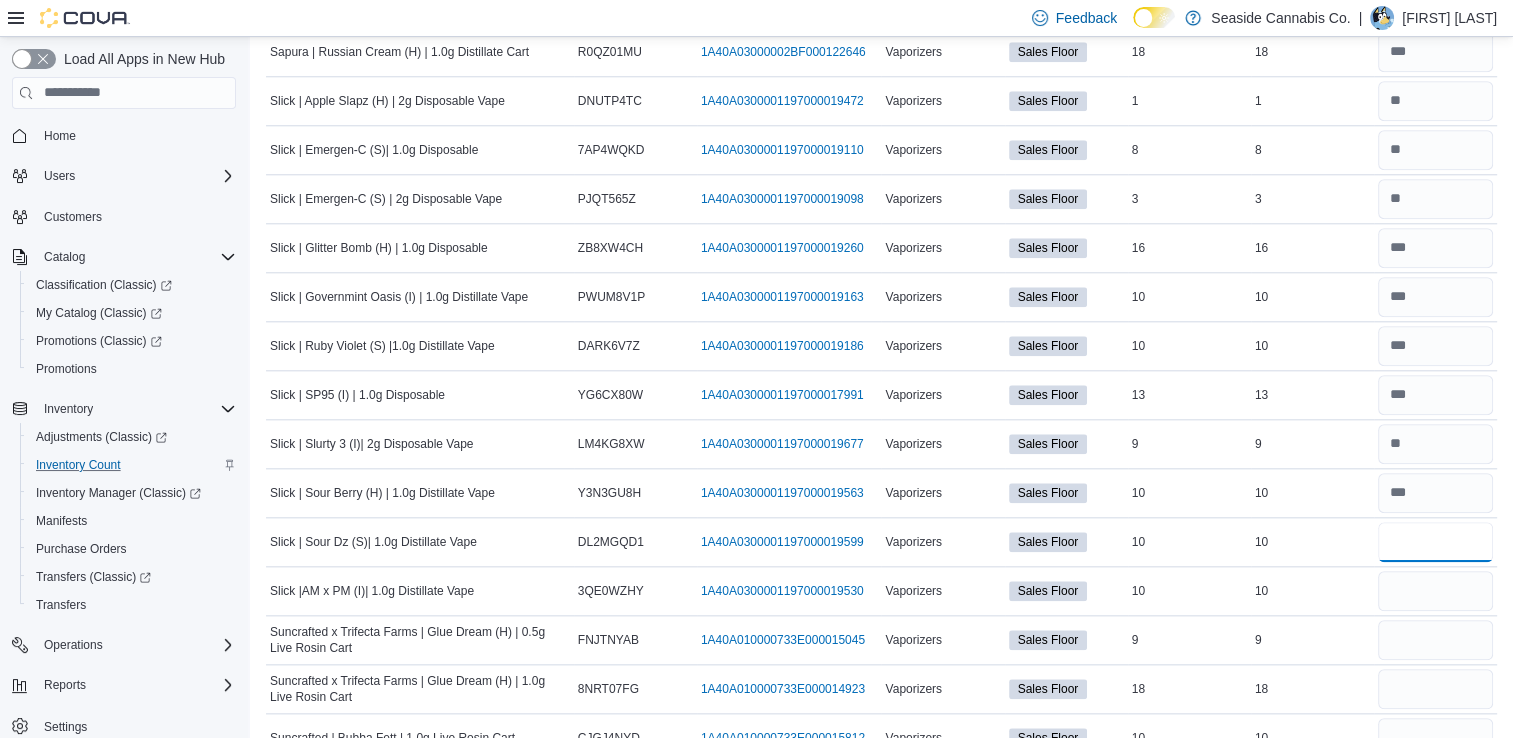type on "**" 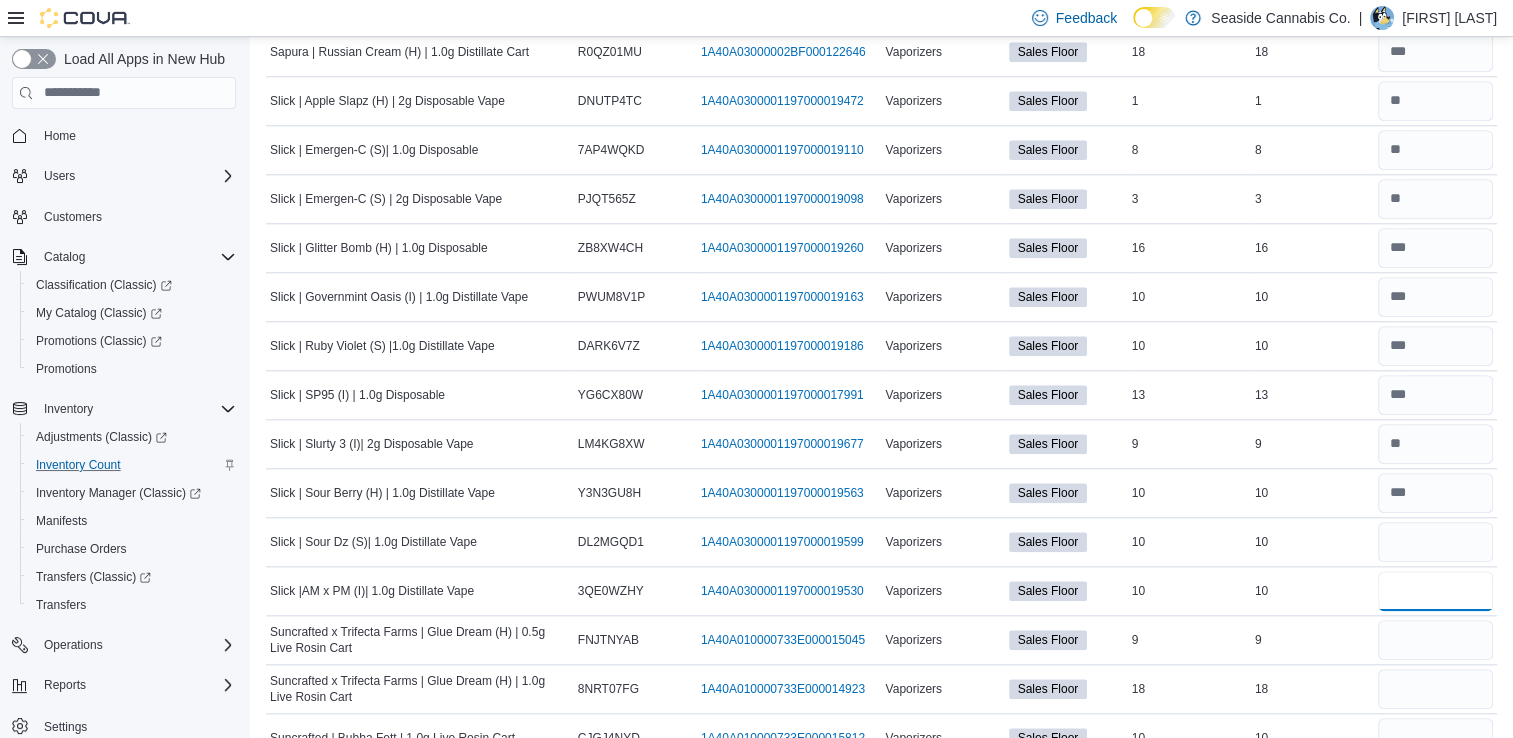 type 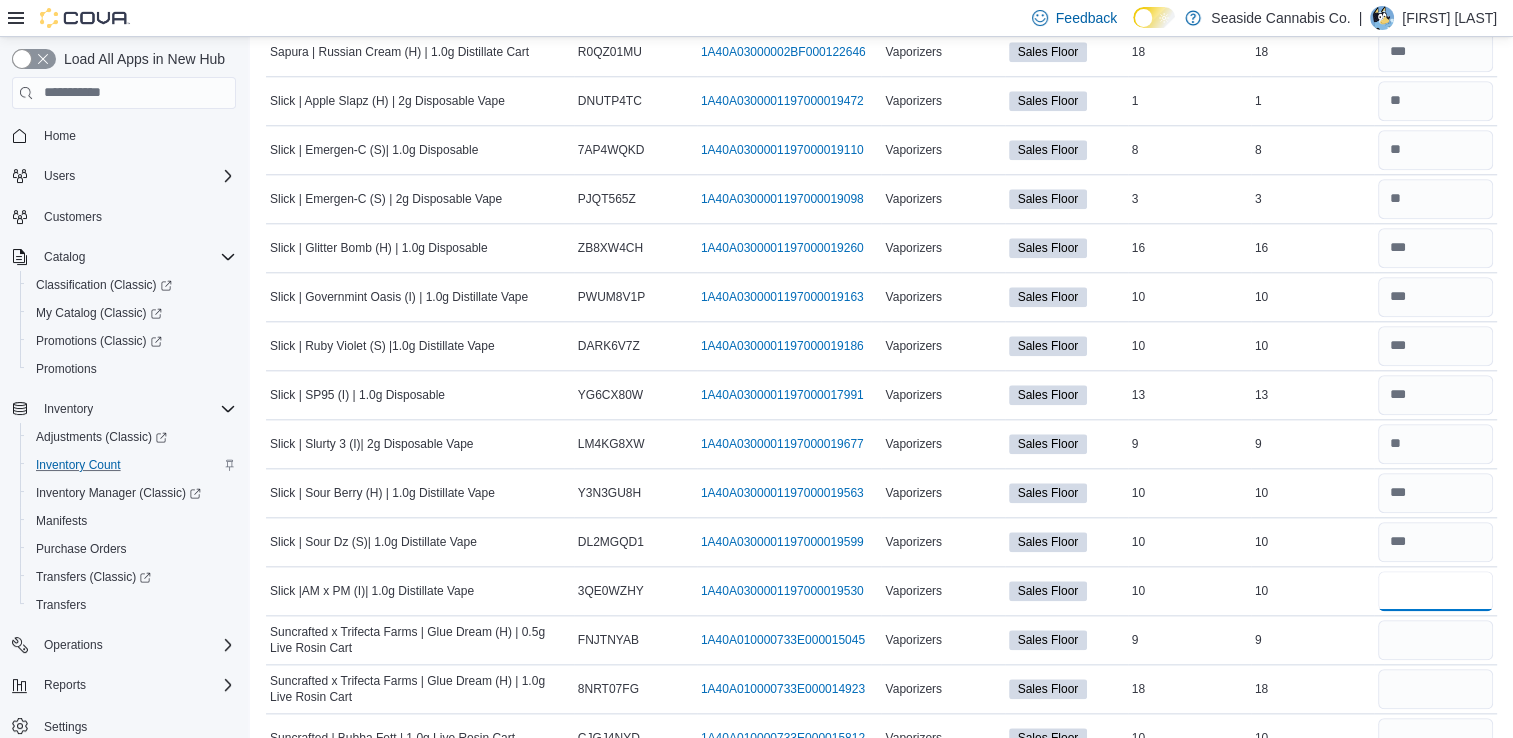type on "**" 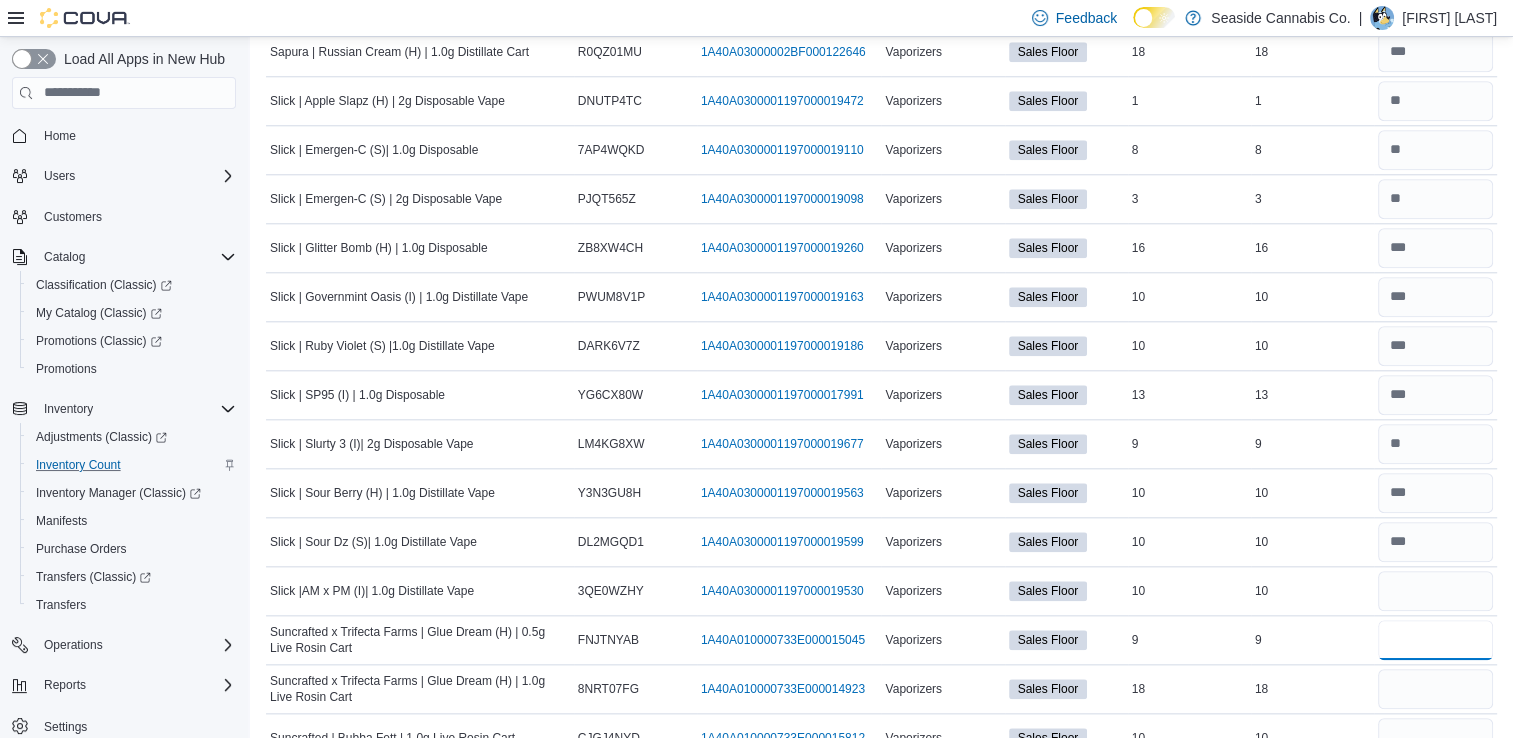 type 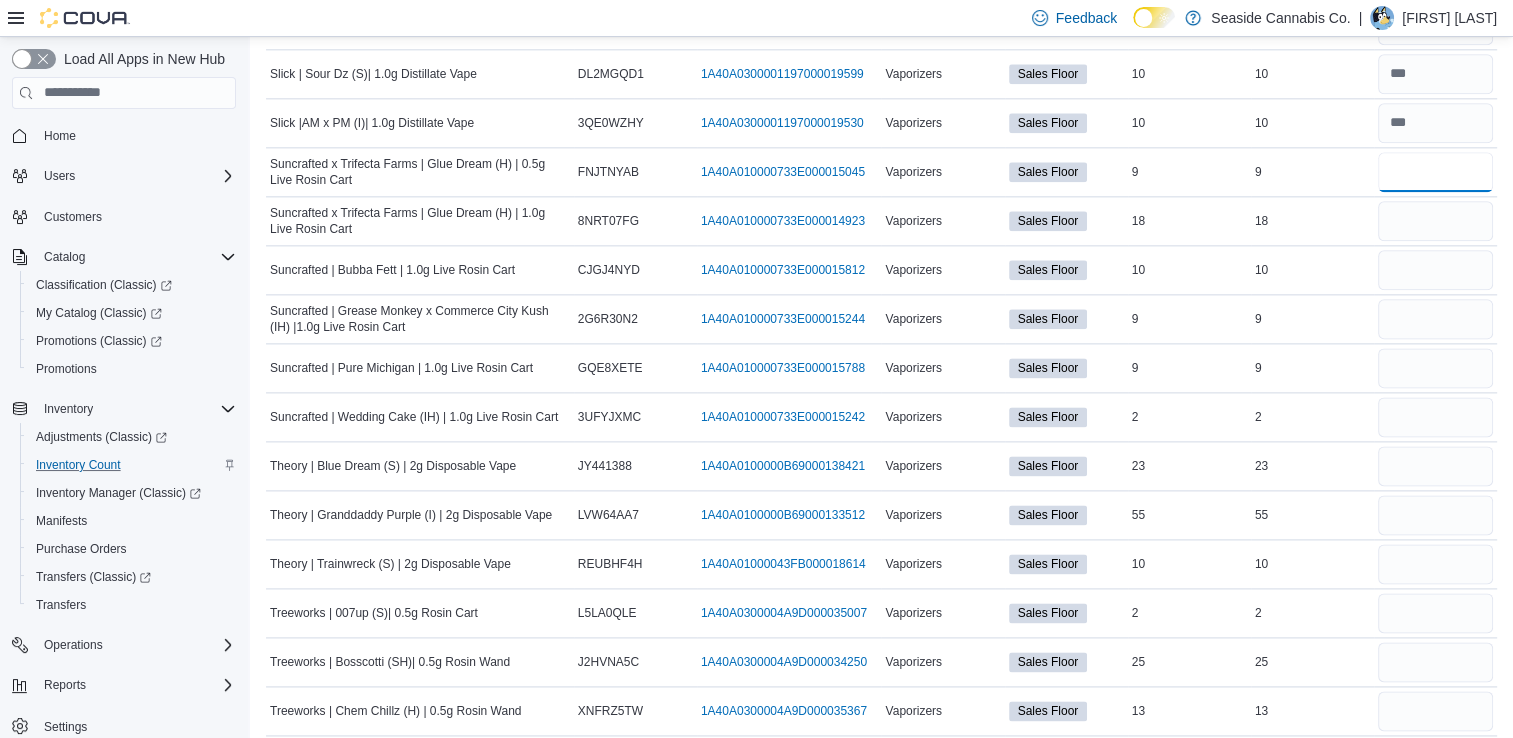 scroll, scrollTop: 2504, scrollLeft: 0, axis: vertical 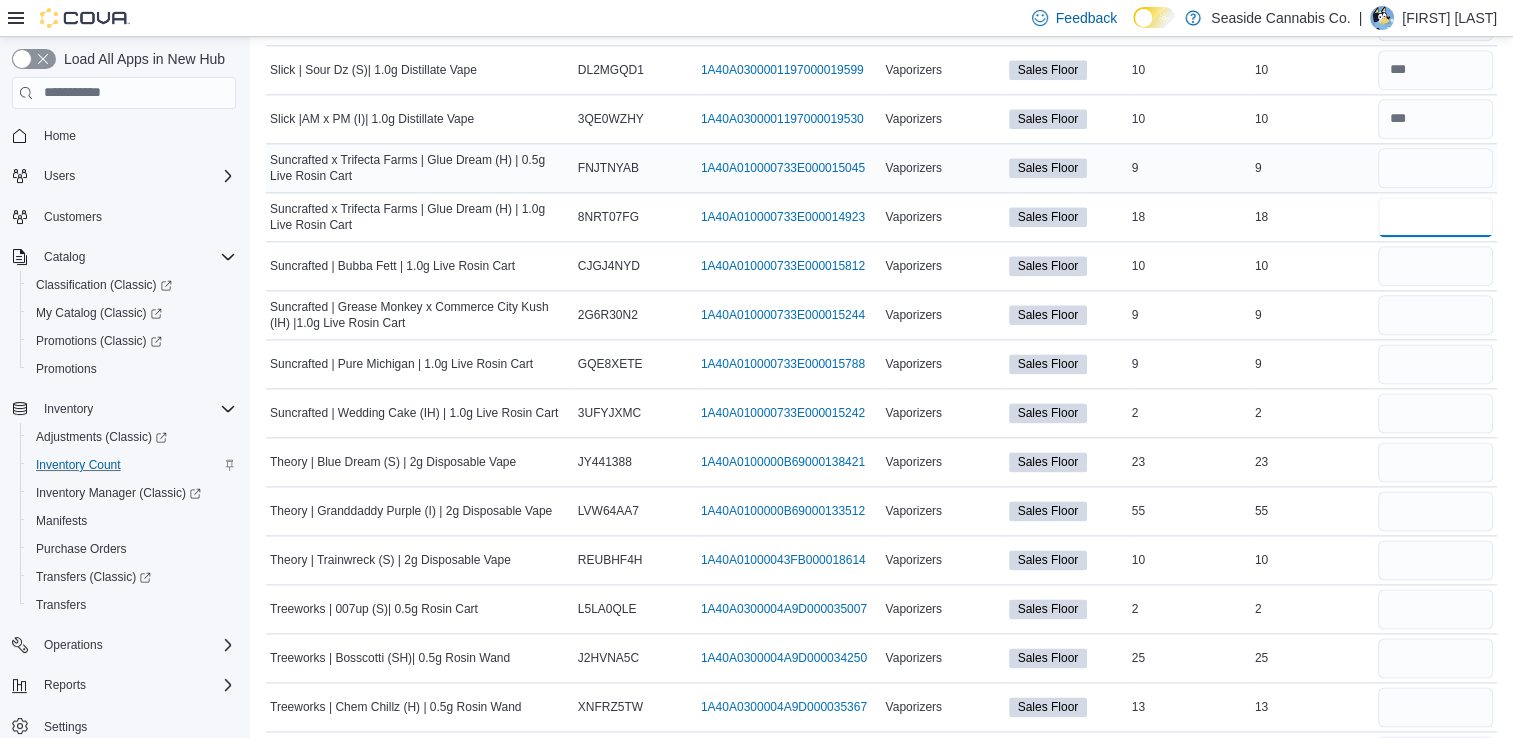 type on "**" 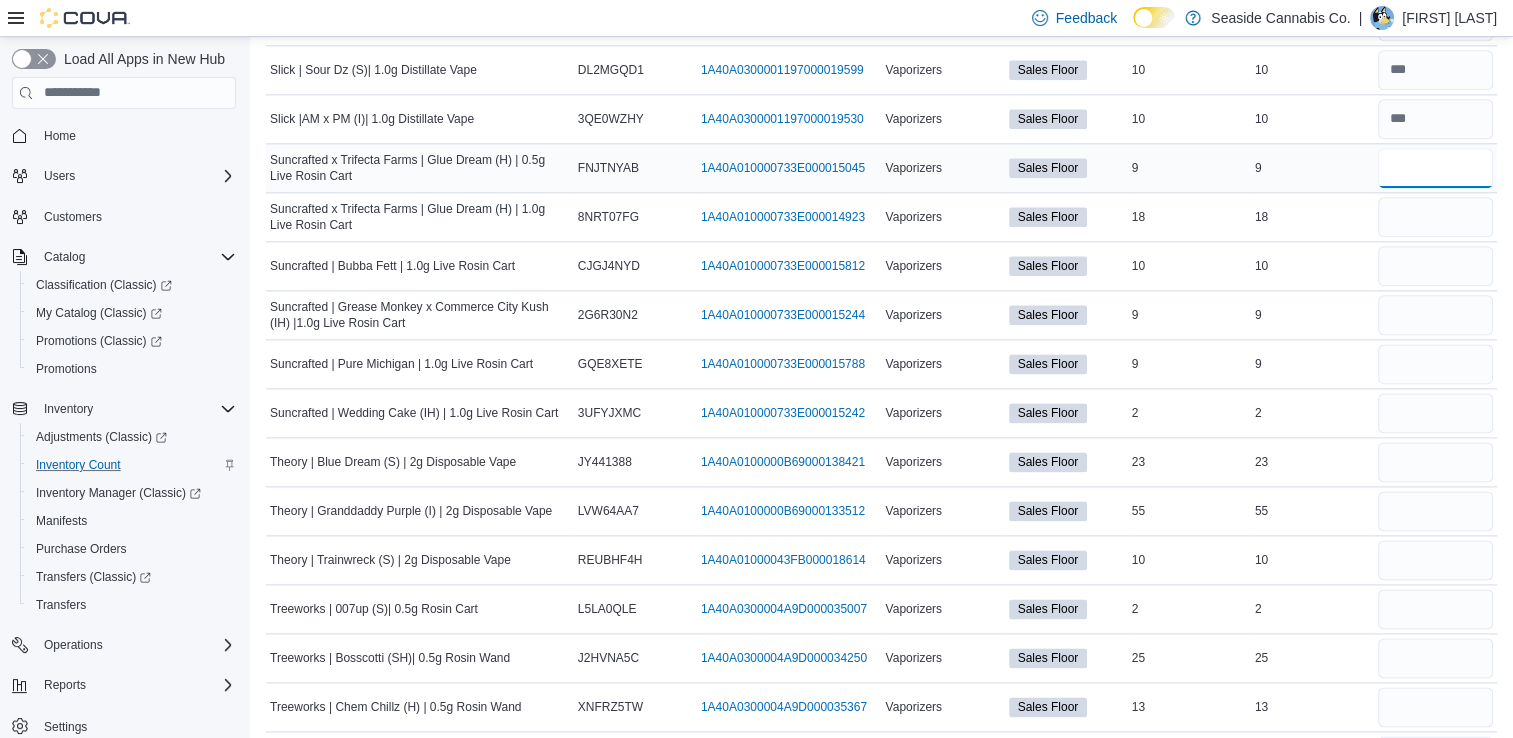 type 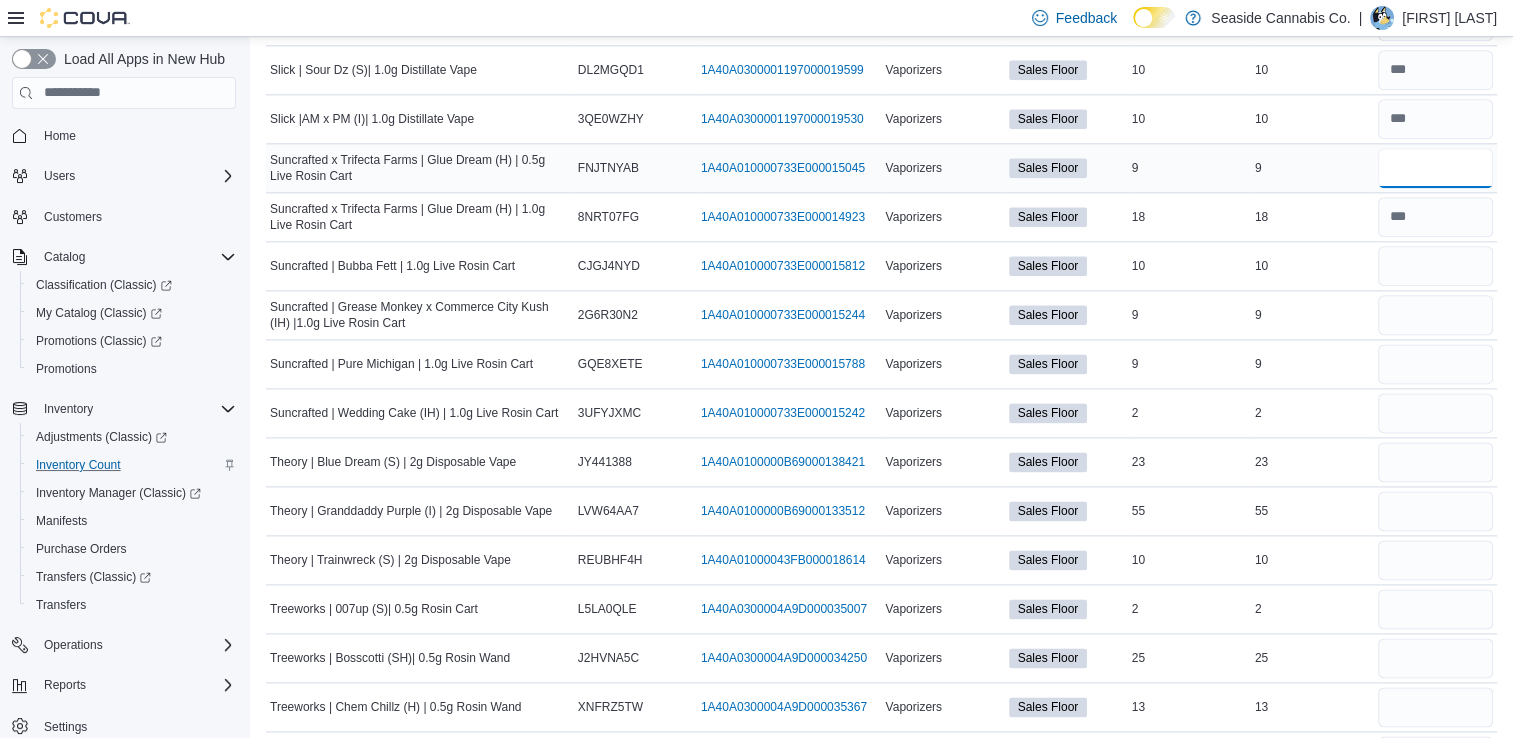 type on "*" 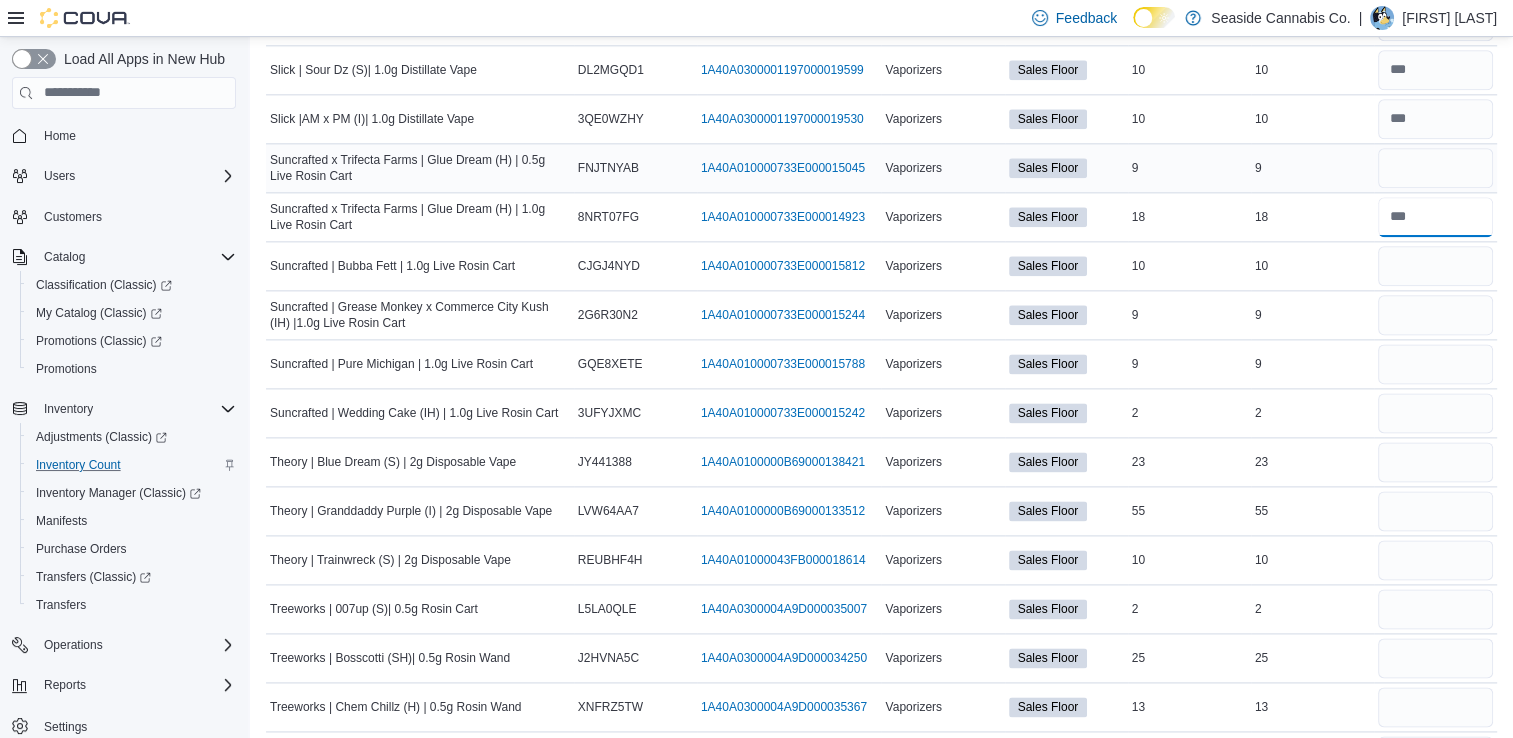 type 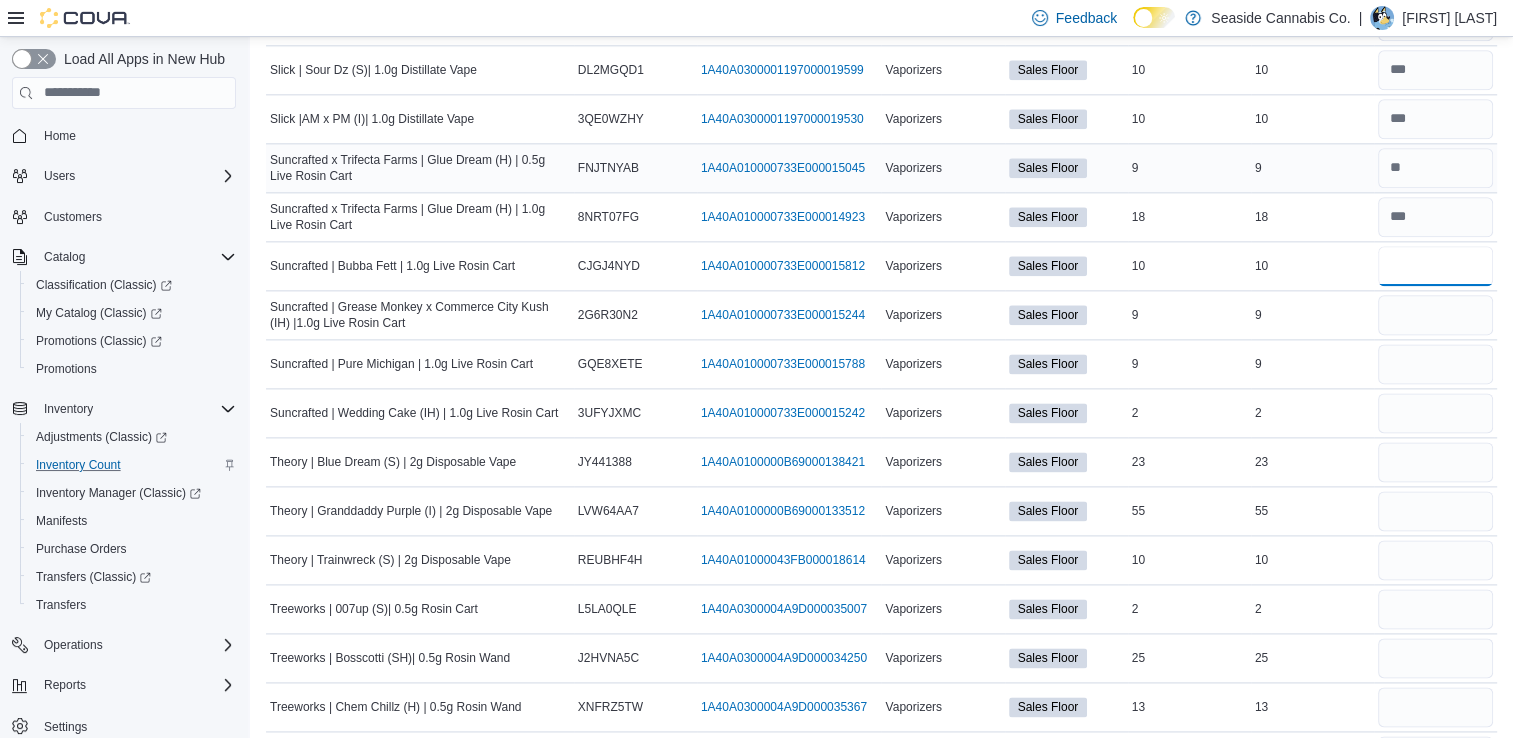type on "*" 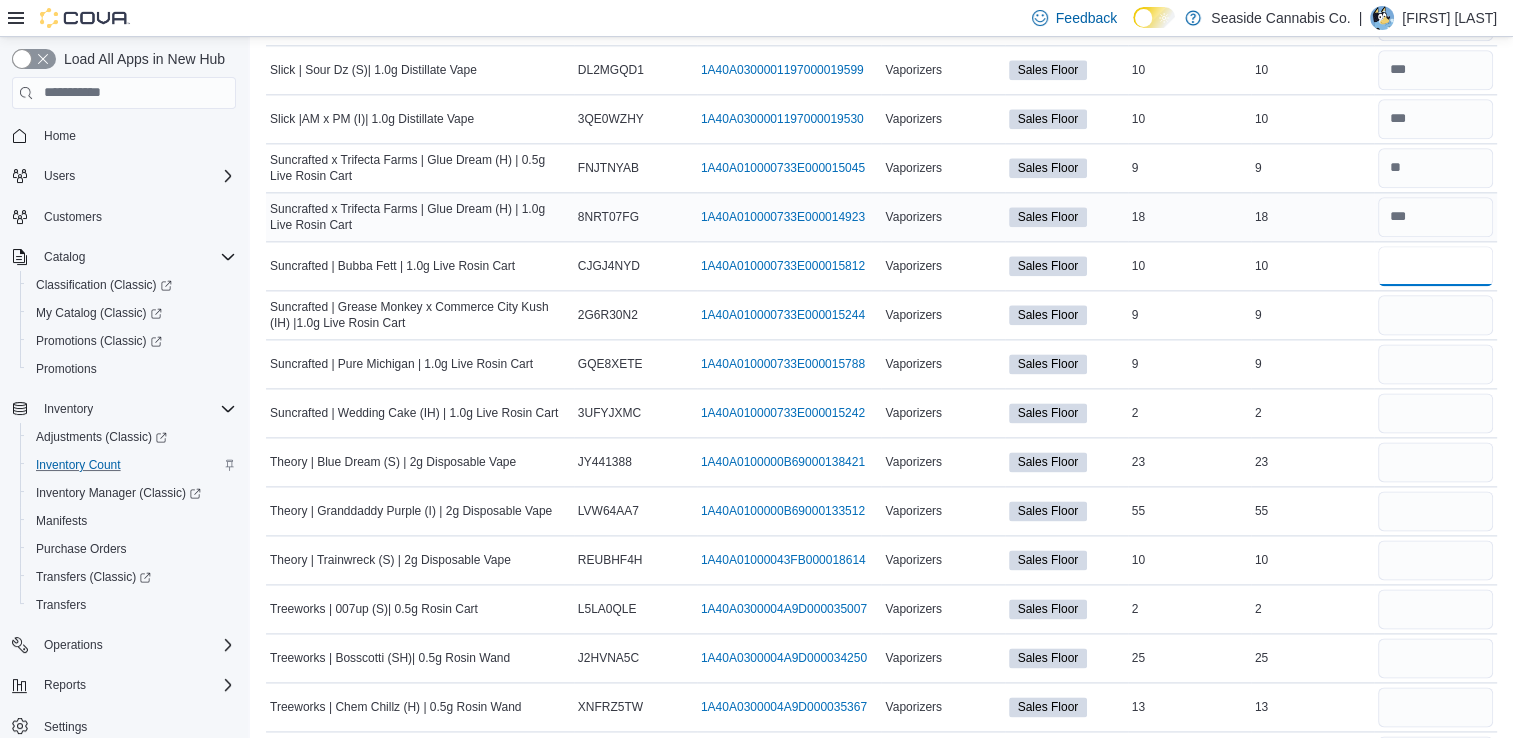 type 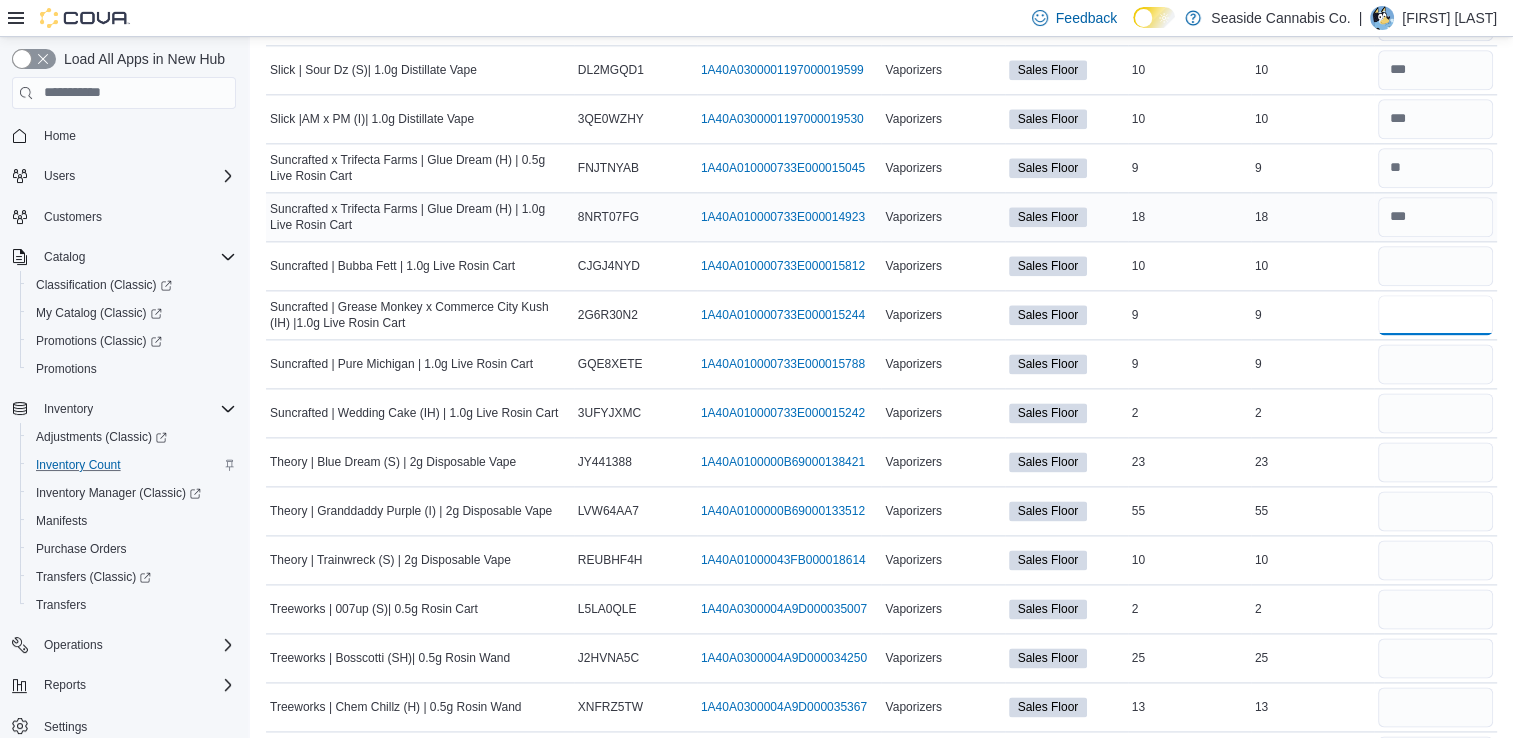 type on "*" 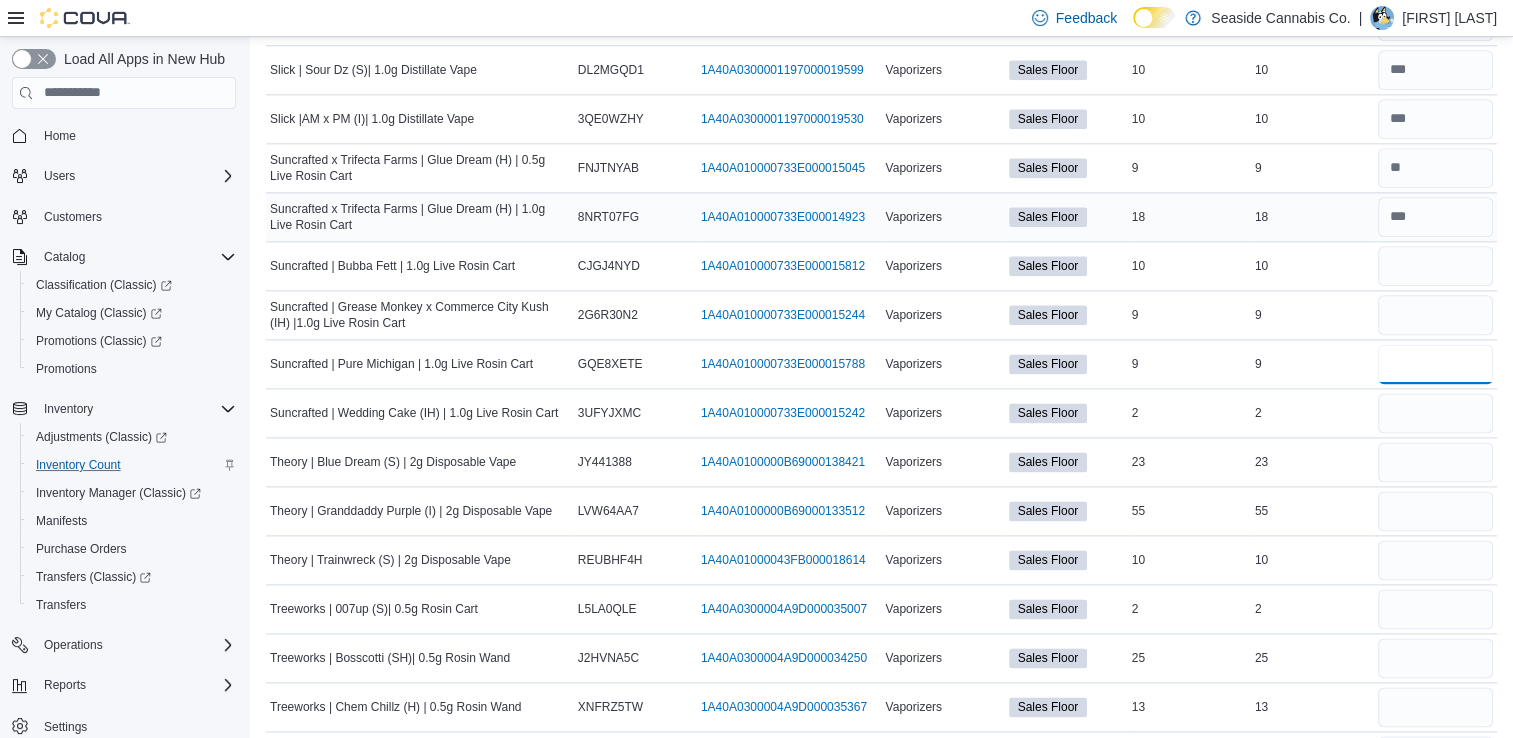type 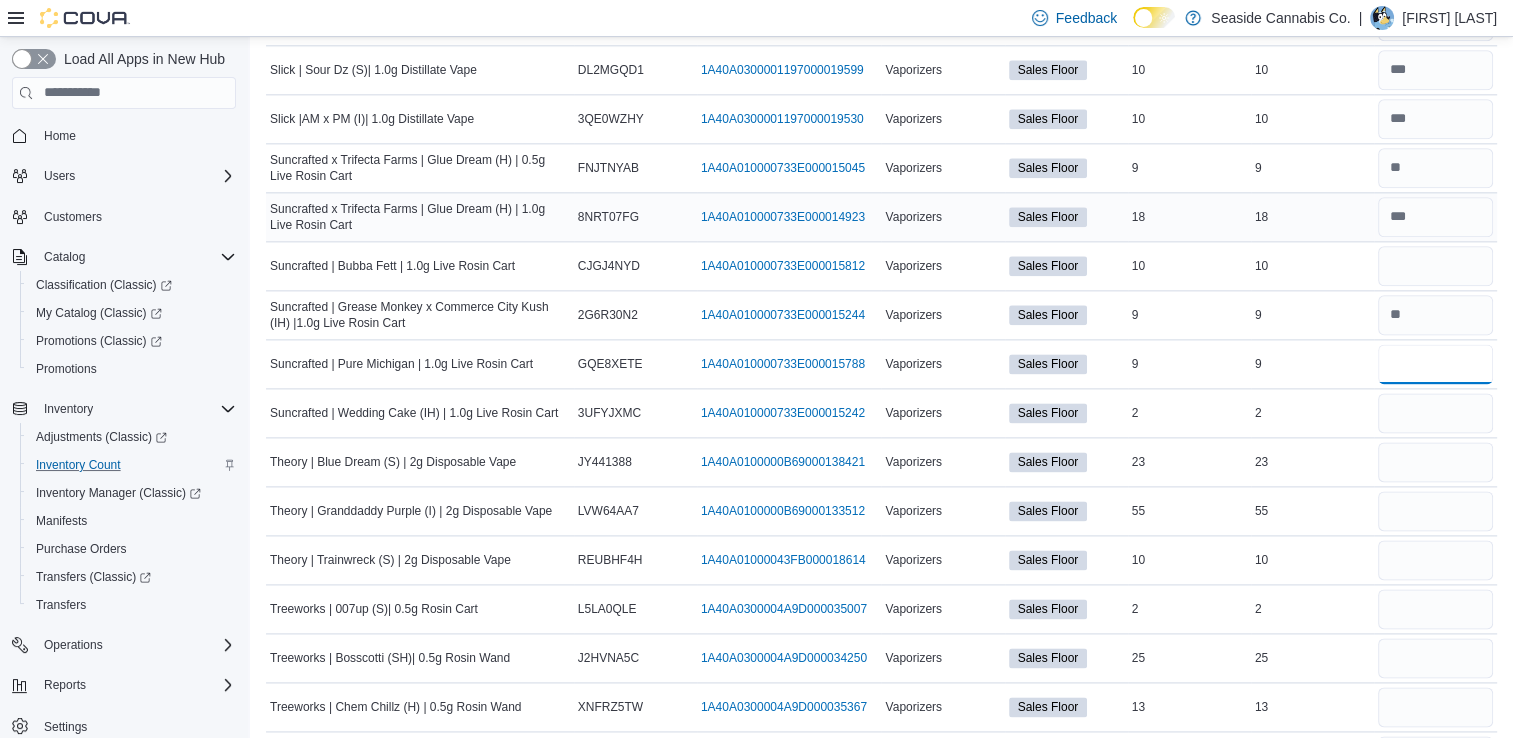 type on "*" 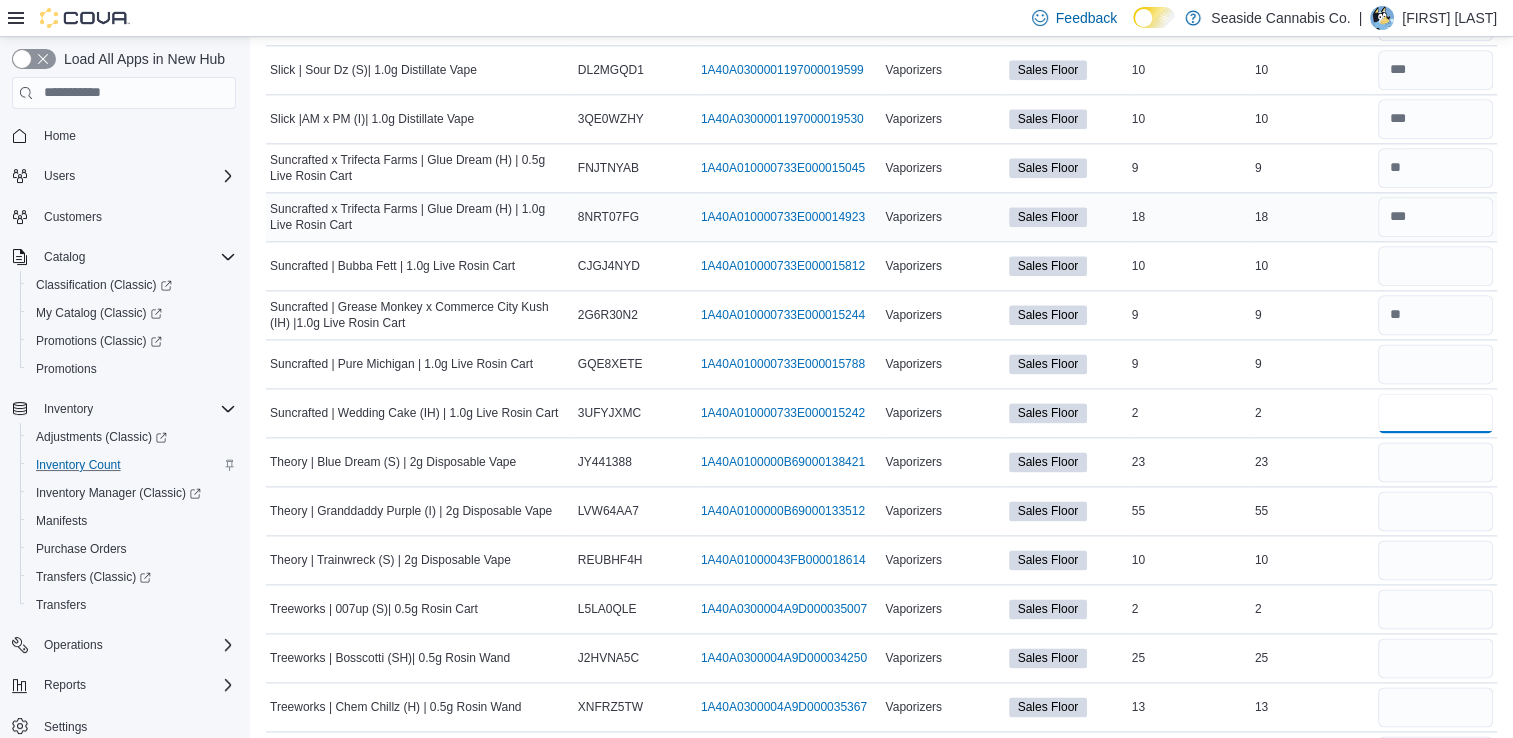 type 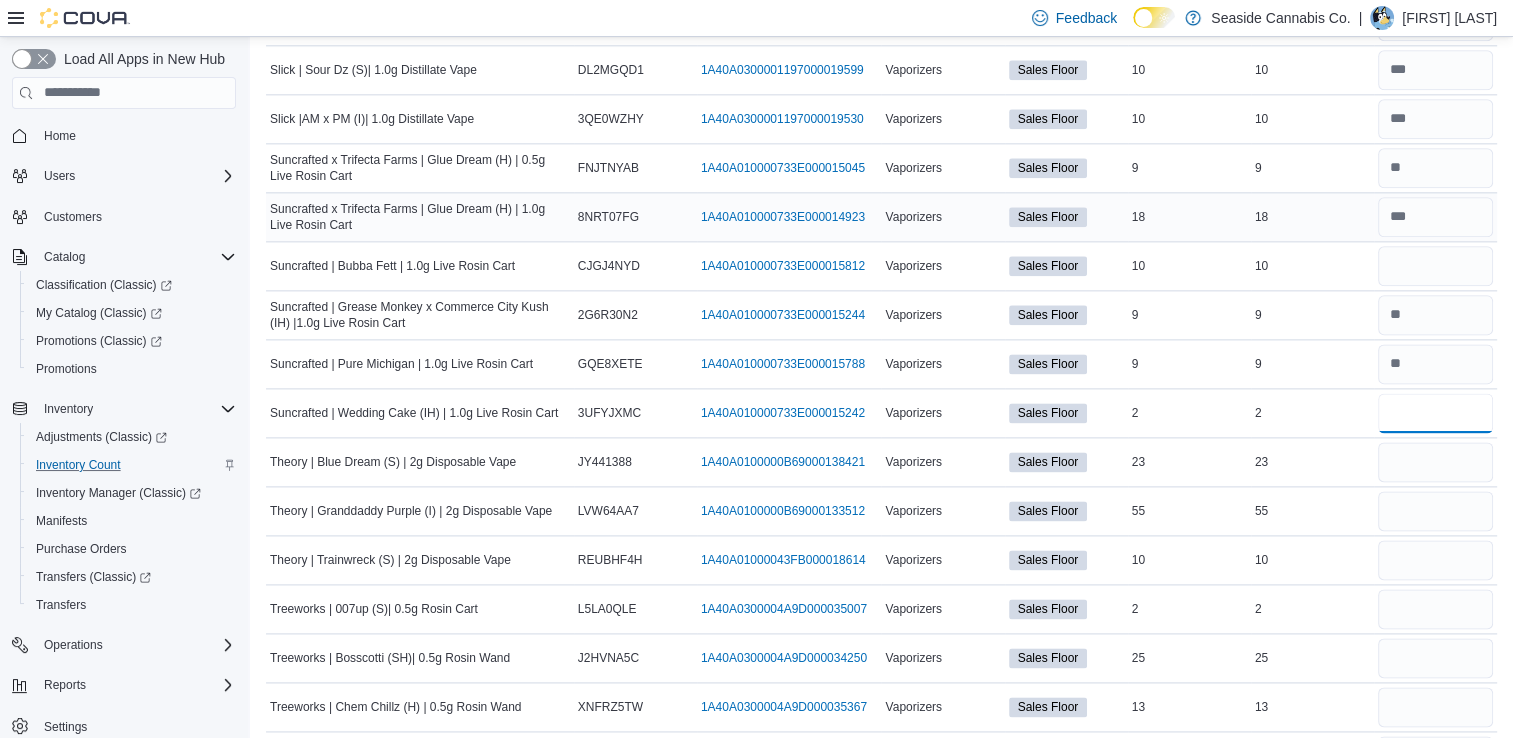 type on "*" 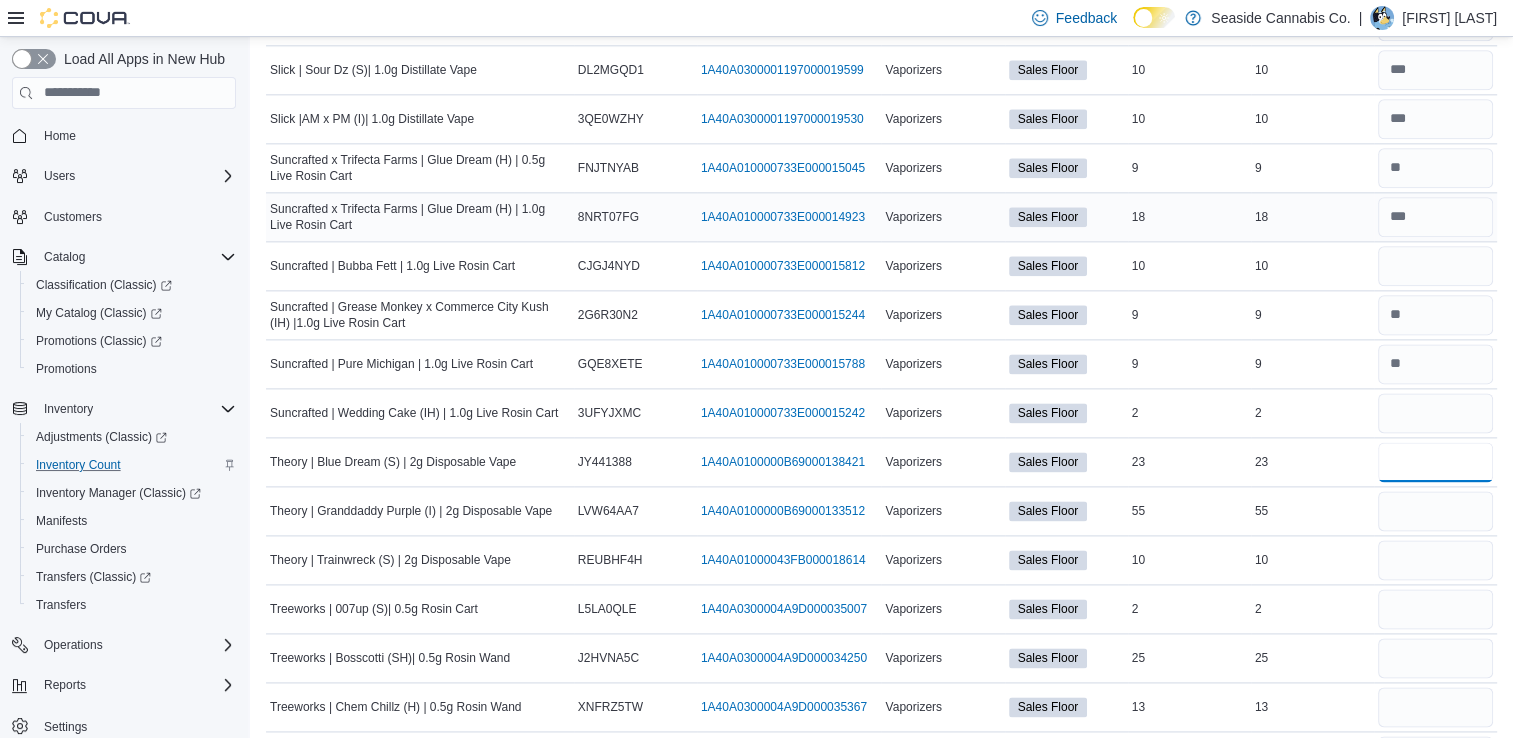 type 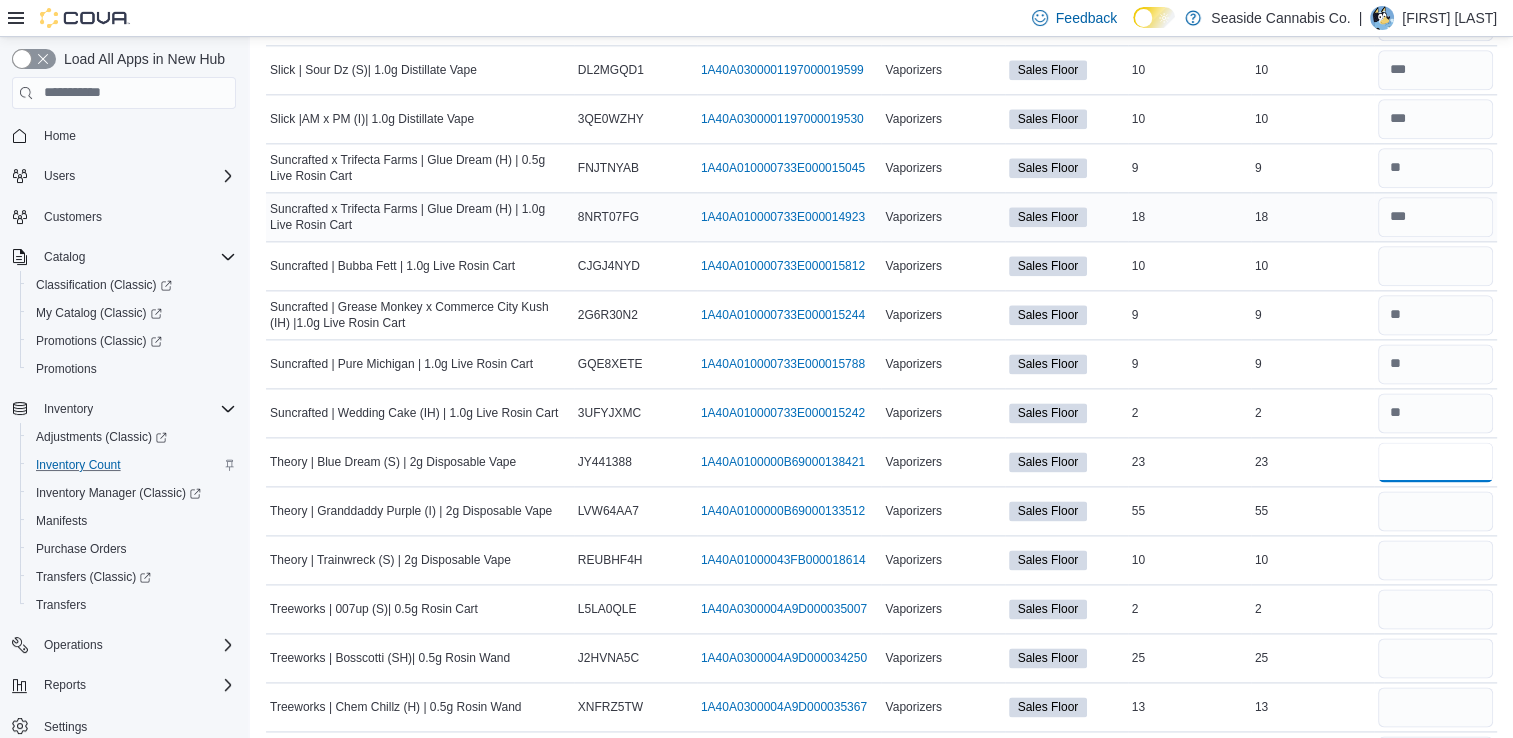 type on "**" 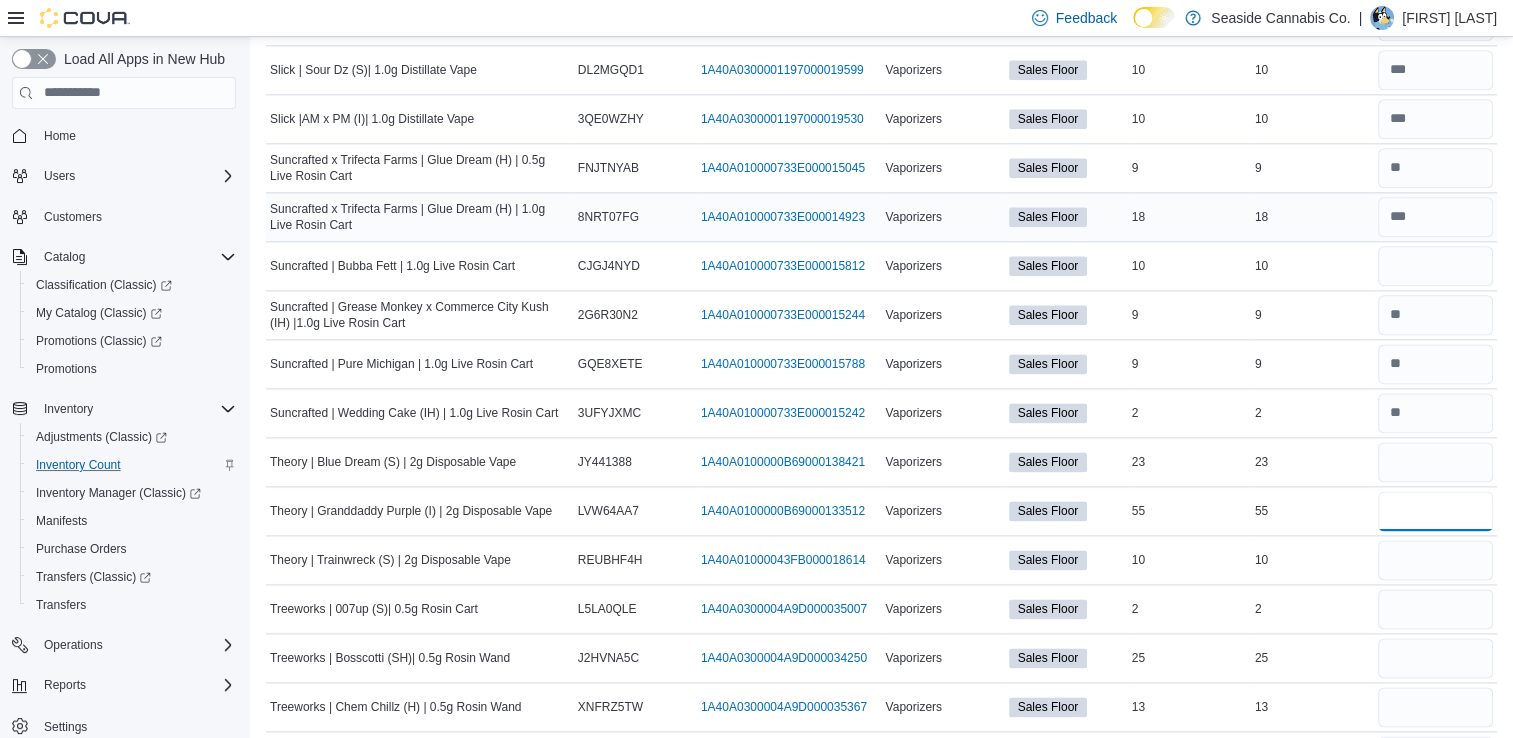 type 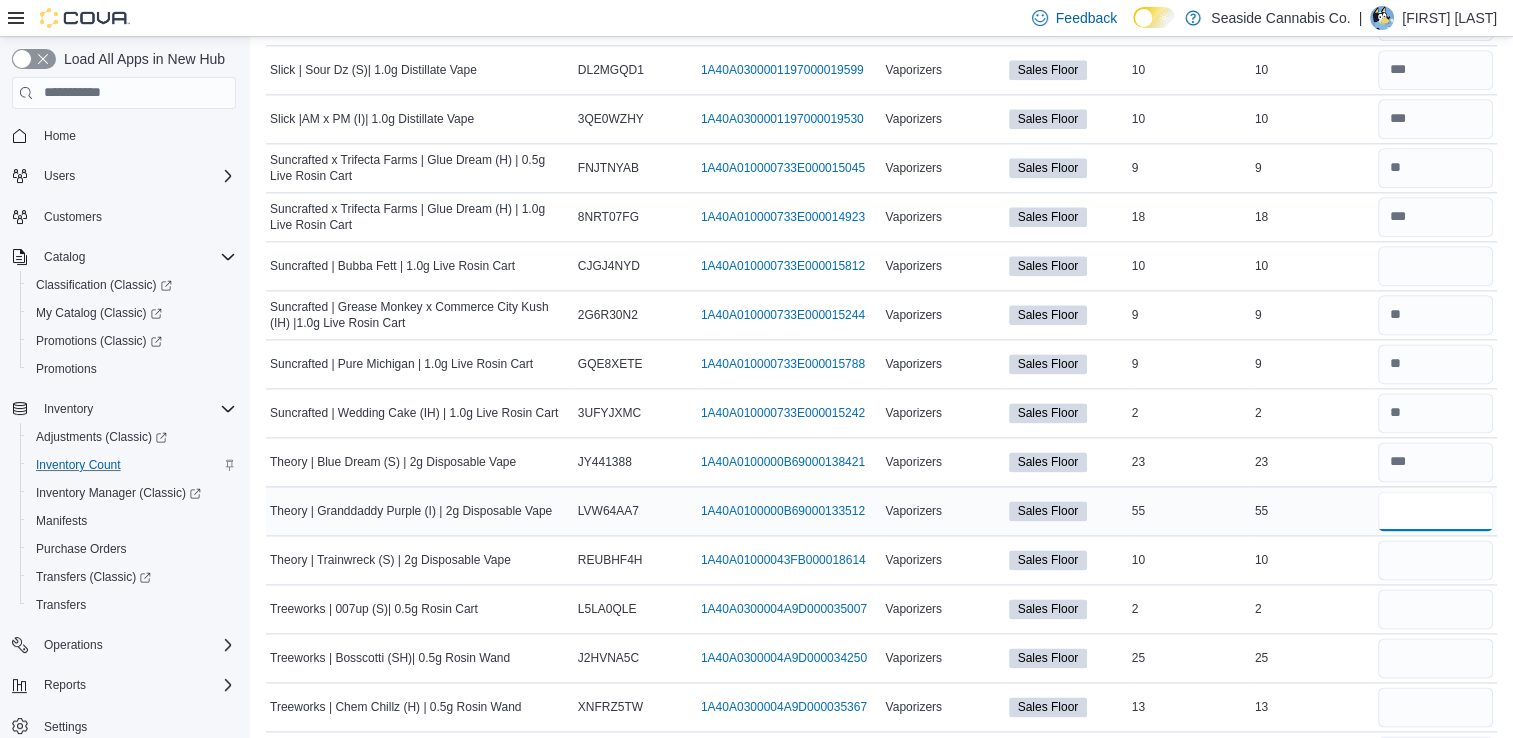 click at bounding box center [1435, 511] 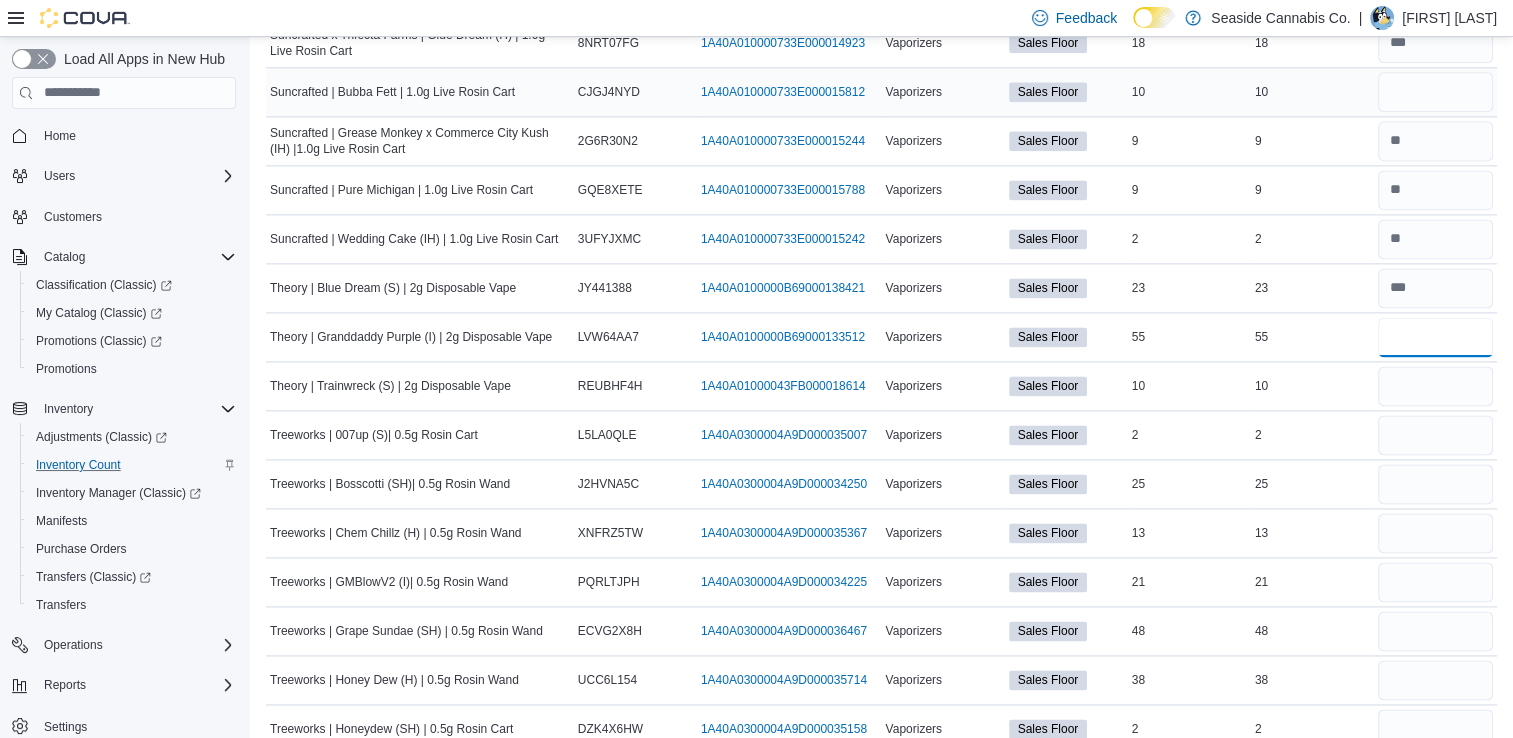 scroll, scrollTop: 2687, scrollLeft: 0, axis: vertical 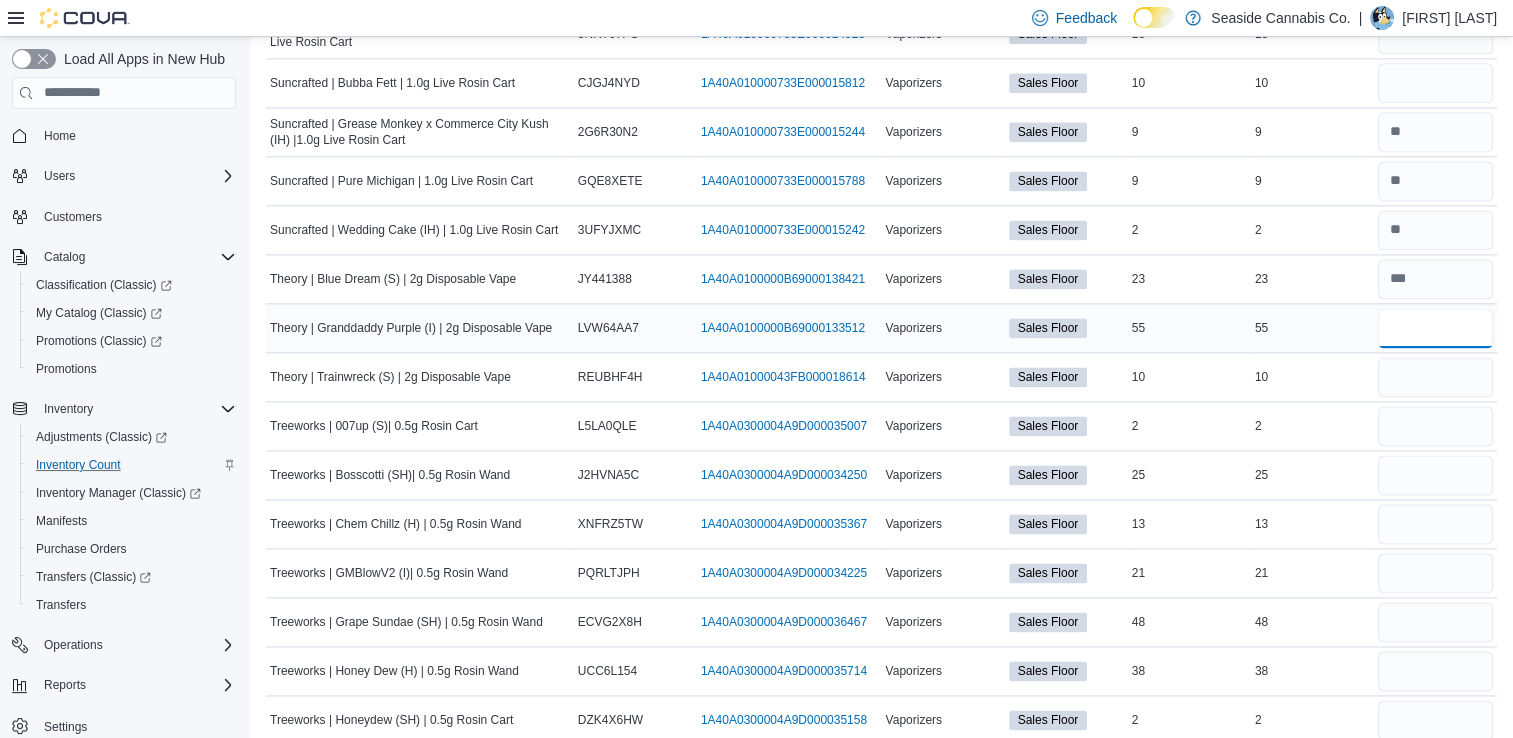 click at bounding box center (1435, 328) 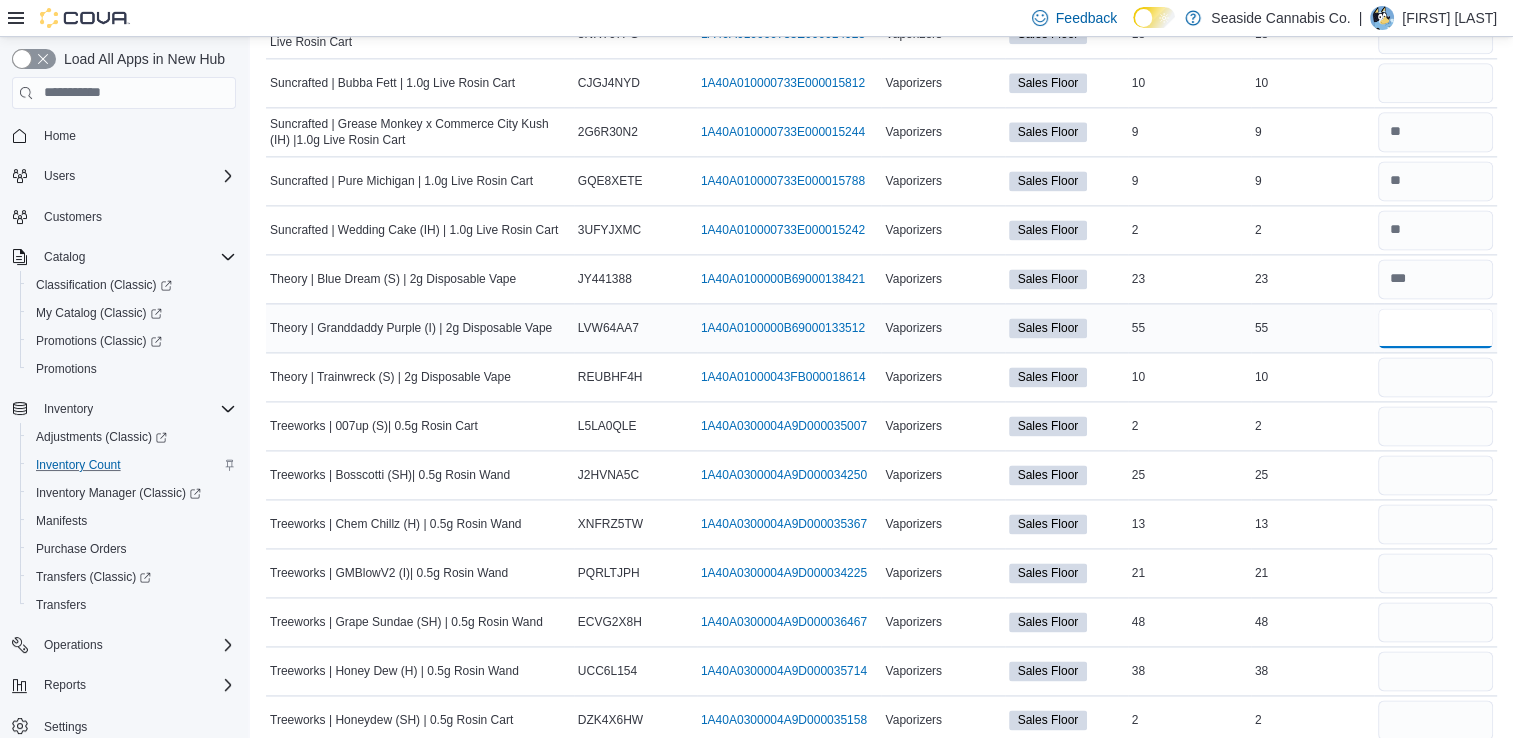 type on "**" 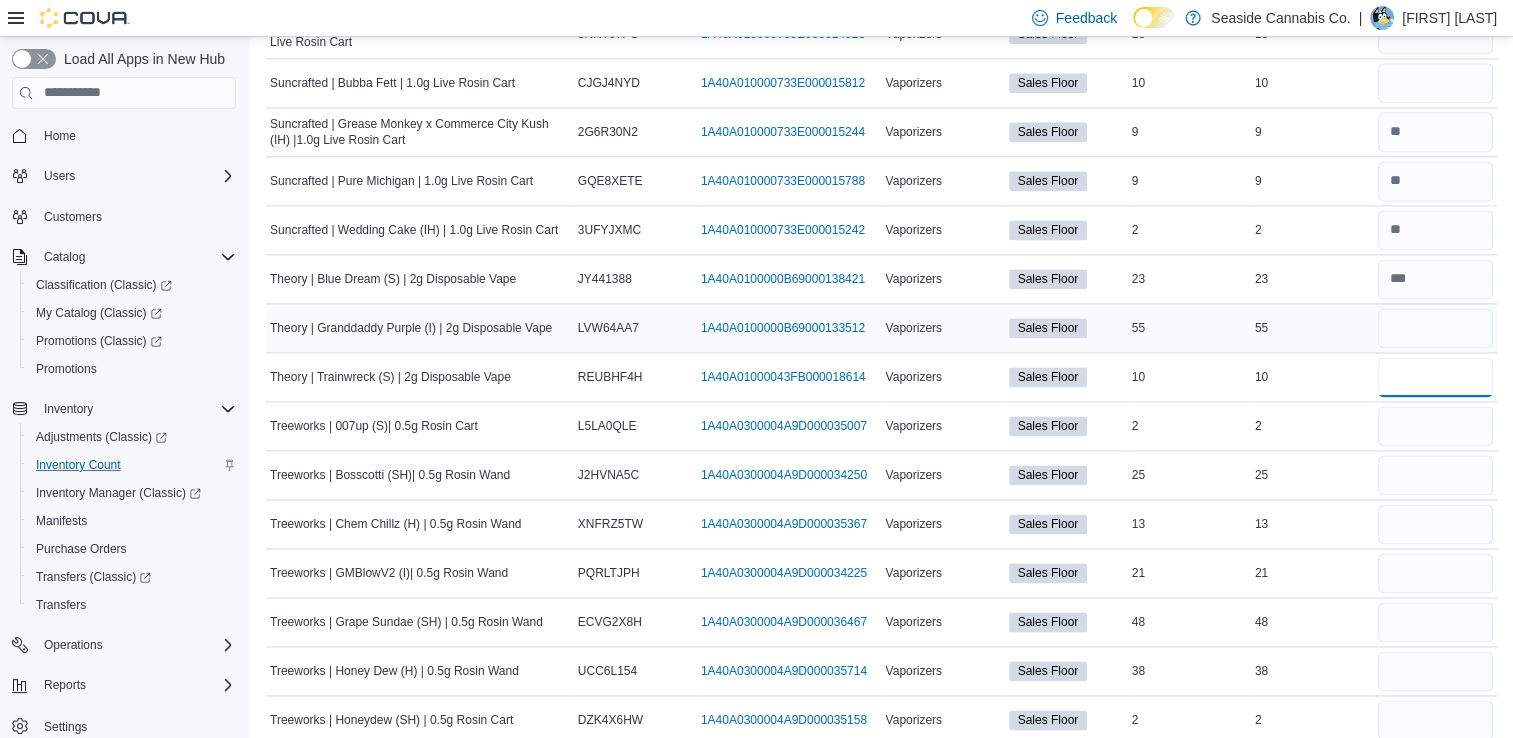 type 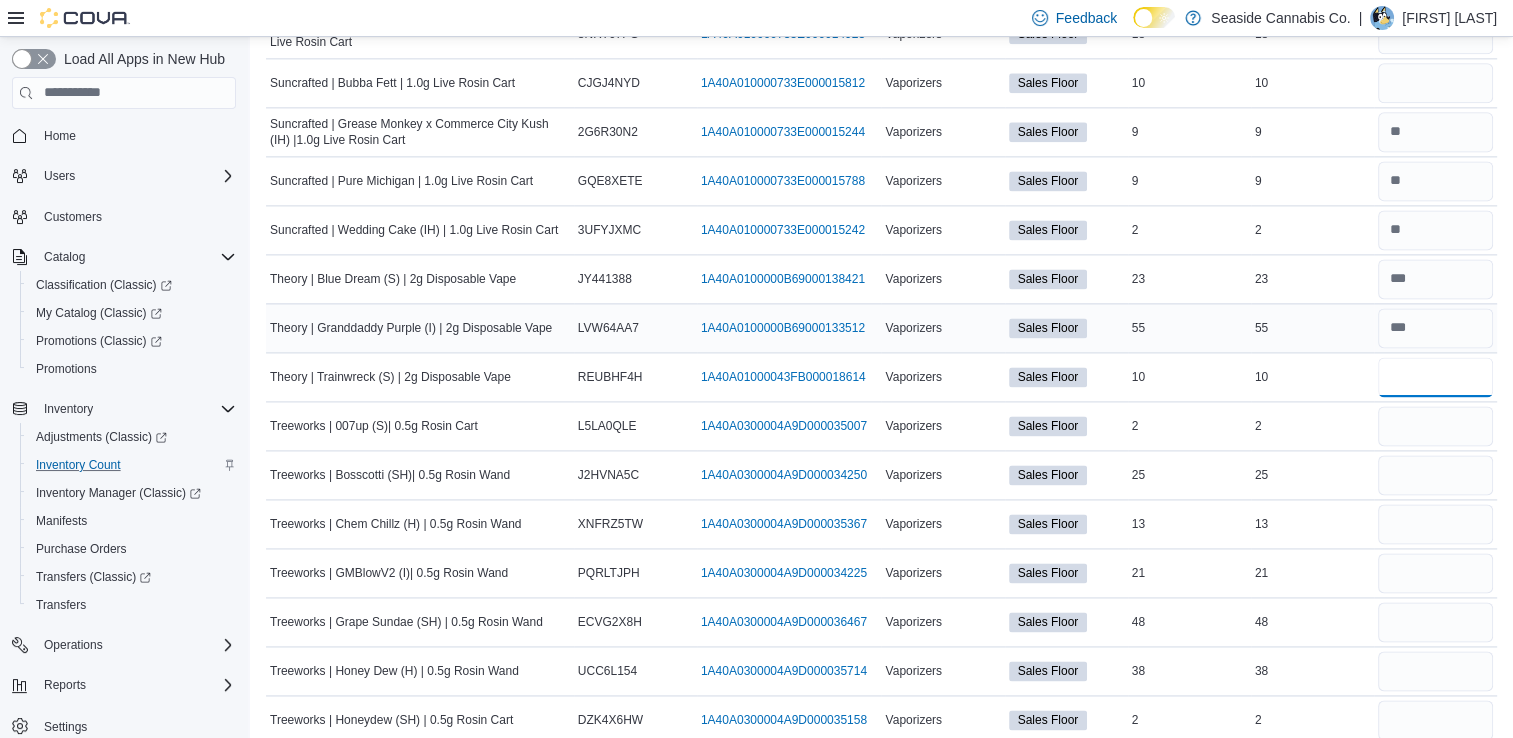 type on "**" 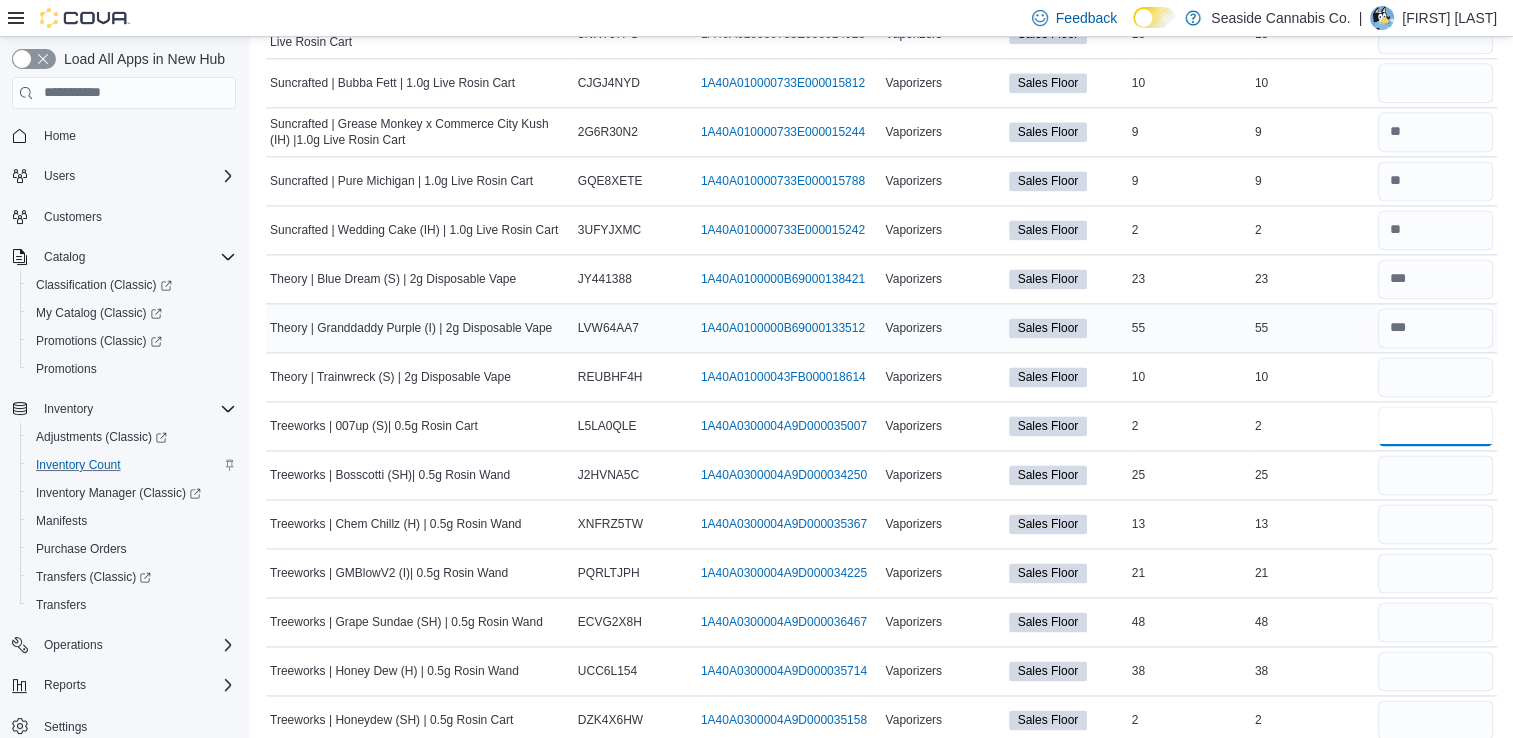 type 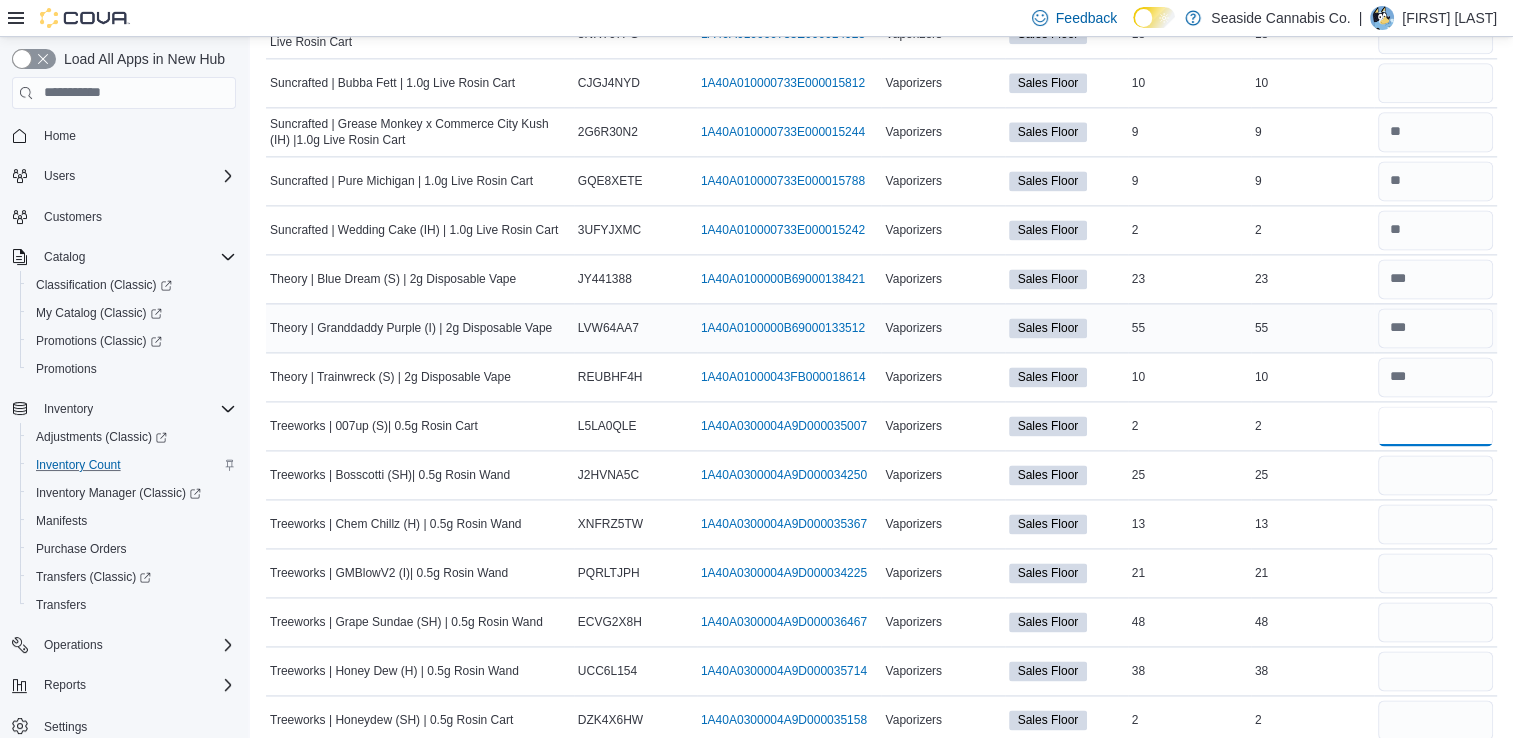 type on "*" 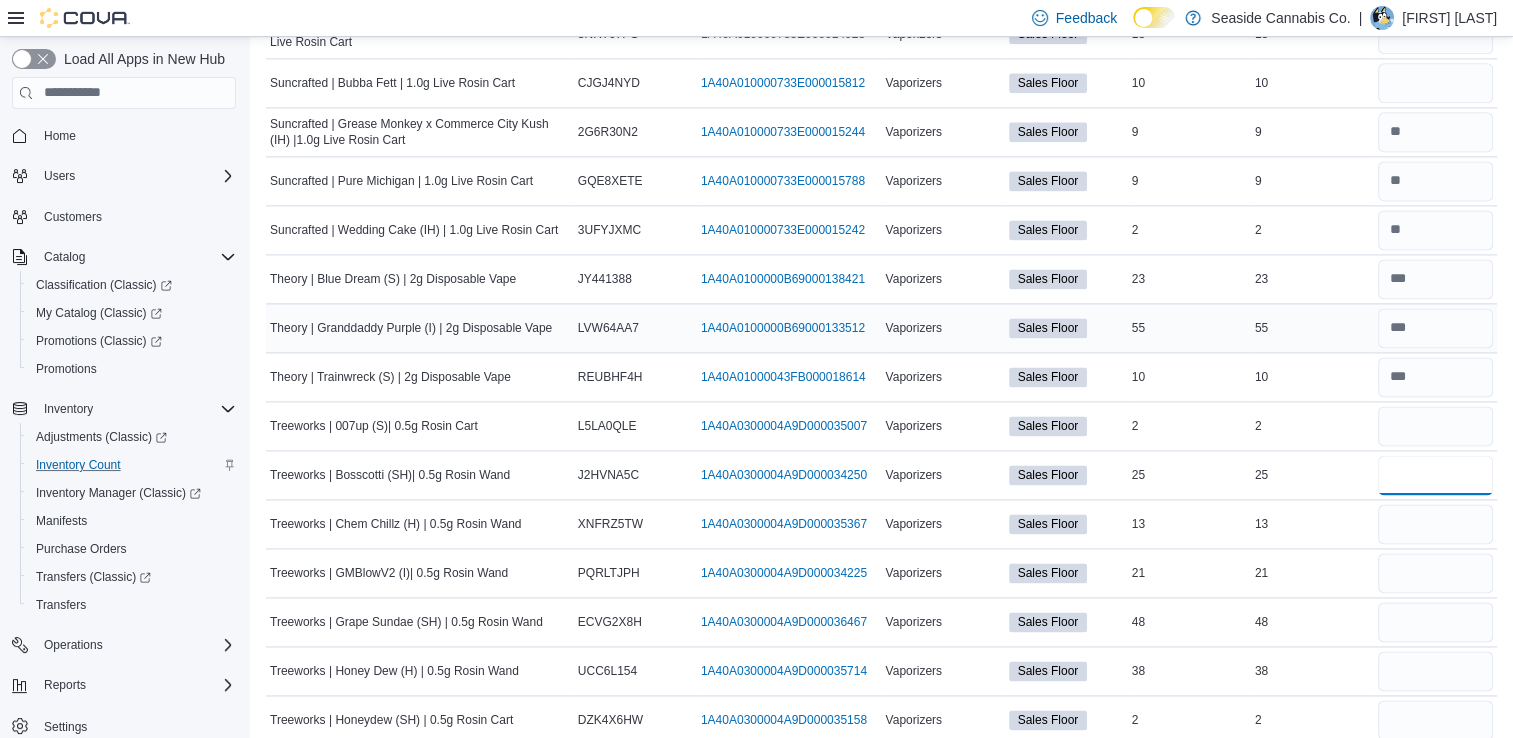 type 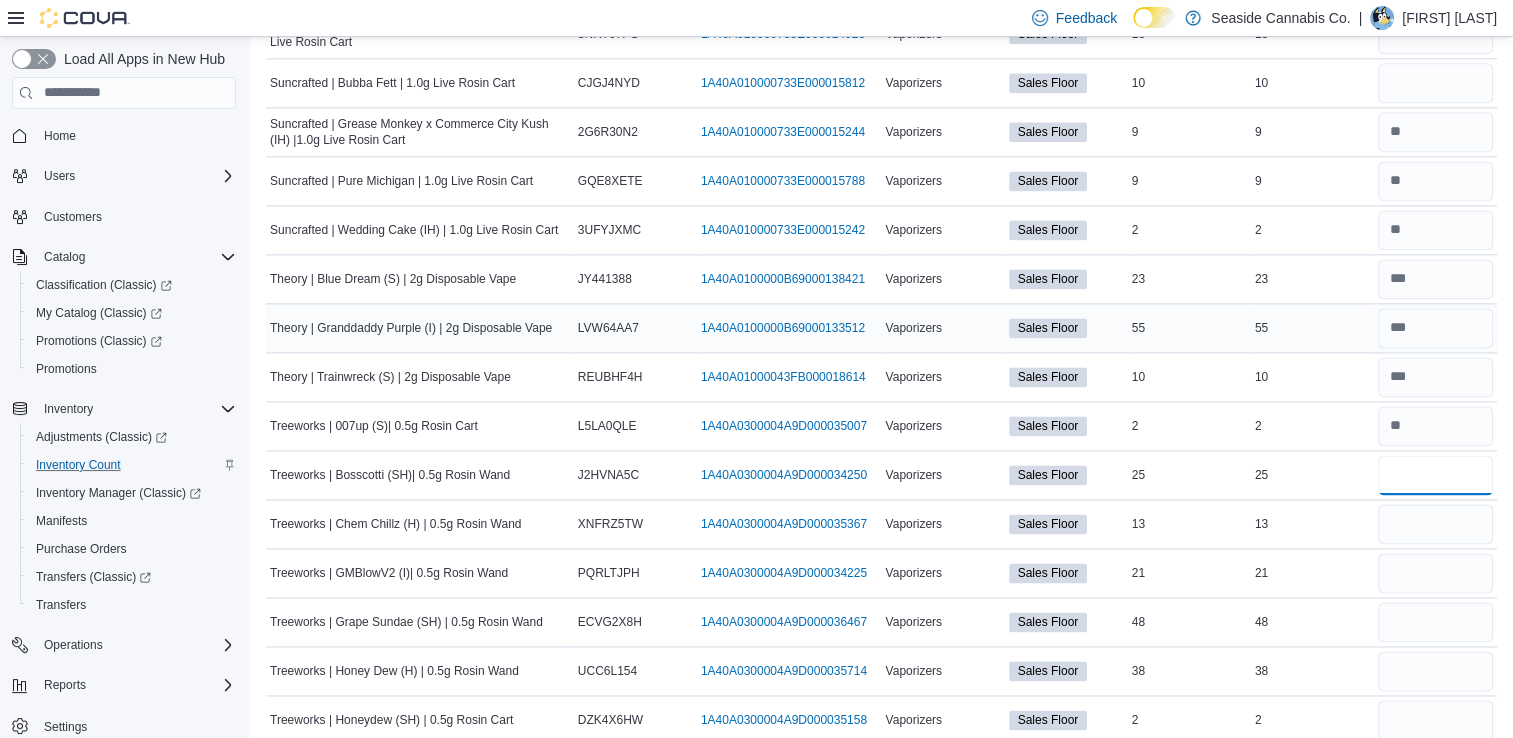 type on "**" 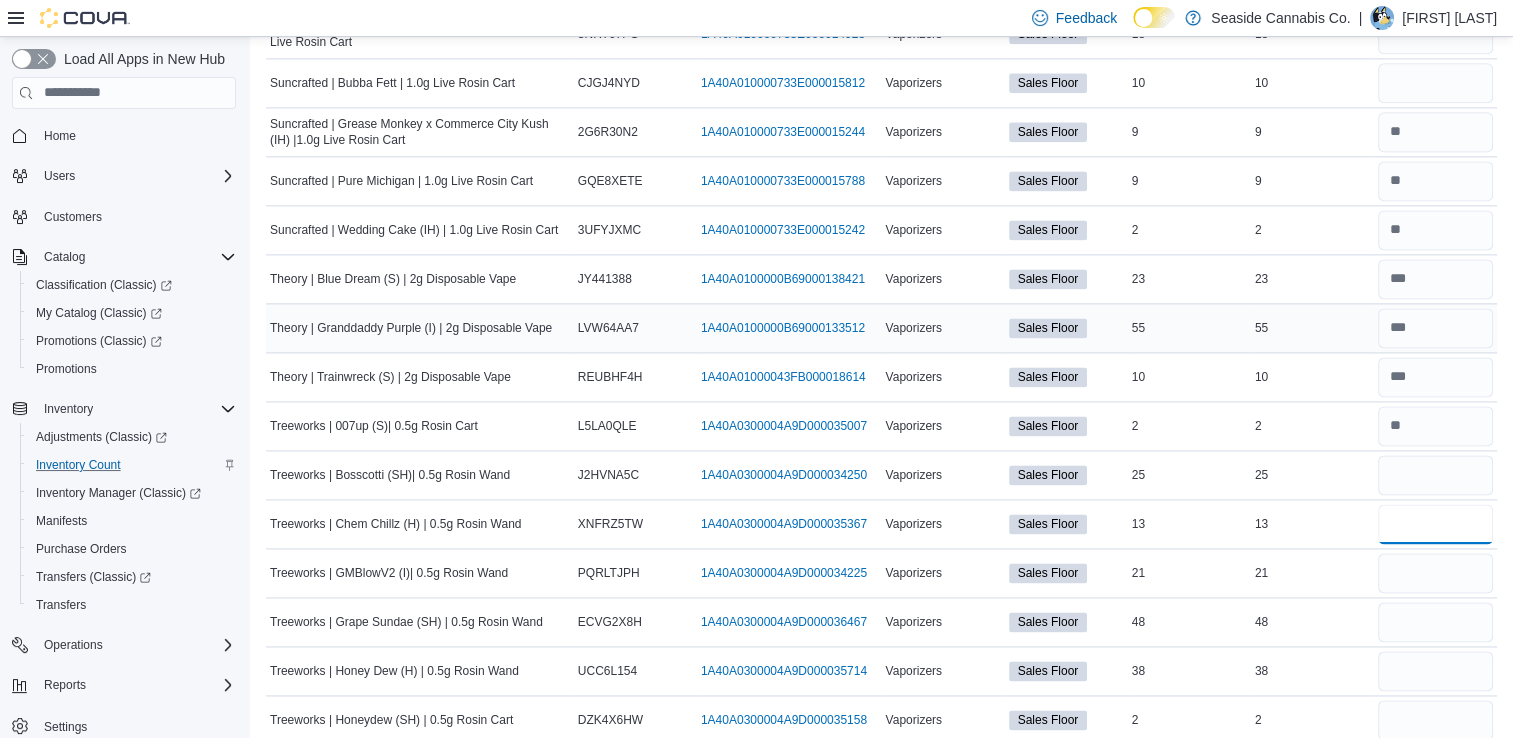 type 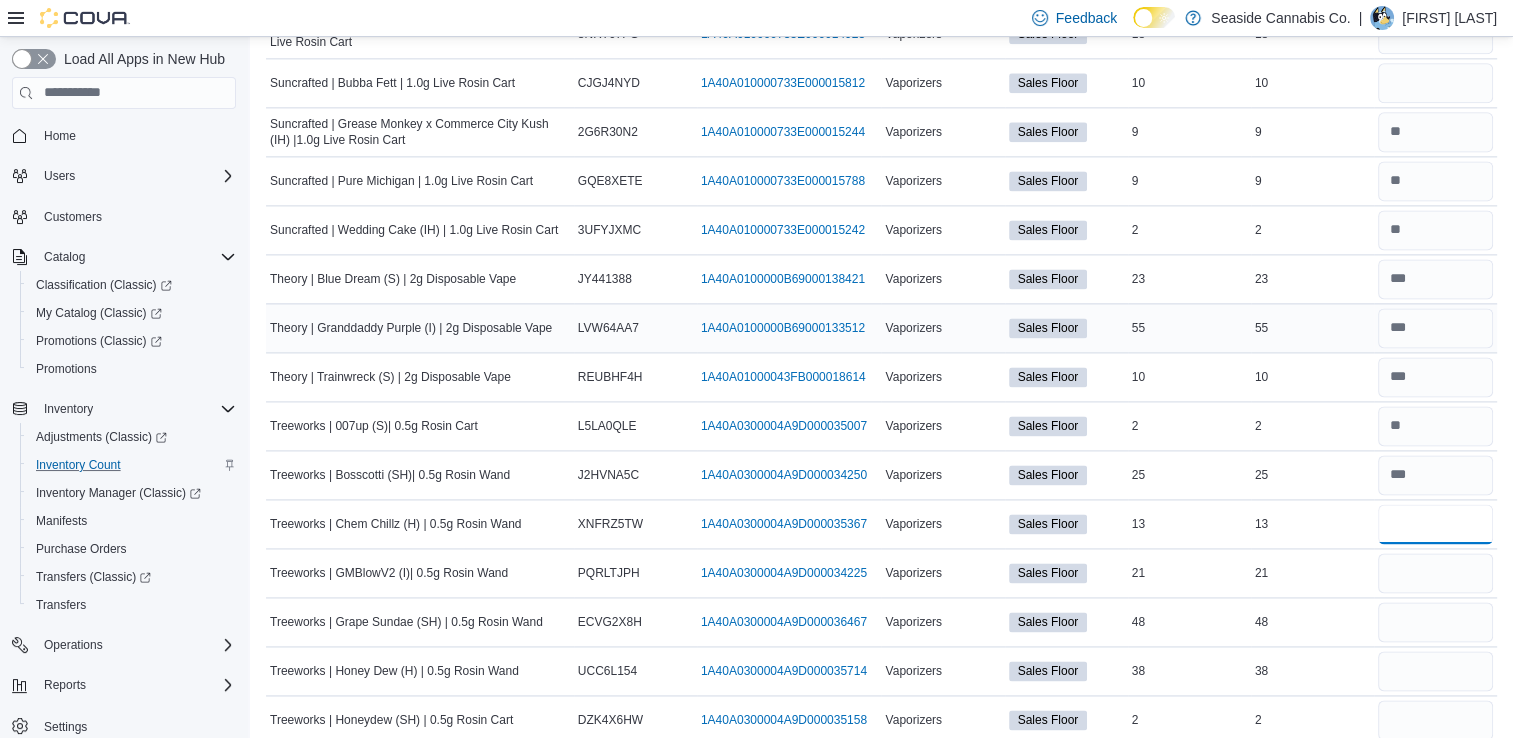 type on "**" 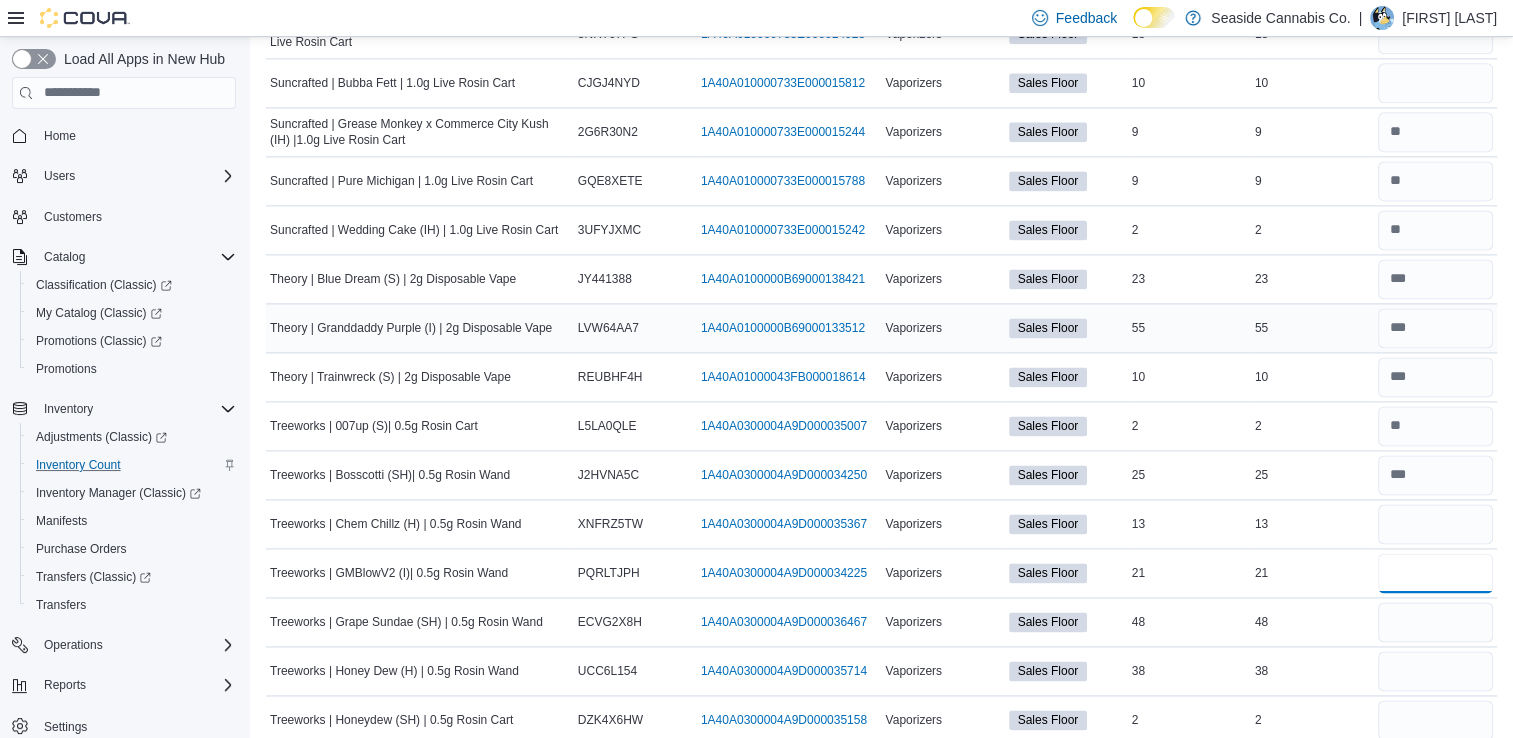 type 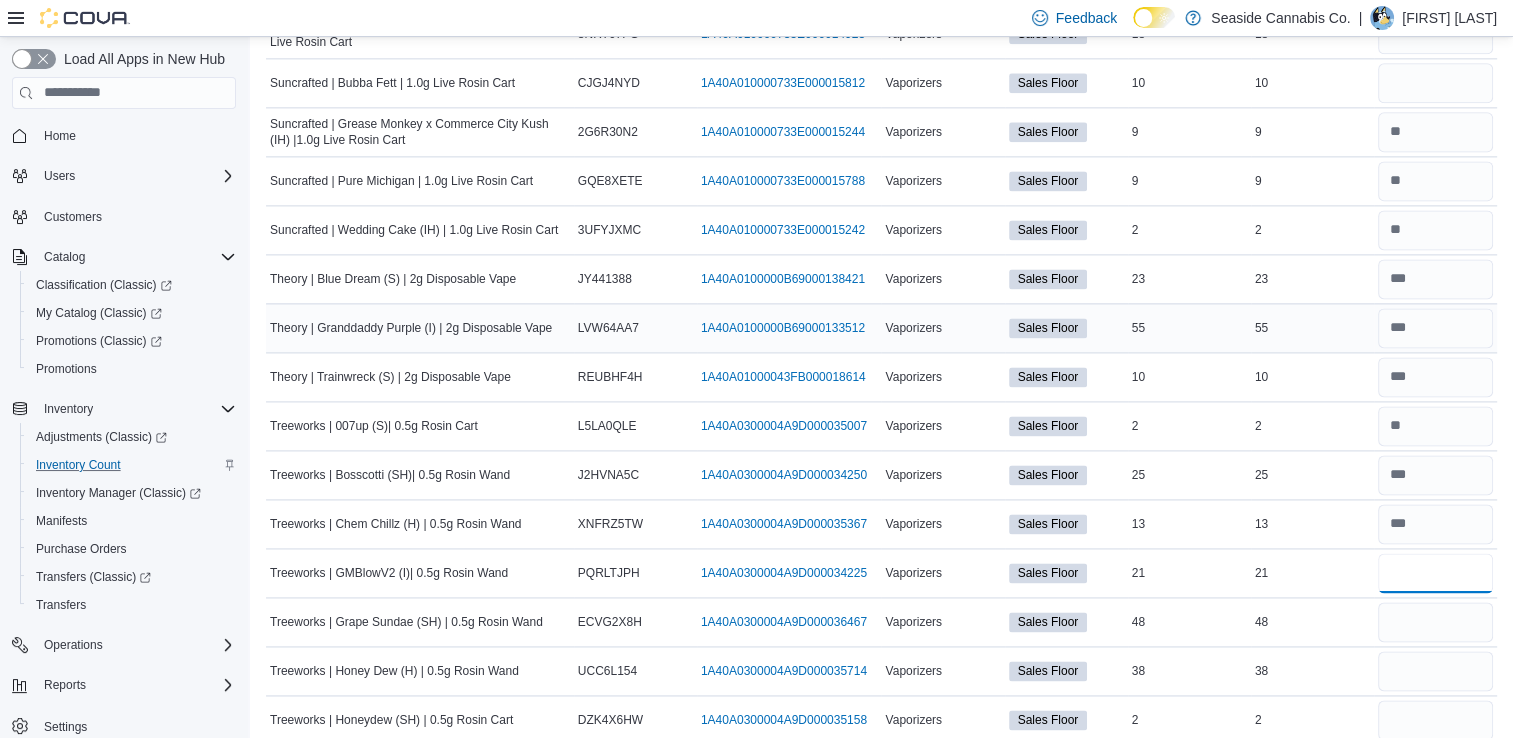 type on "**" 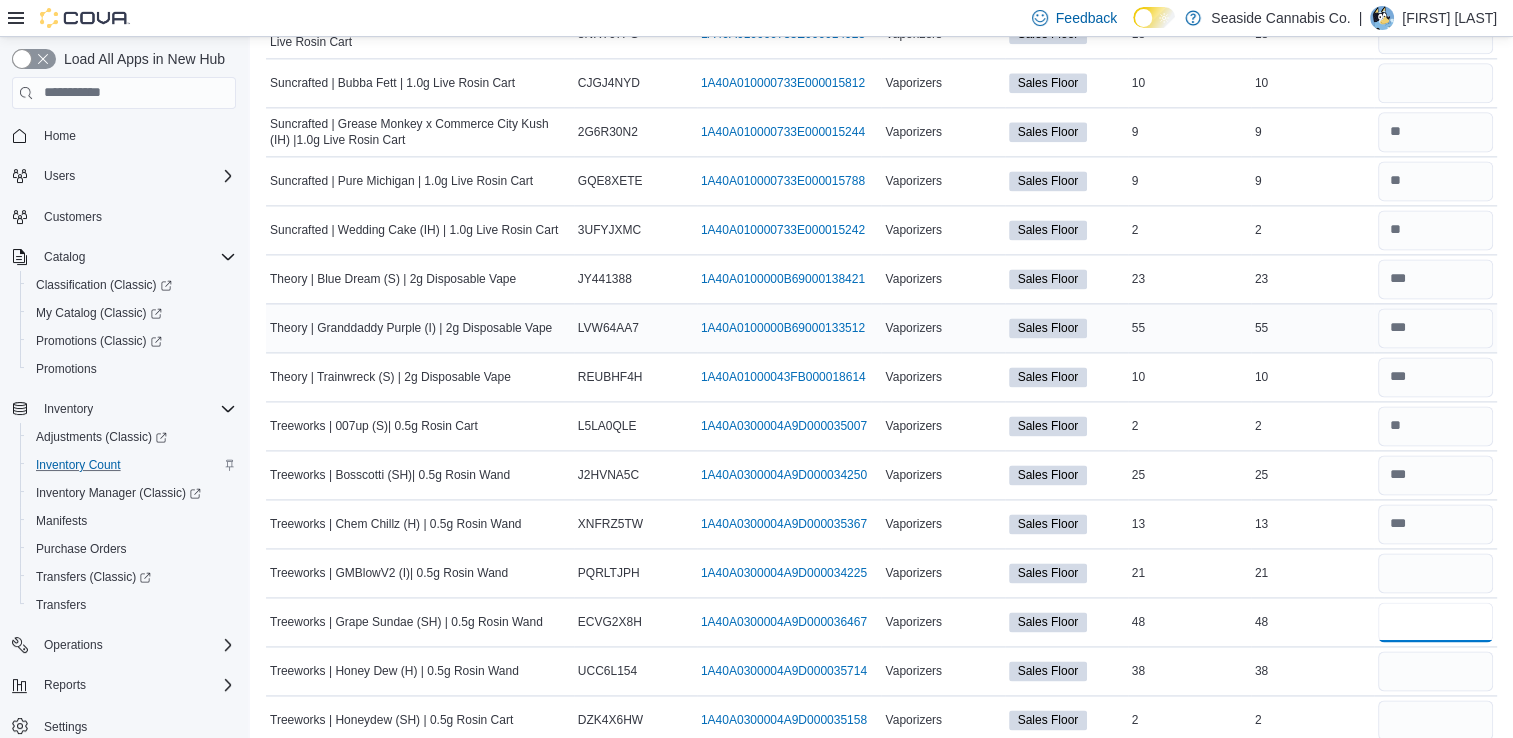 type 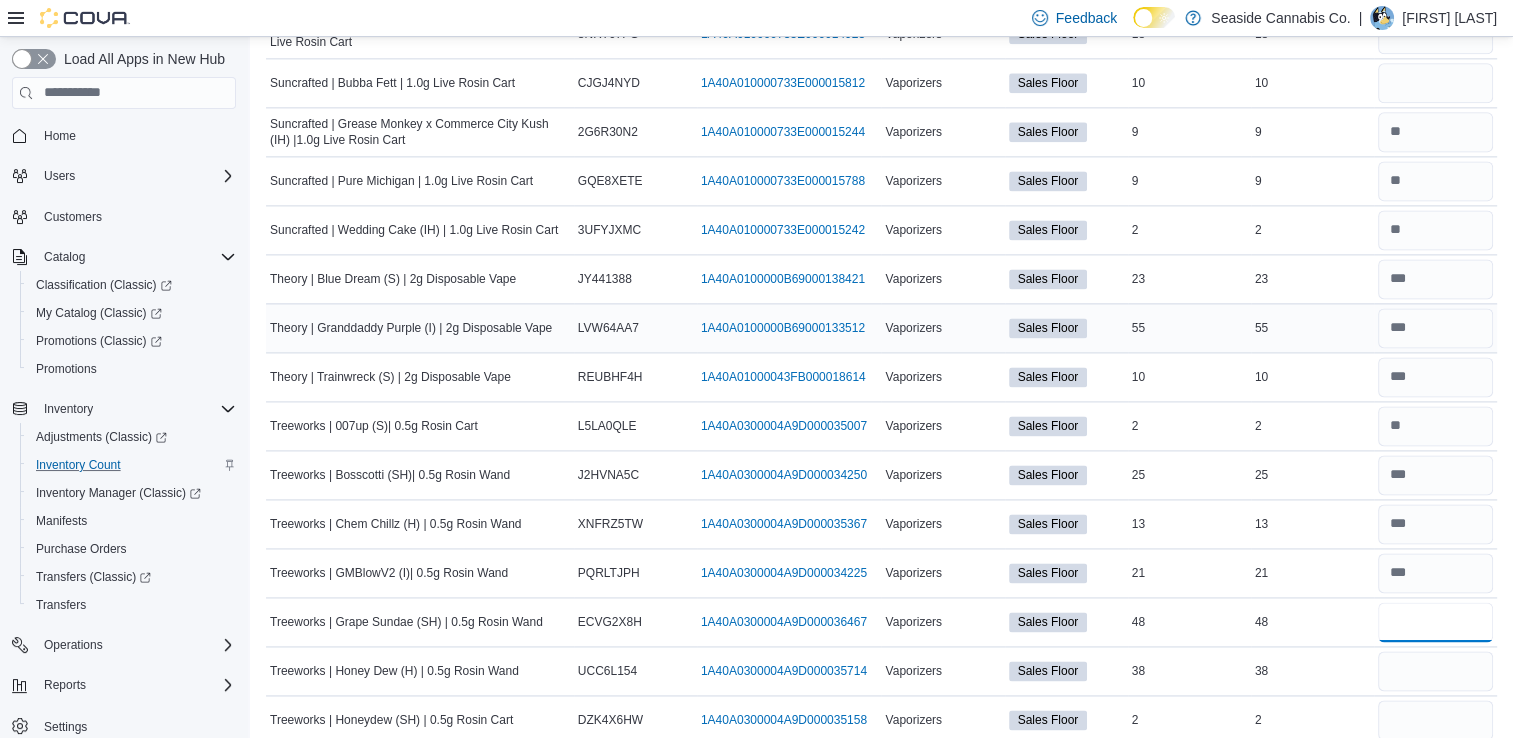 type on "**" 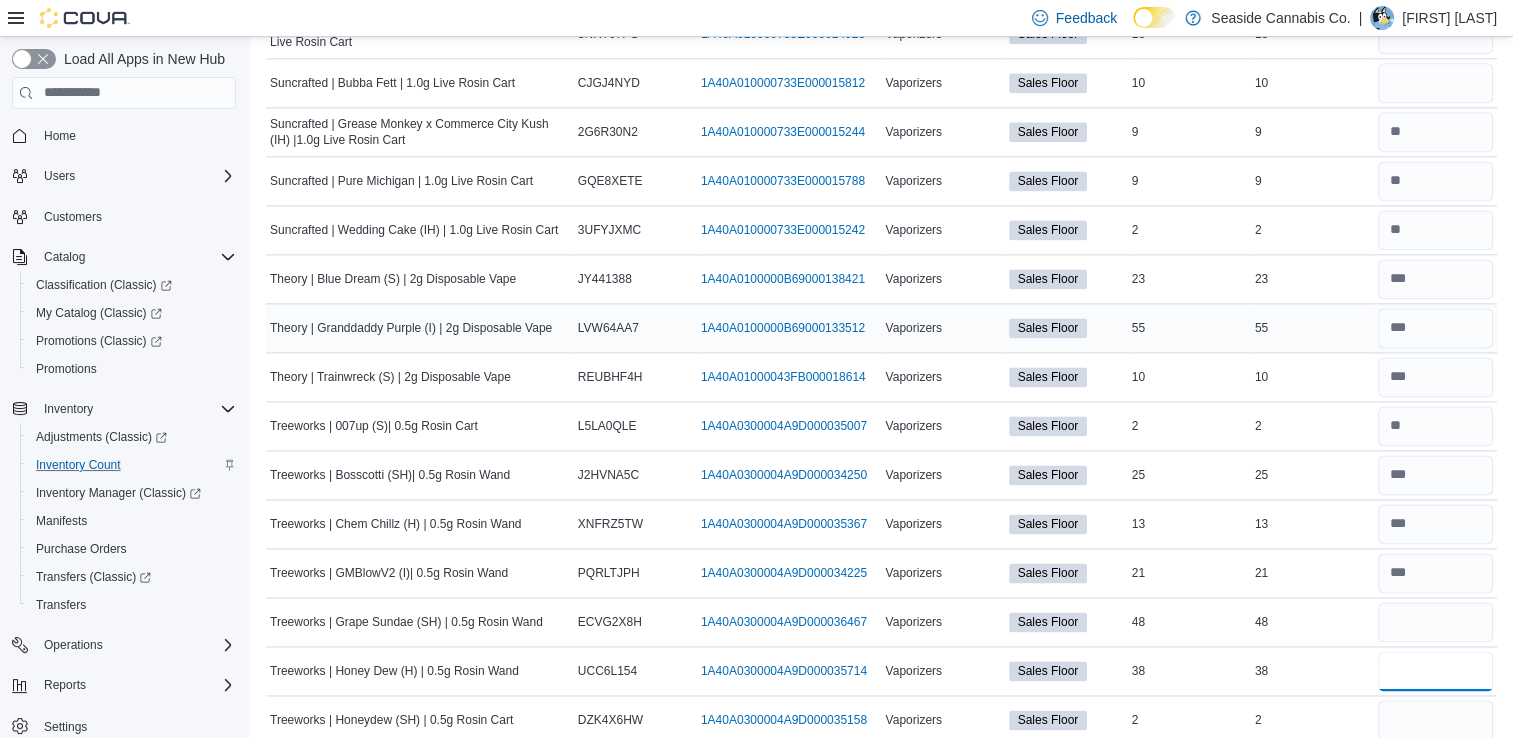 type 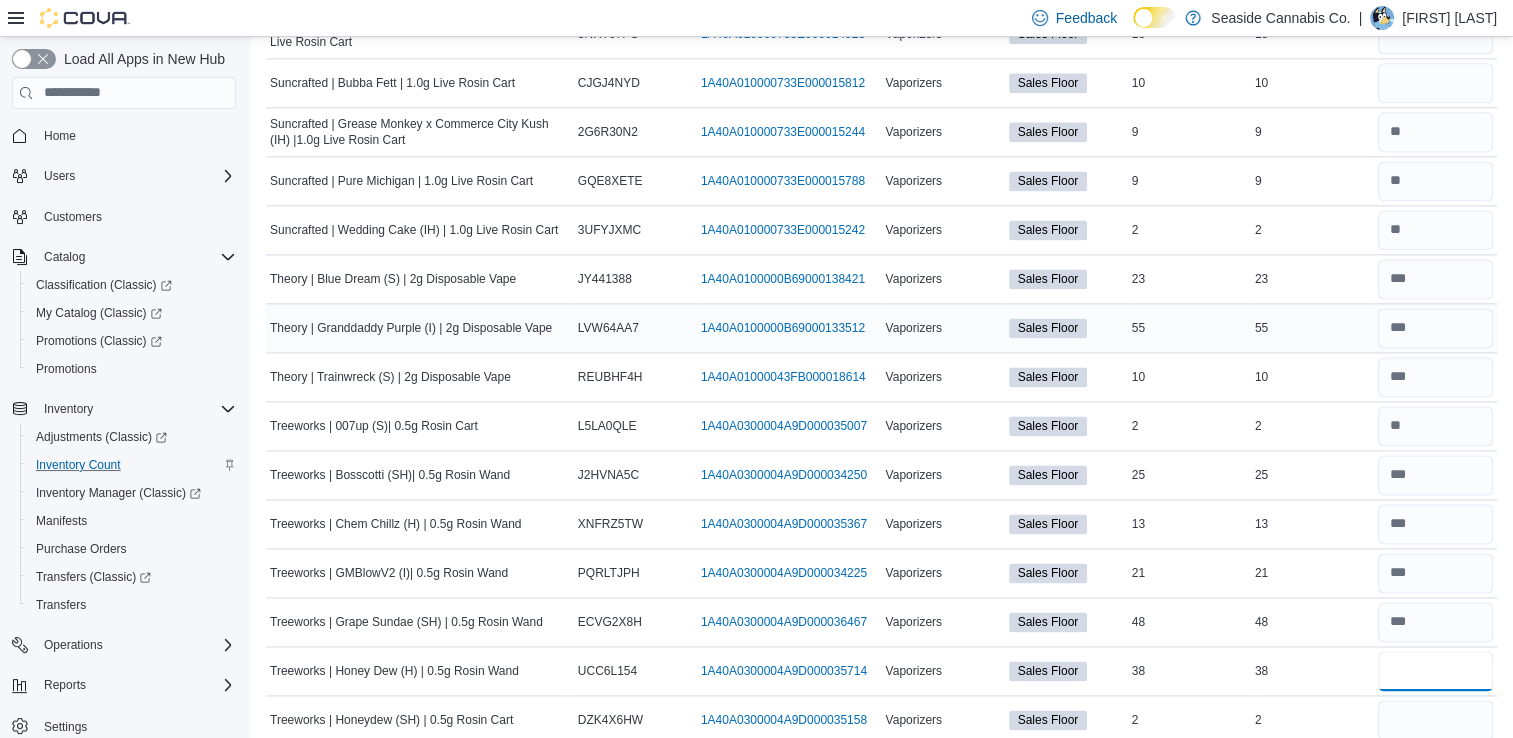 type on "**" 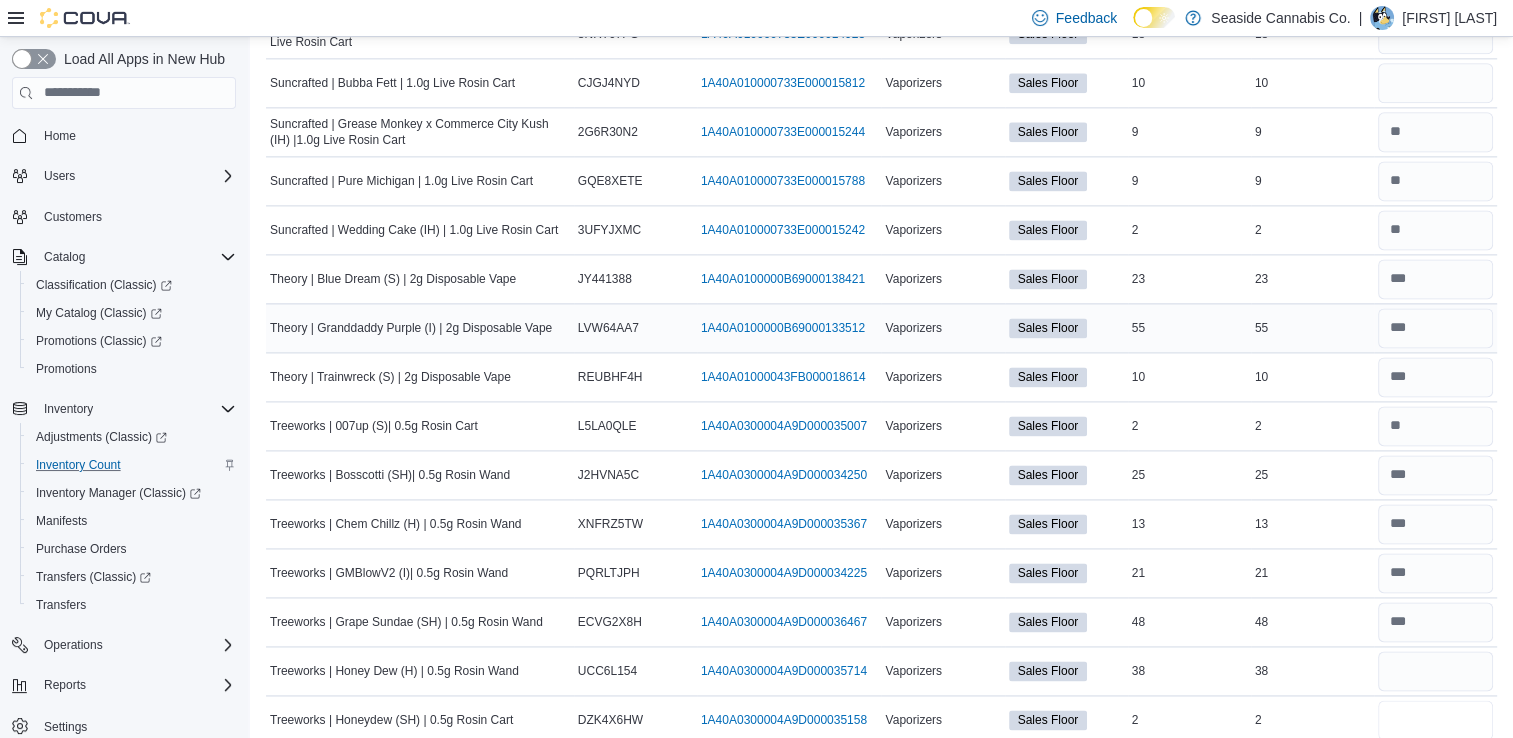 type 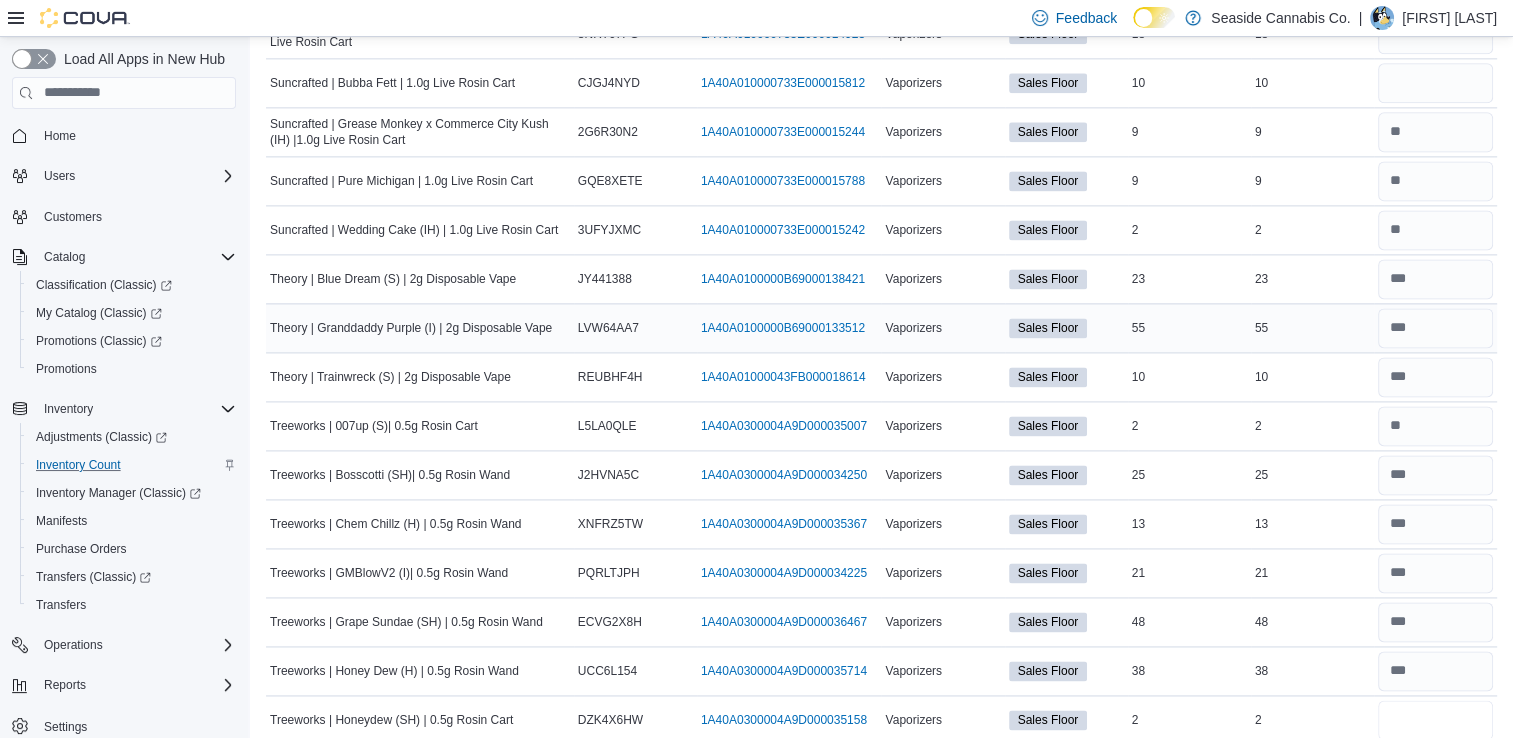 scroll, scrollTop: 2842, scrollLeft: 0, axis: vertical 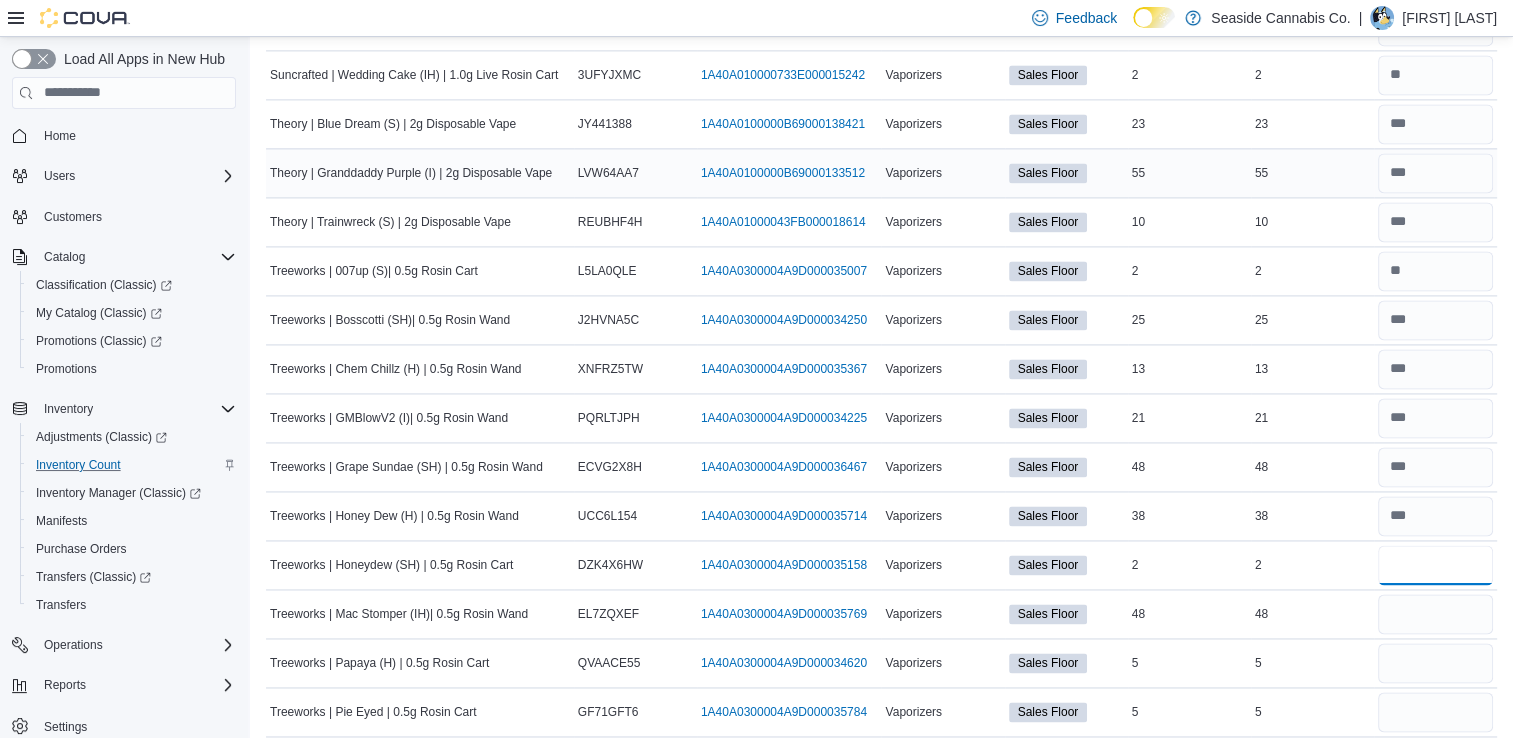 type on "*" 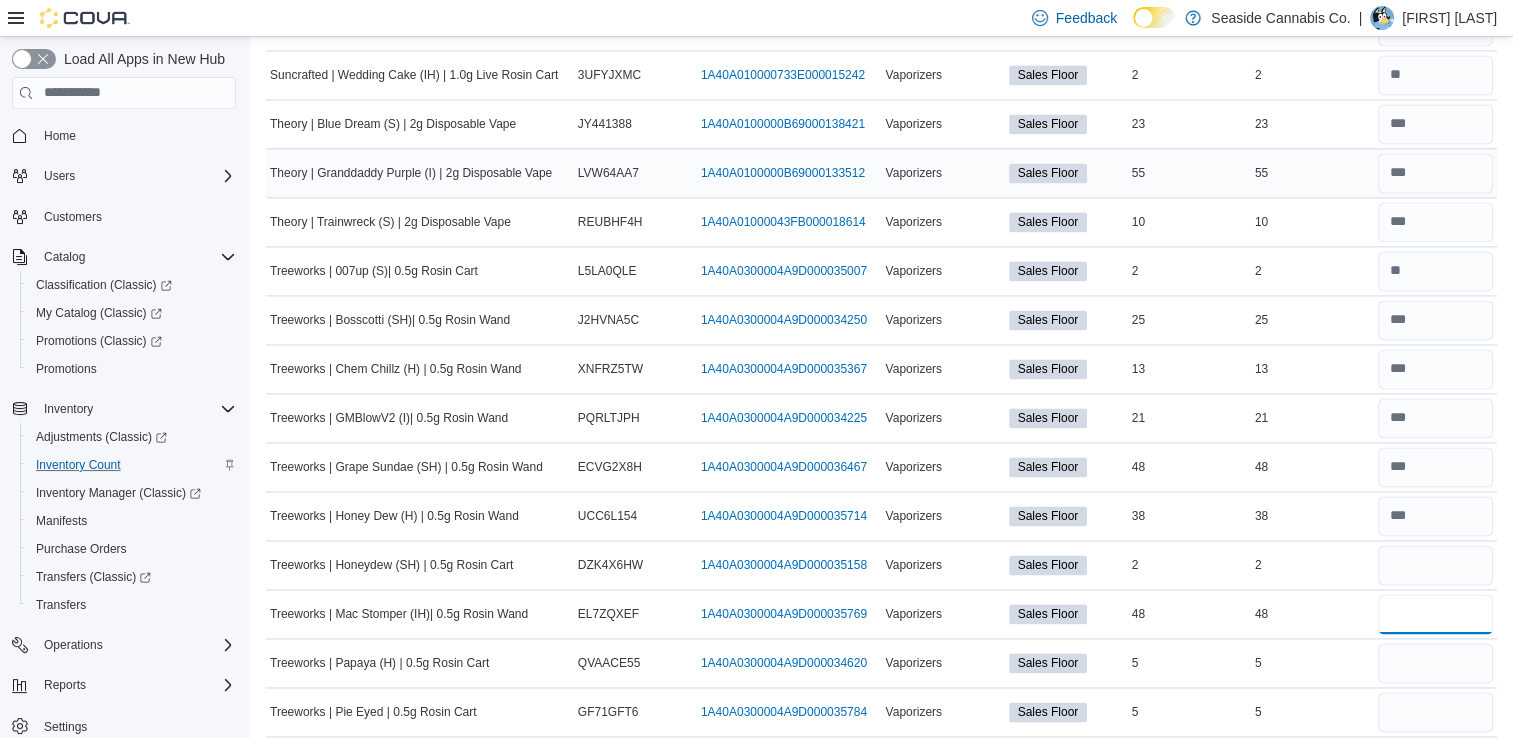 type 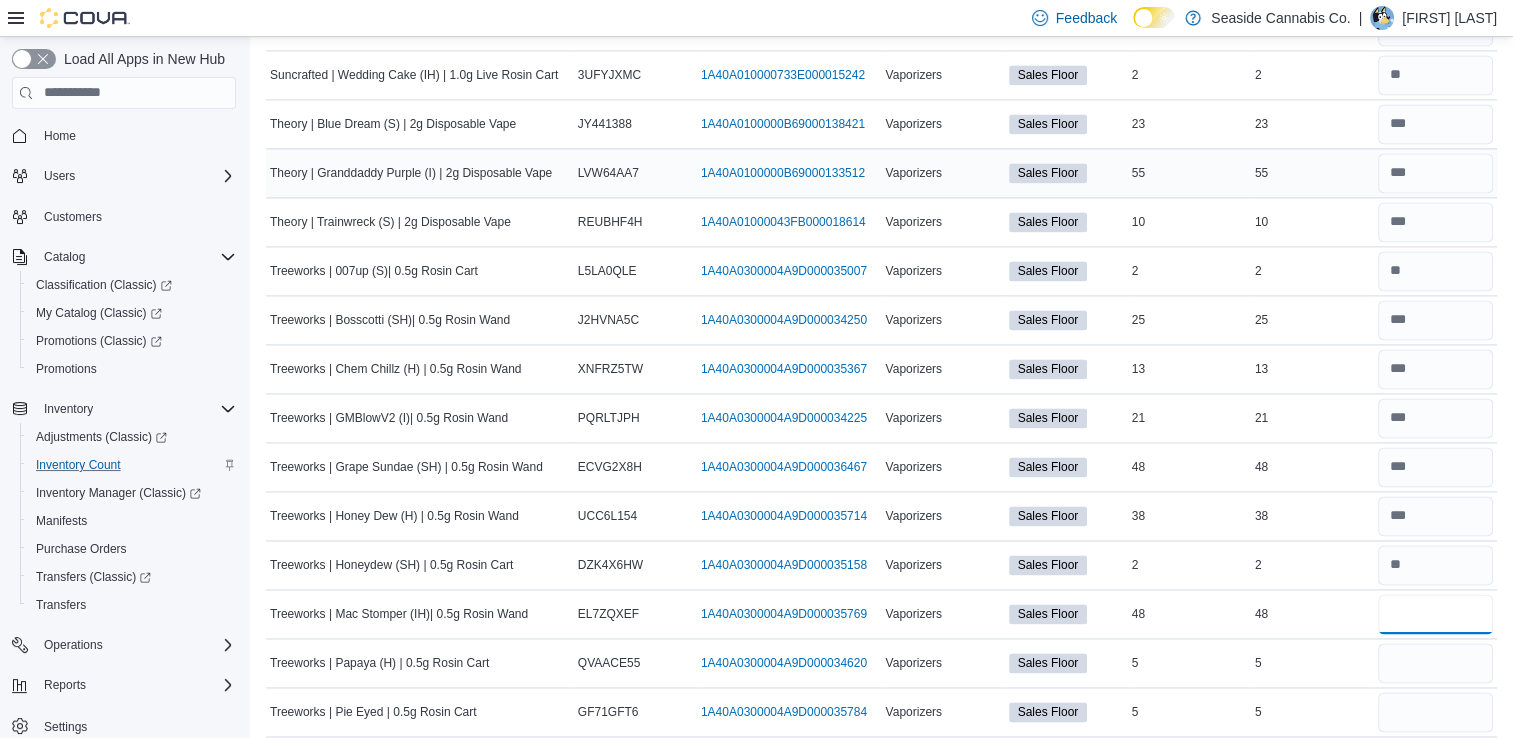 type on "**" 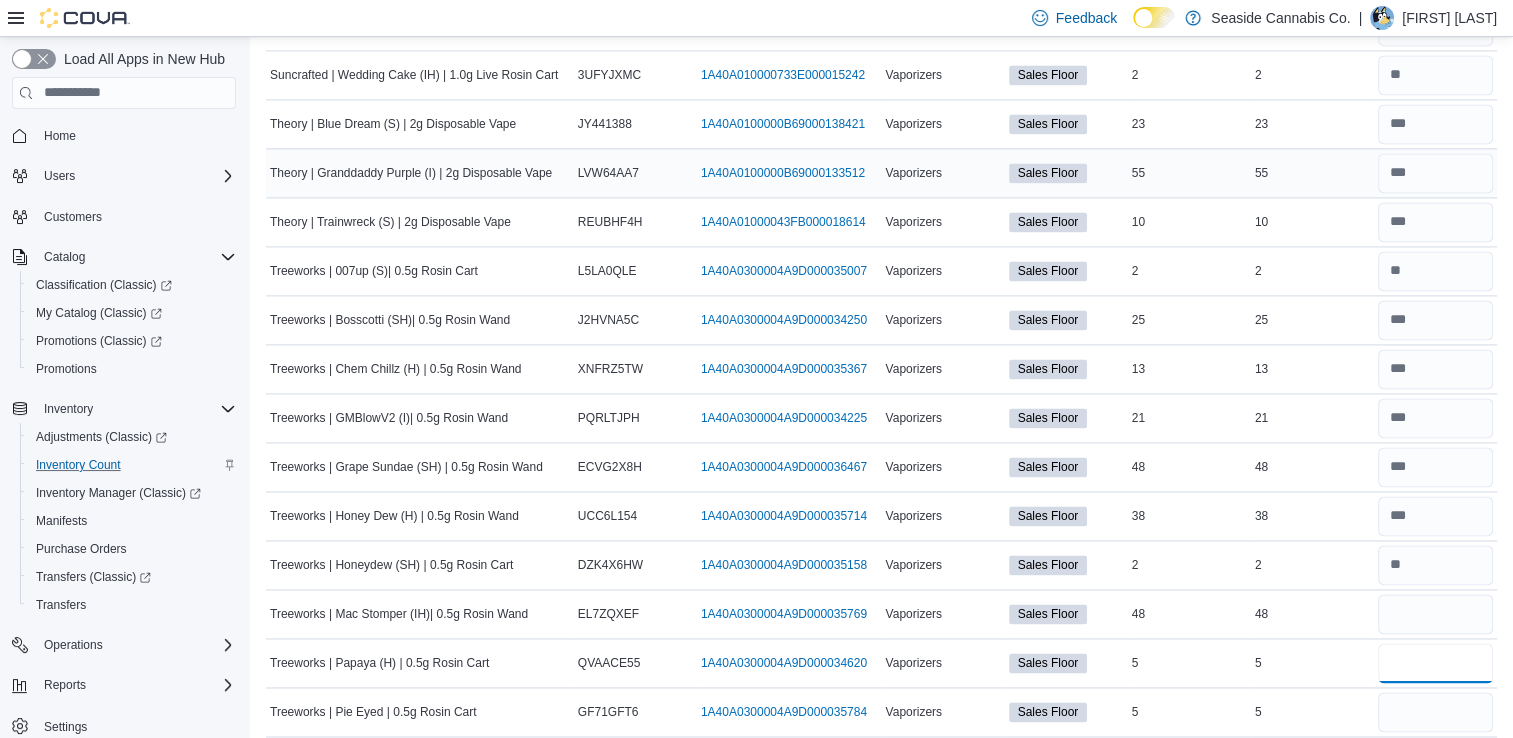 type 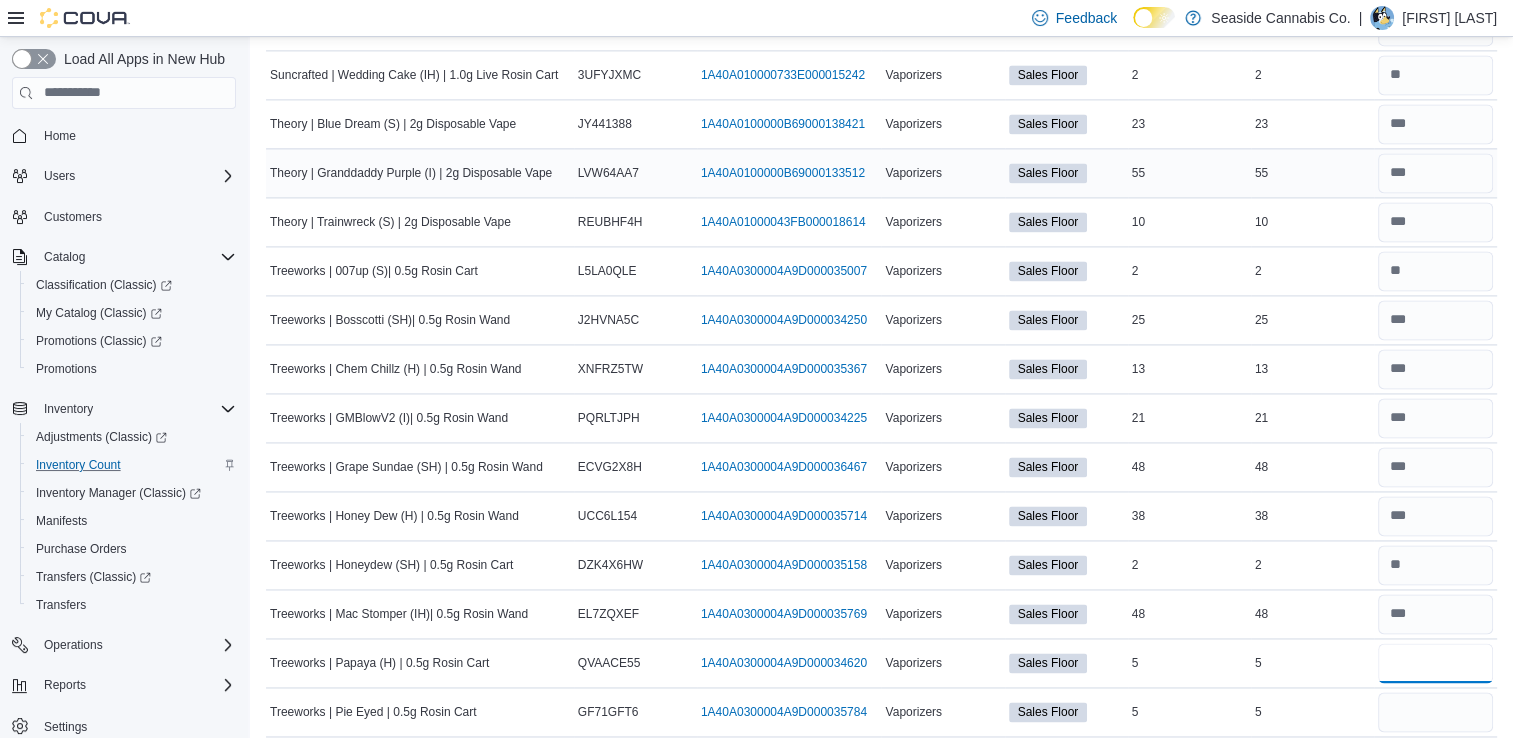 type on "*" 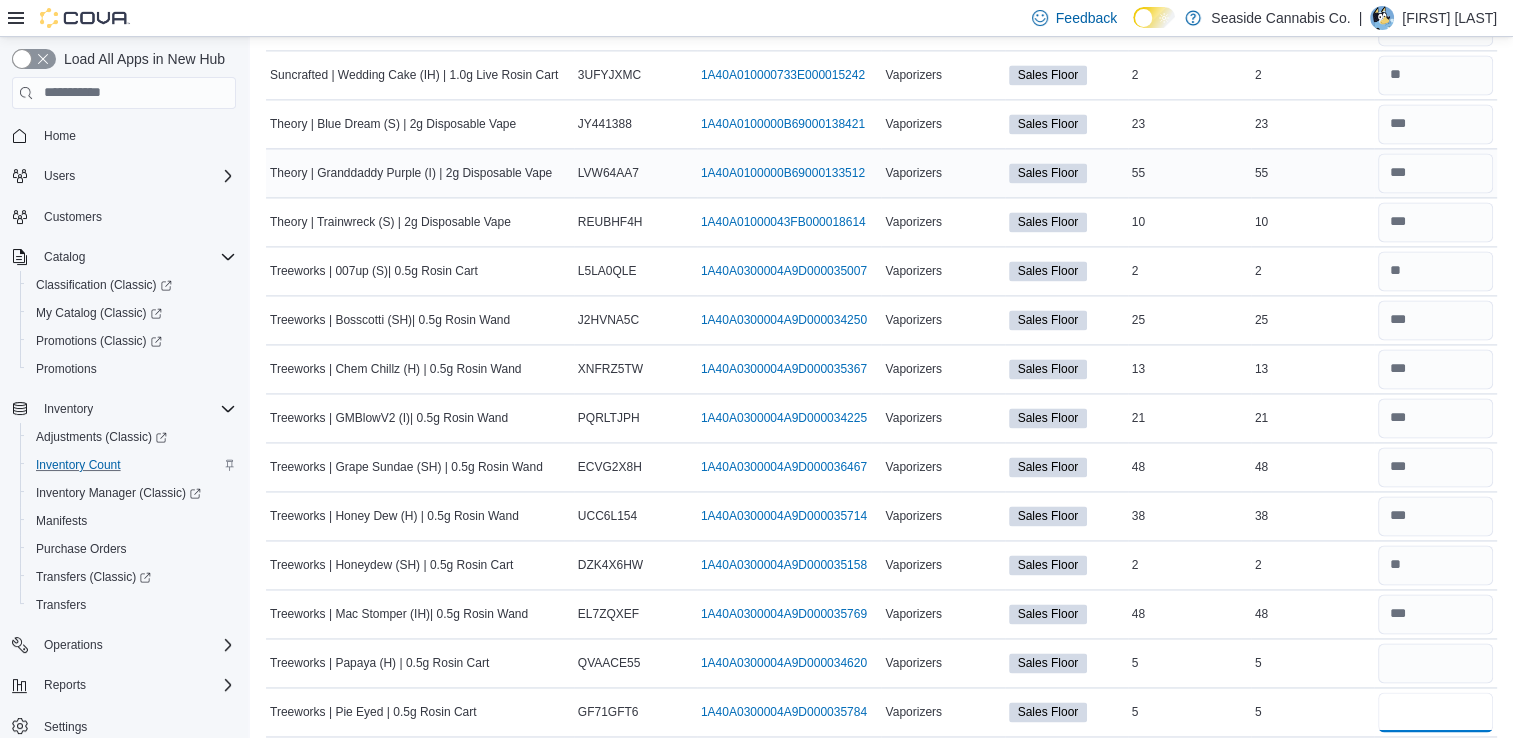 type 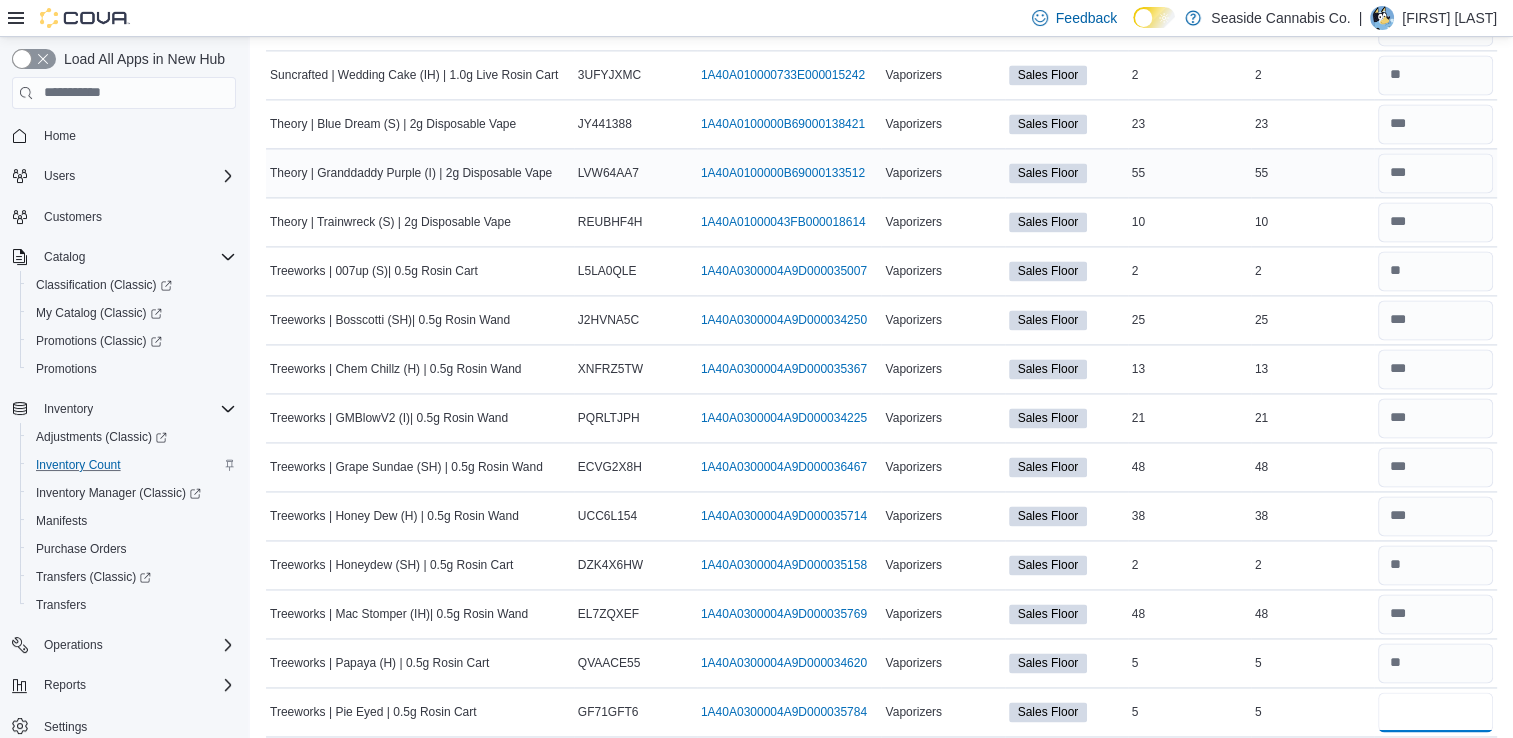 type on "*" 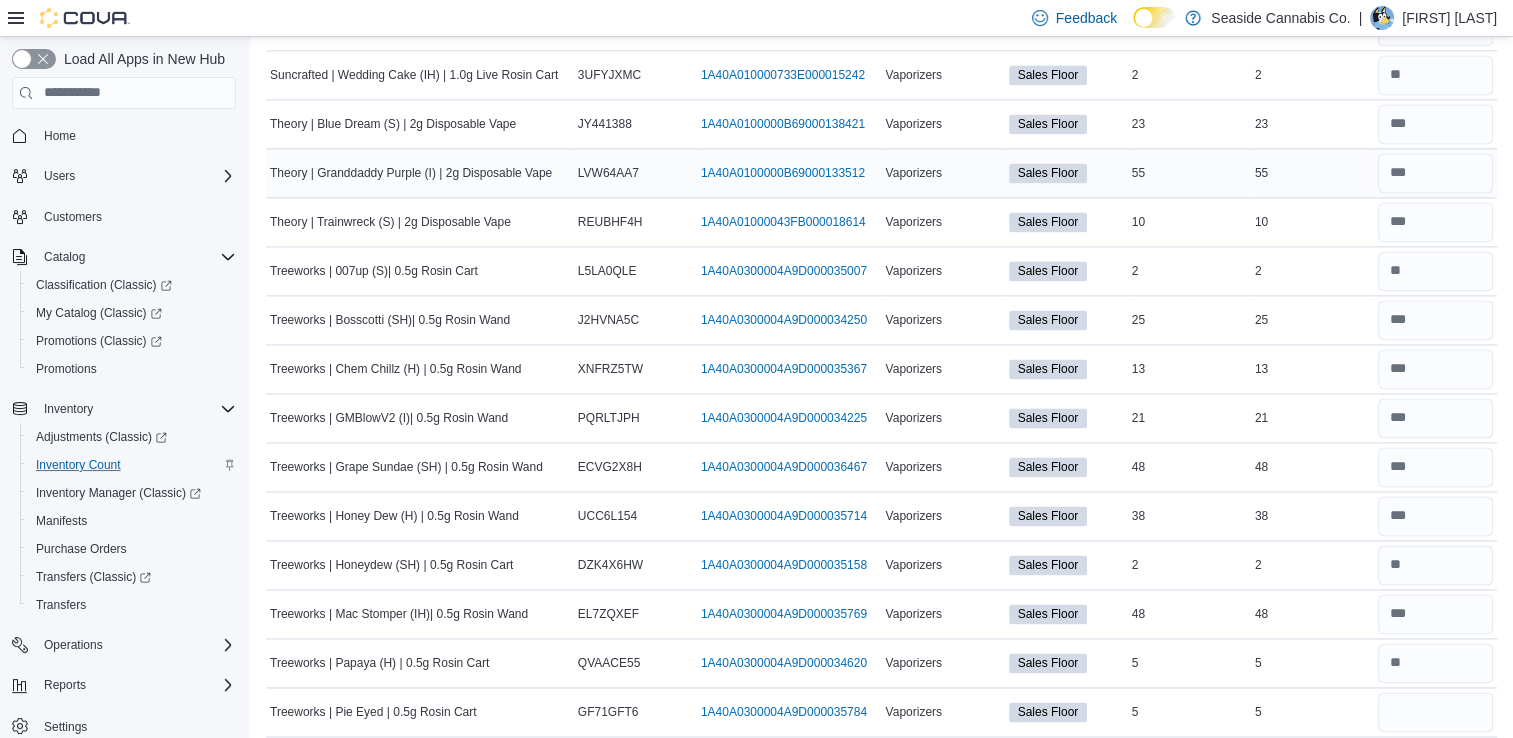 type 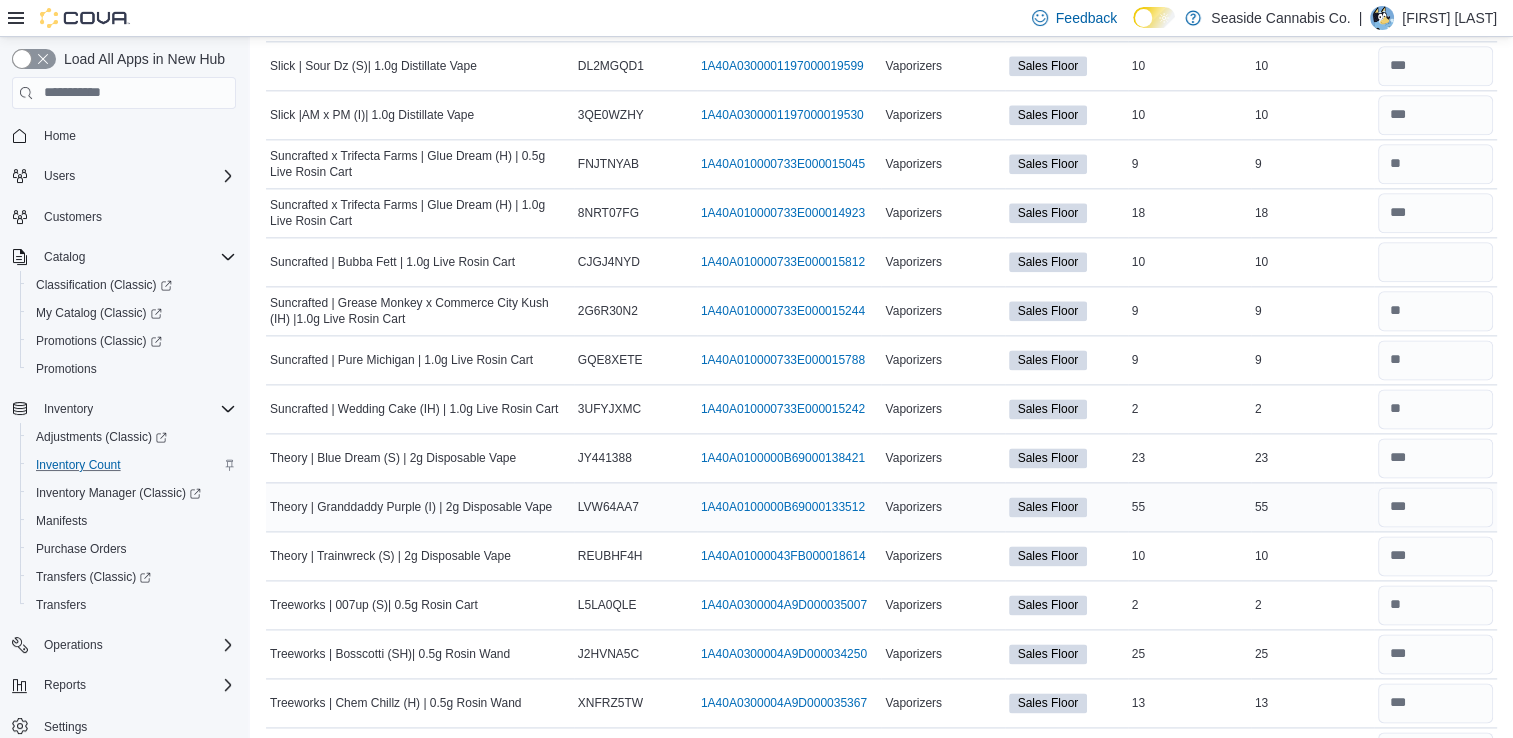 scroll, scrollTop: 2483, scrollLeft: 0, axis: vertical 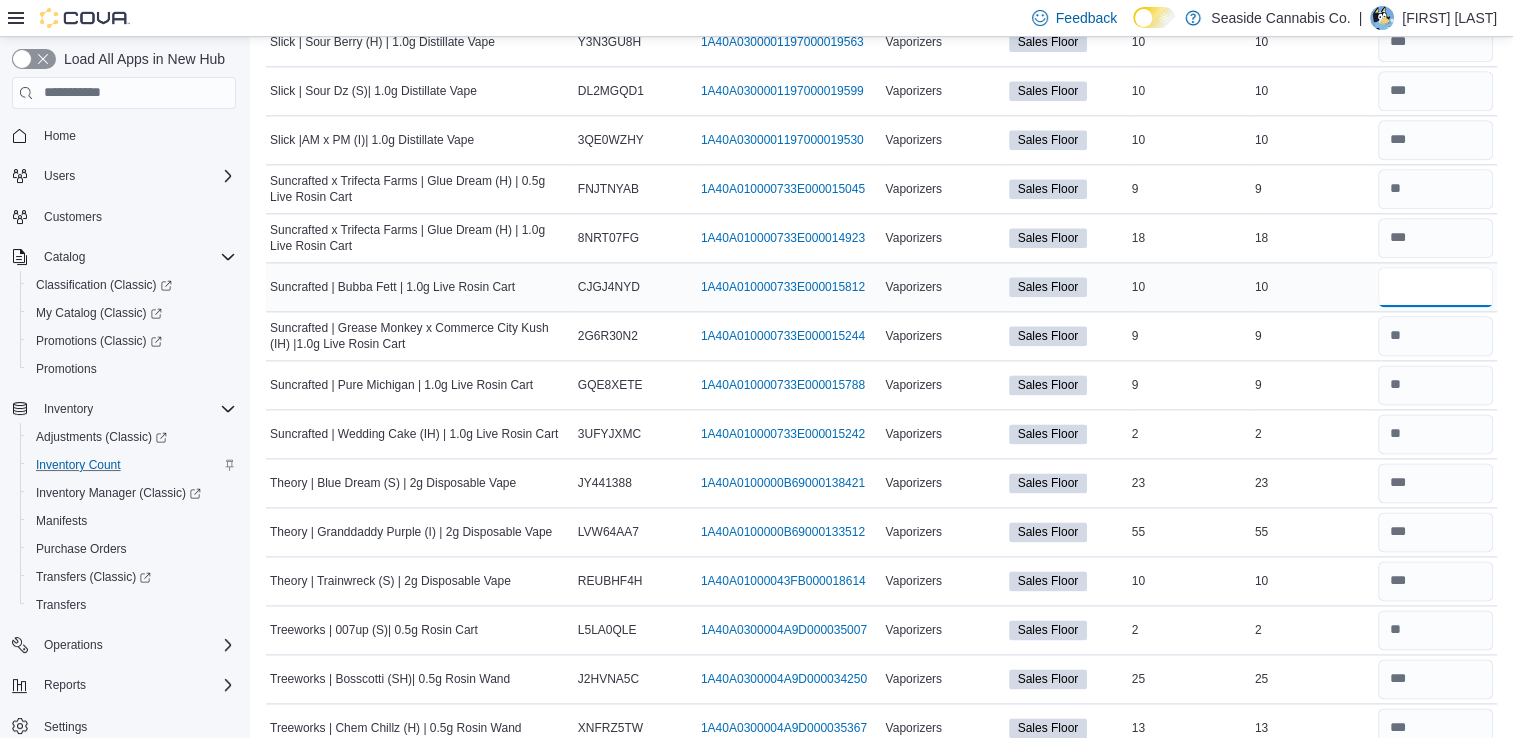 click at bounding box center (1435, 287) 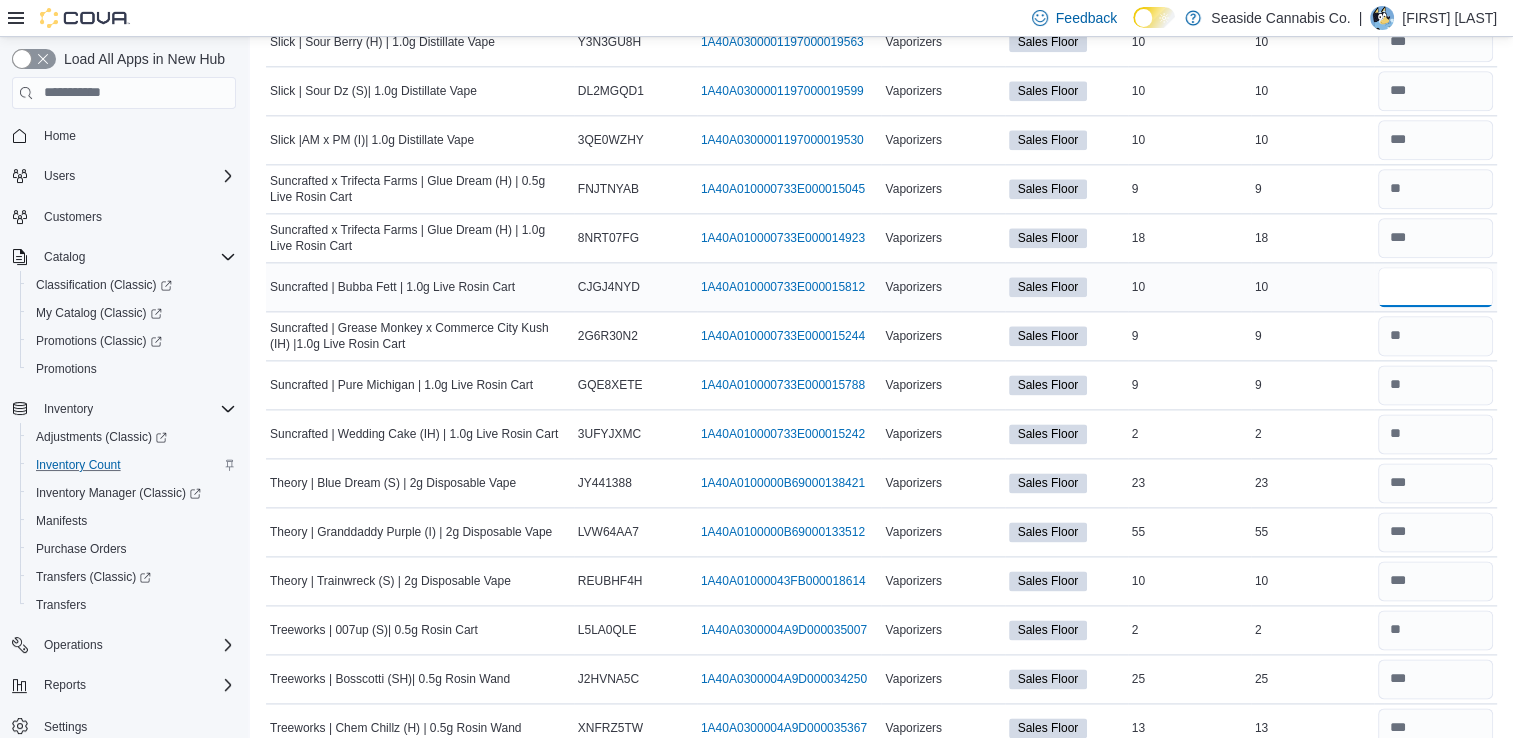 type on "*" 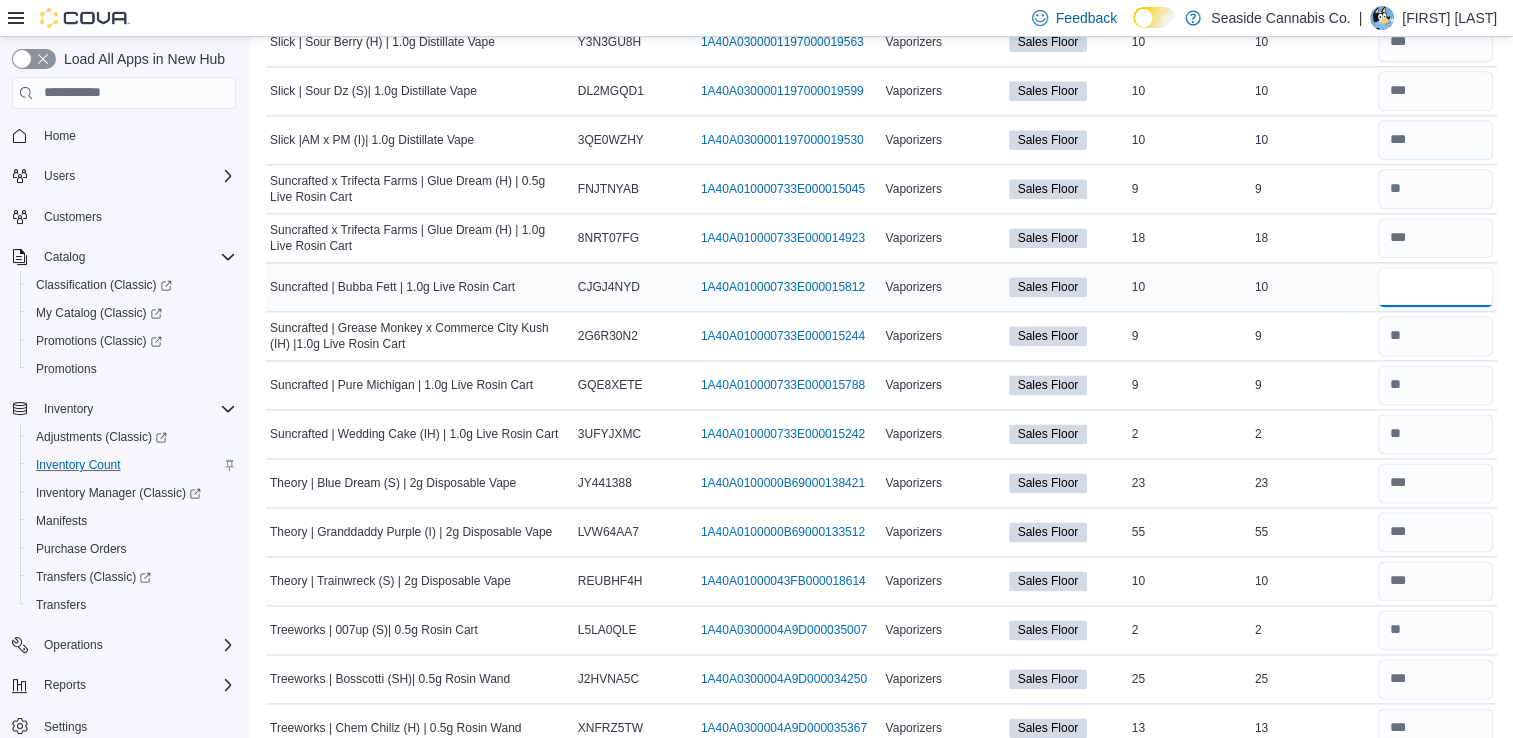 type on "**" 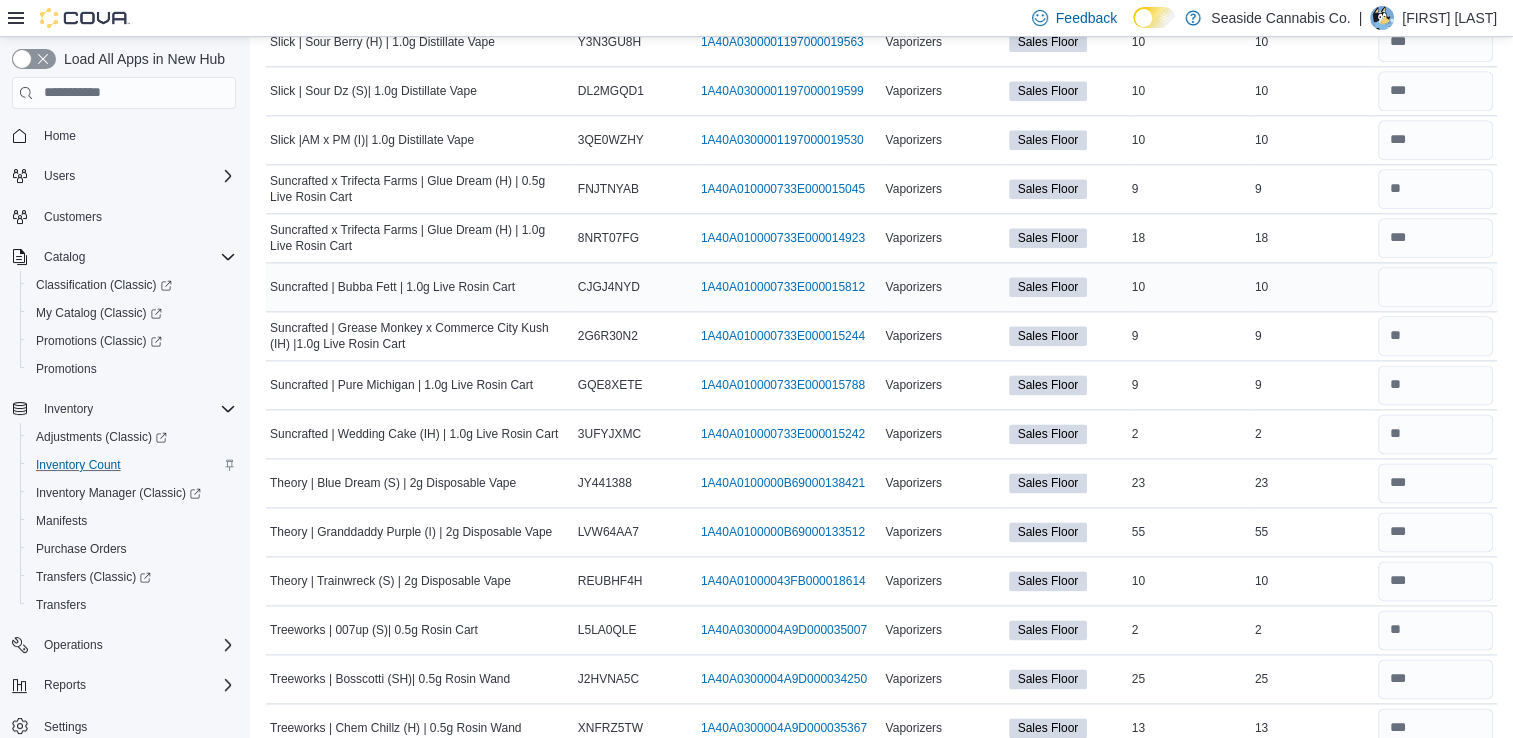 type 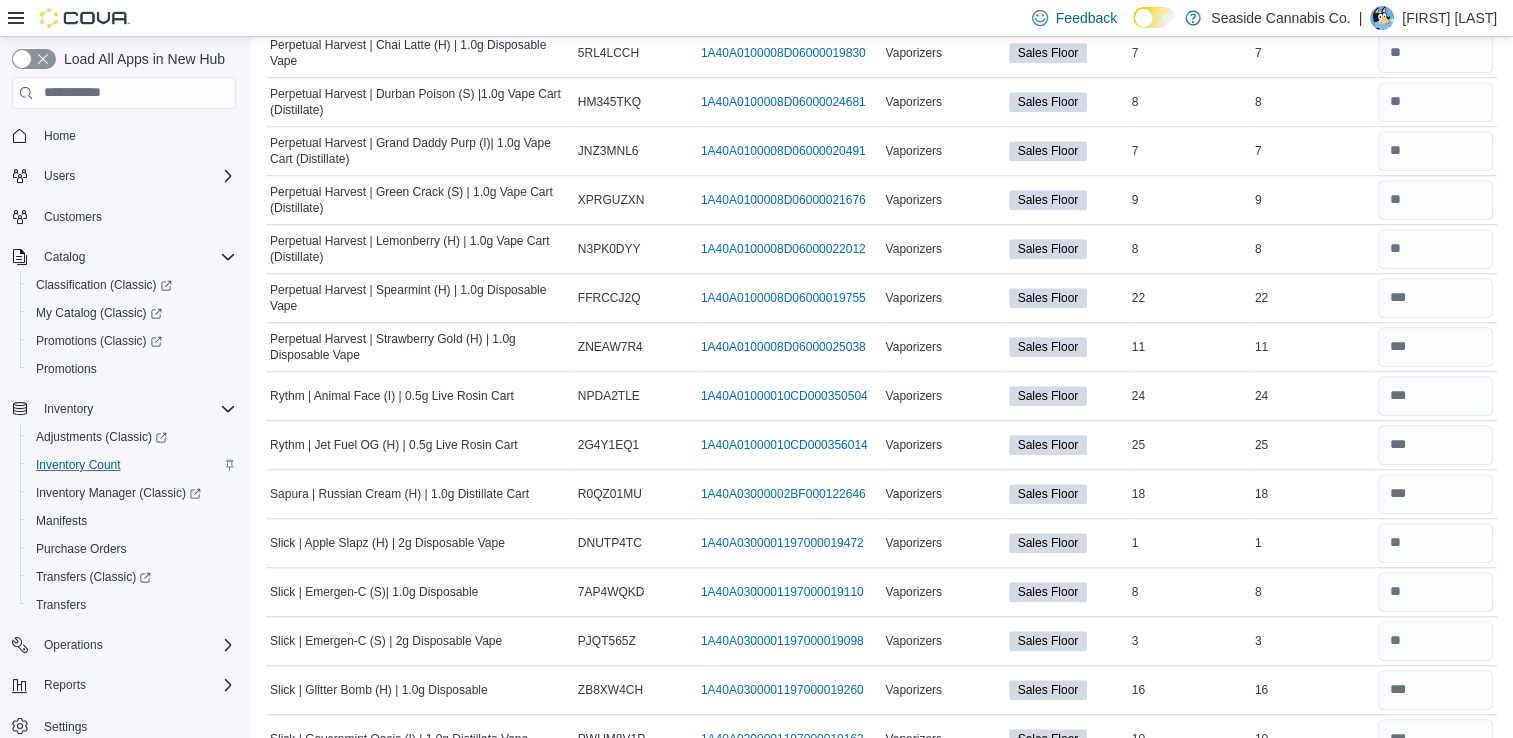 scroll, scrollTop: 1587, scrollLeft: 0, axis: vertical 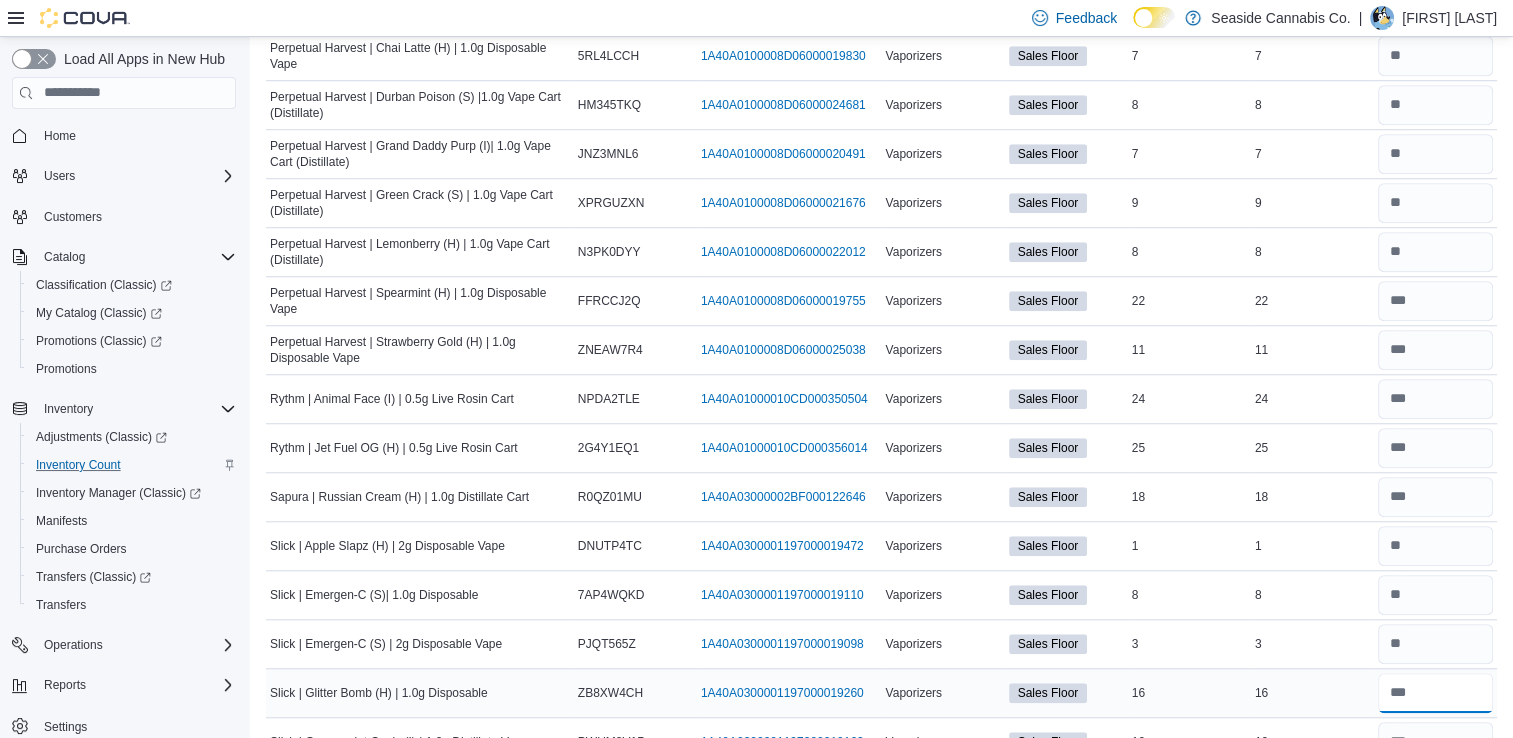 click at bounding box center [1435, 693] 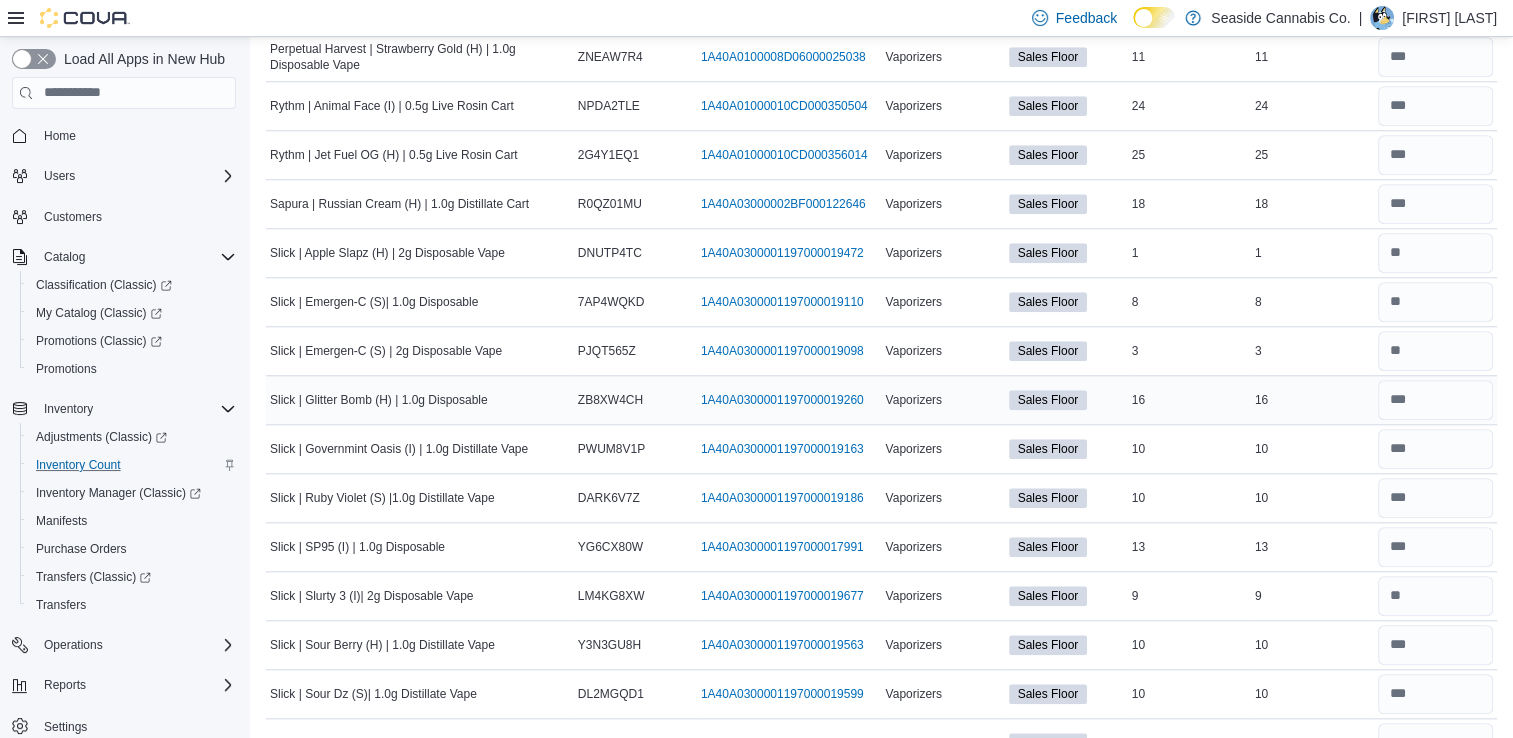 scroll, scrollTop: 1884, scrollLeft: 0, axis: vertical 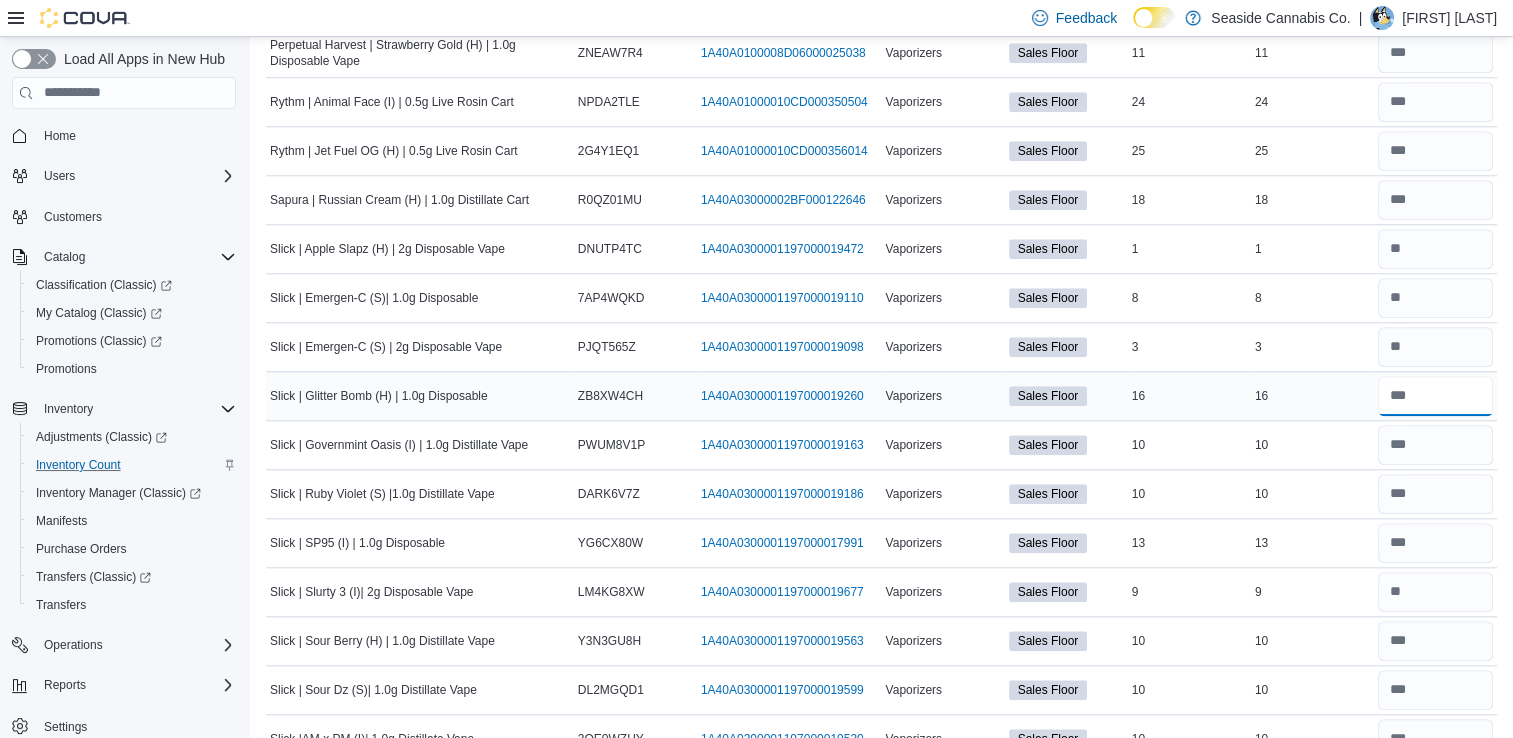 click at bounding box center (1435, 396) 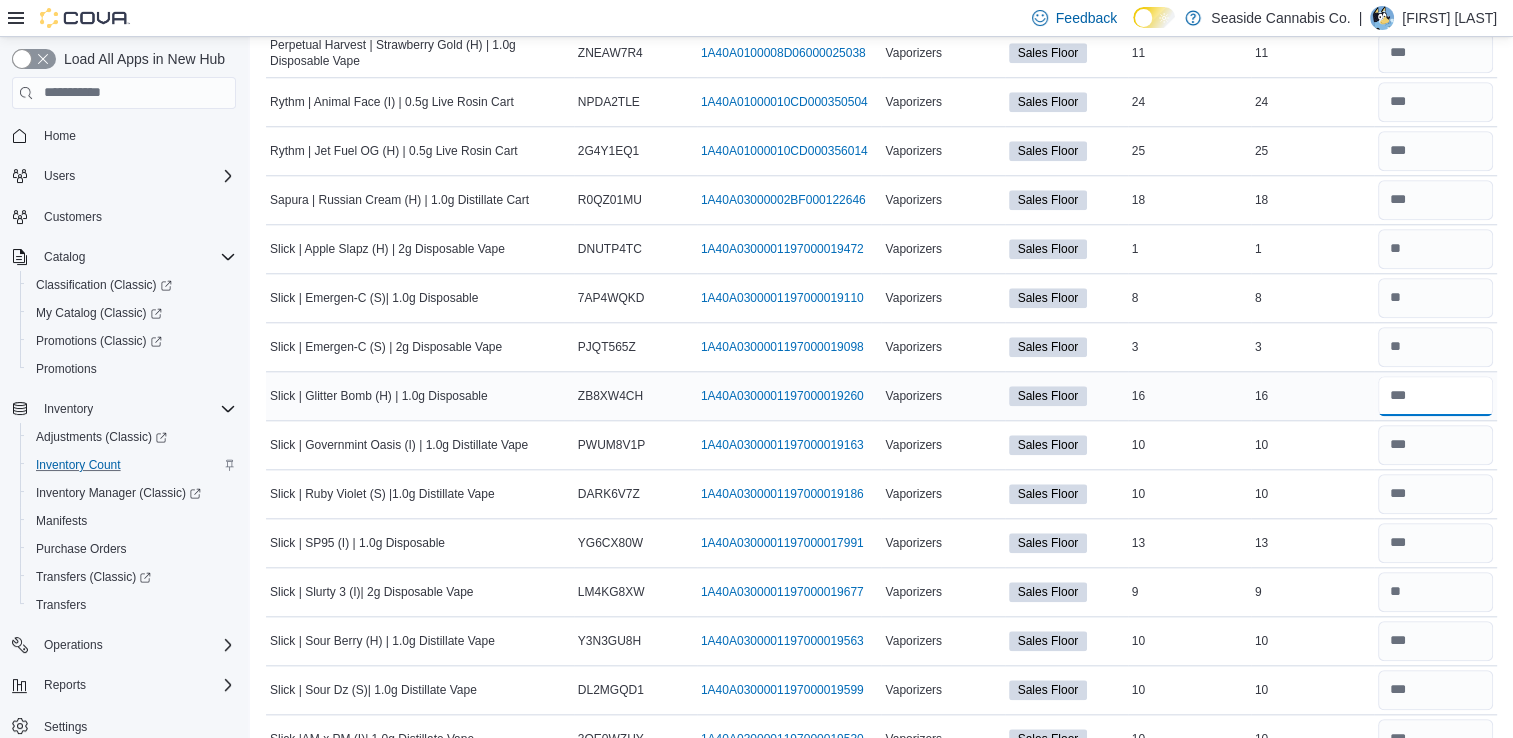 type on "**" 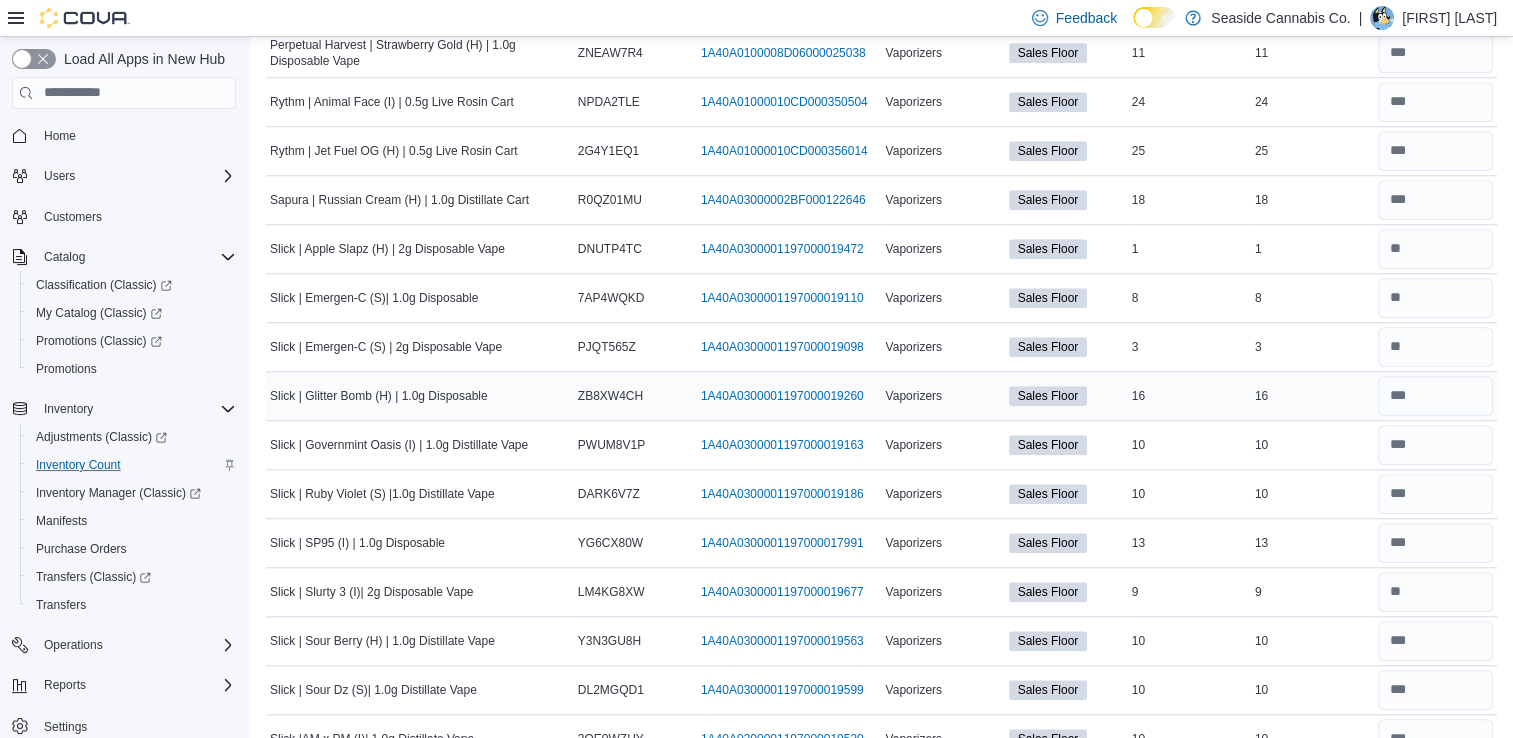 type 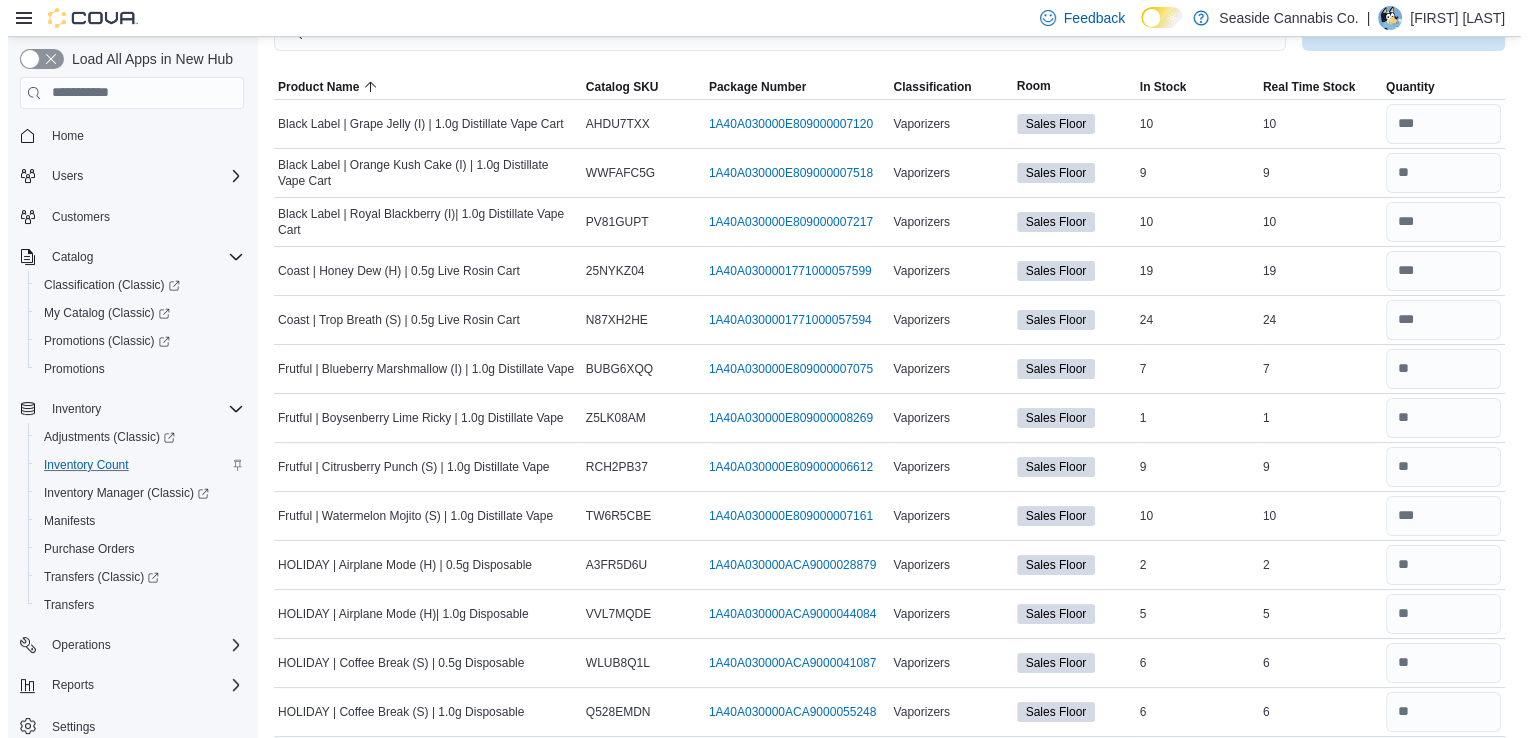 scroll, scrollTop: 0, scrollLeft: 0, axis: both 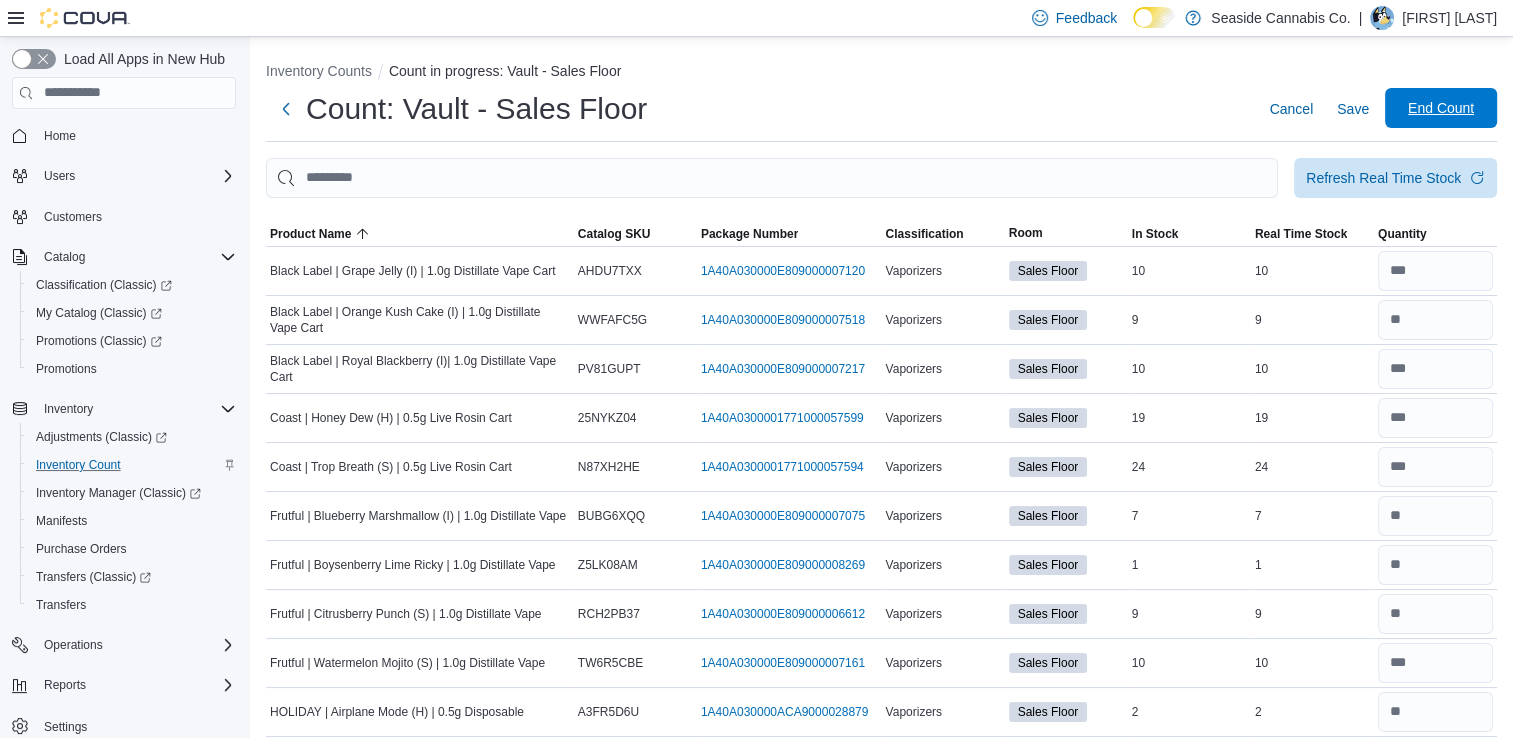 click on "End Count" at bounding box center (1441, 108) 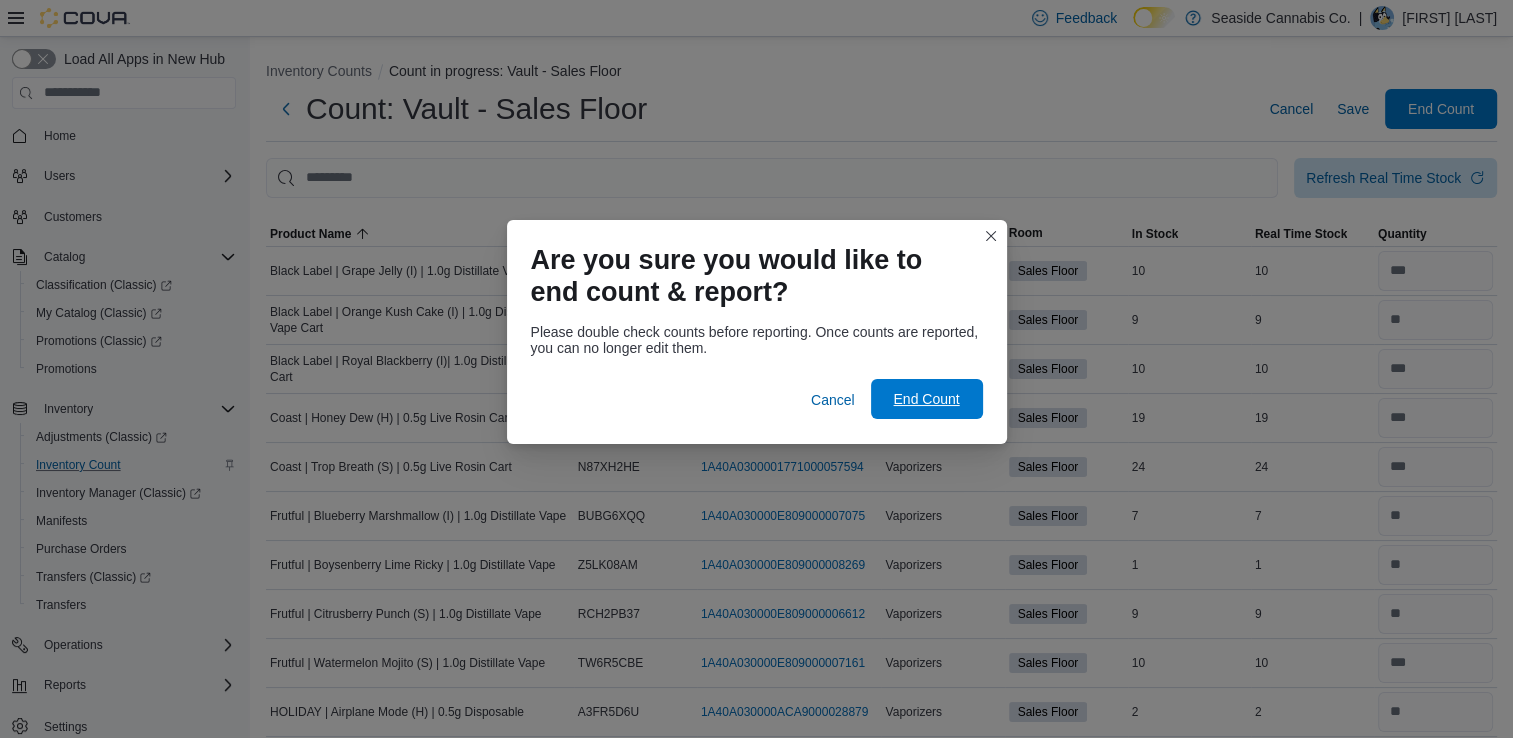 click on "End Count" at bounding box center (926, 399) 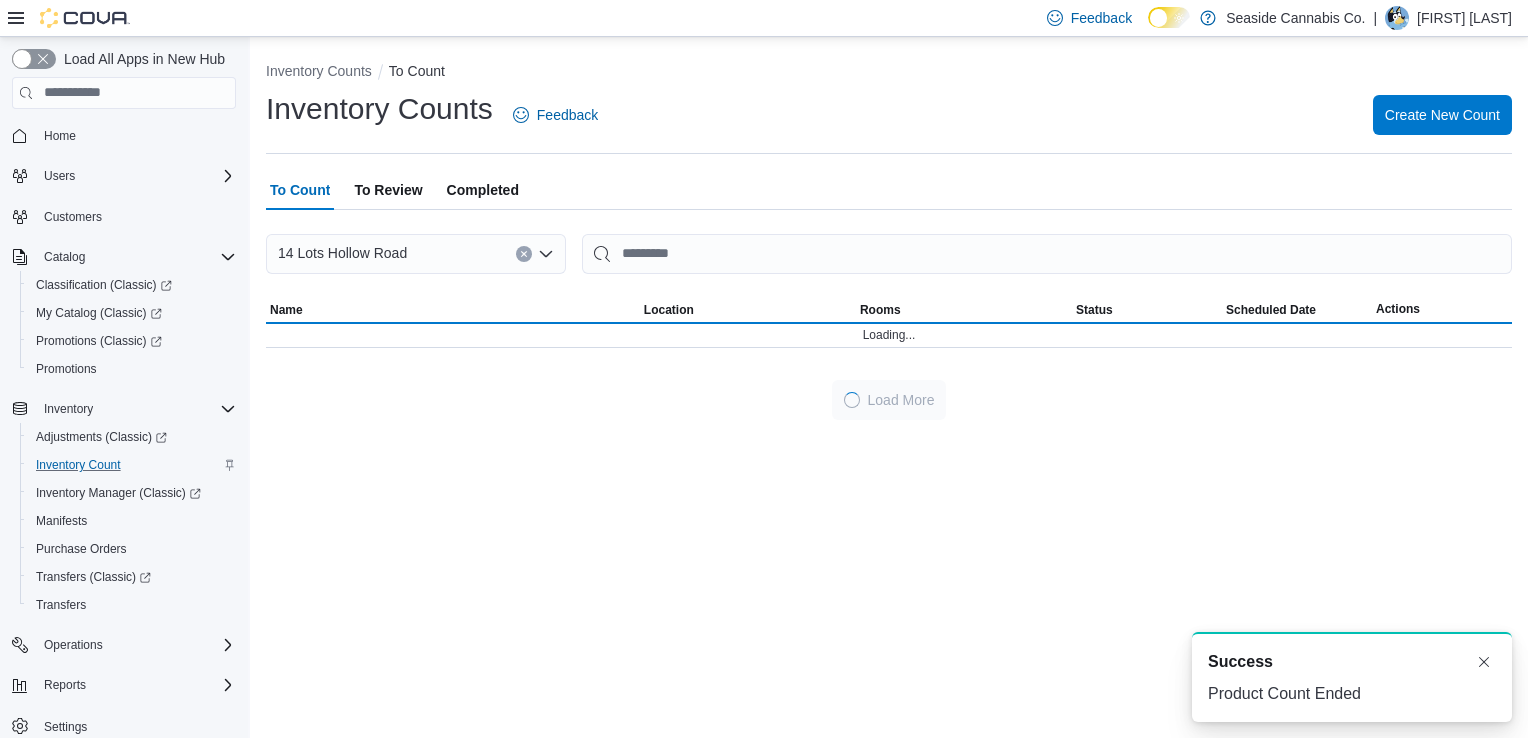 scroll, scrollTop: 0, scrollLeft: 0, axis: both 